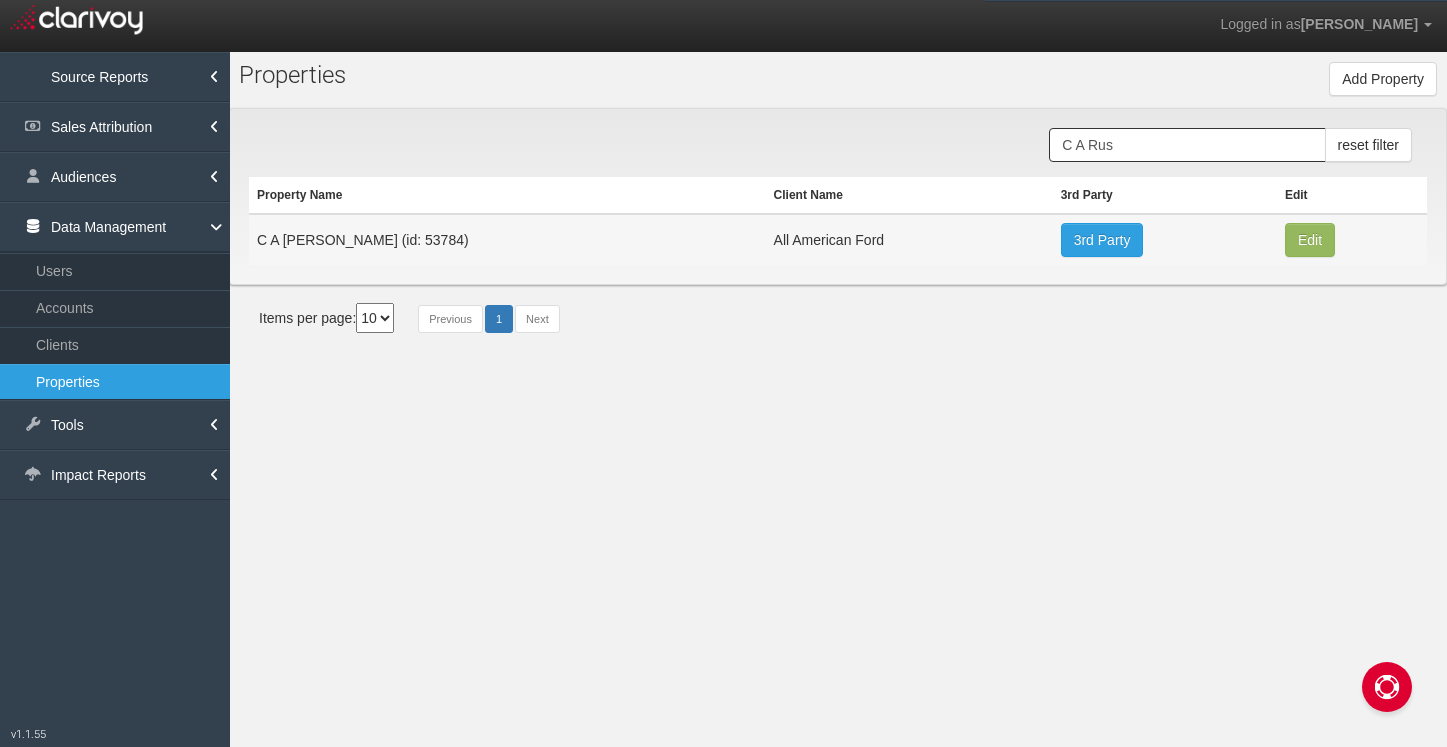 scroll, scrollTop: 0, scrollLeft: 0, axis: both 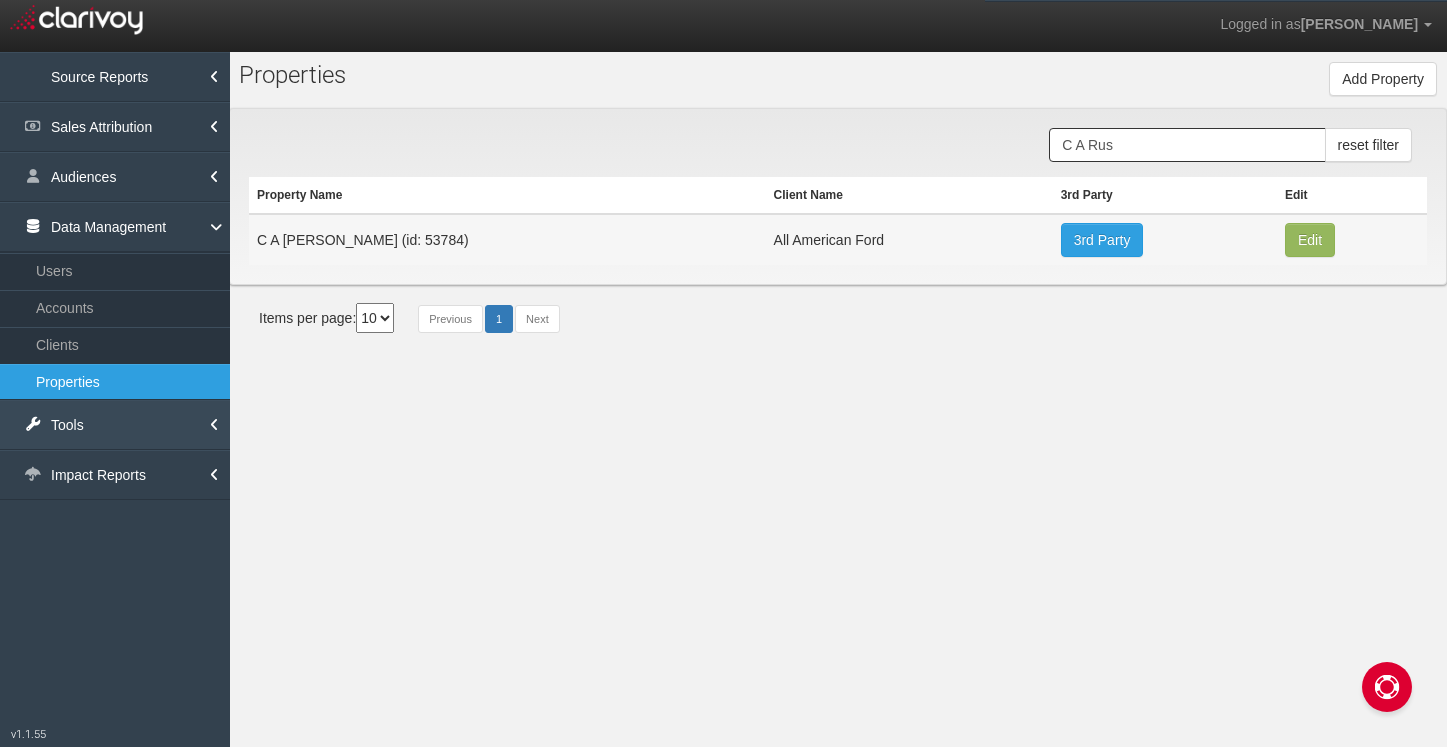 click on "Tools" at bounding box center (115, 425) 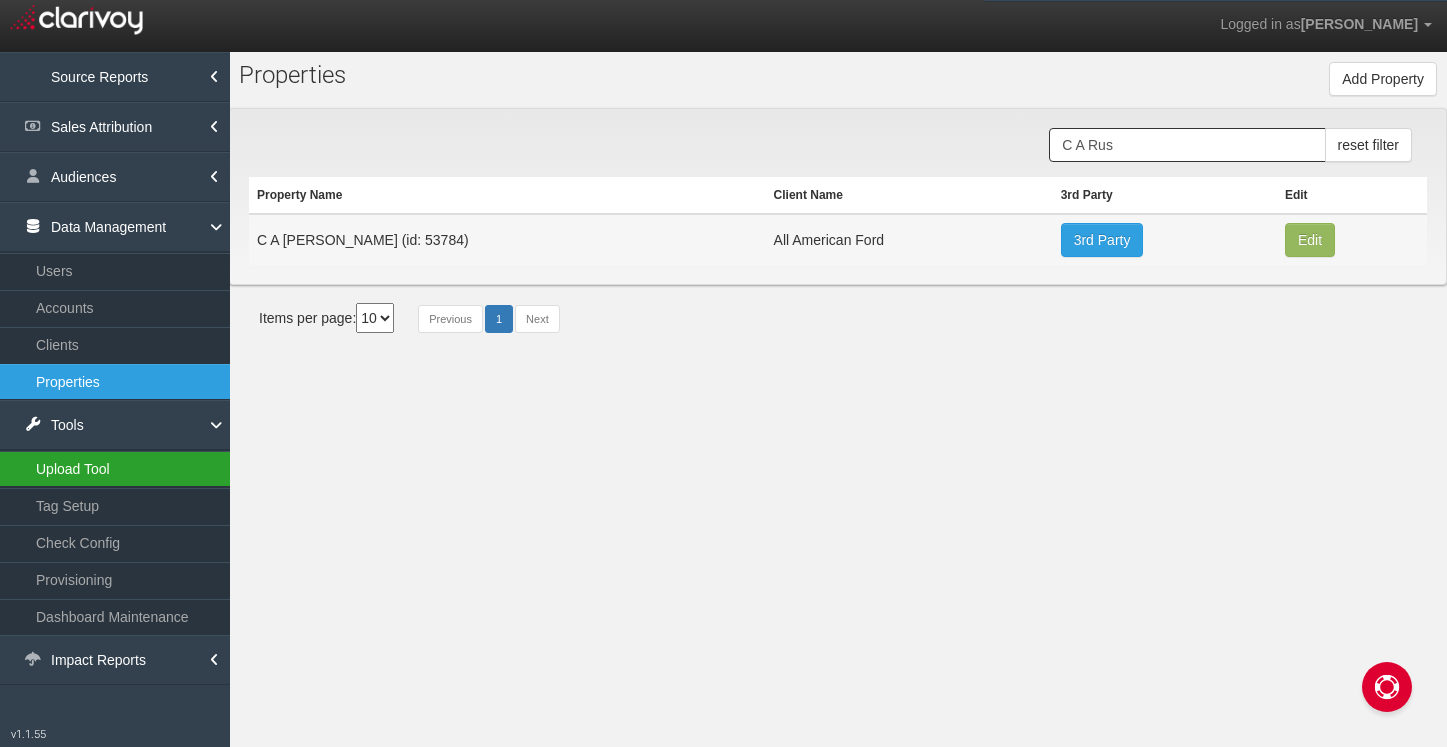 click on "Upload Tool" at bounding box center (115, 469) 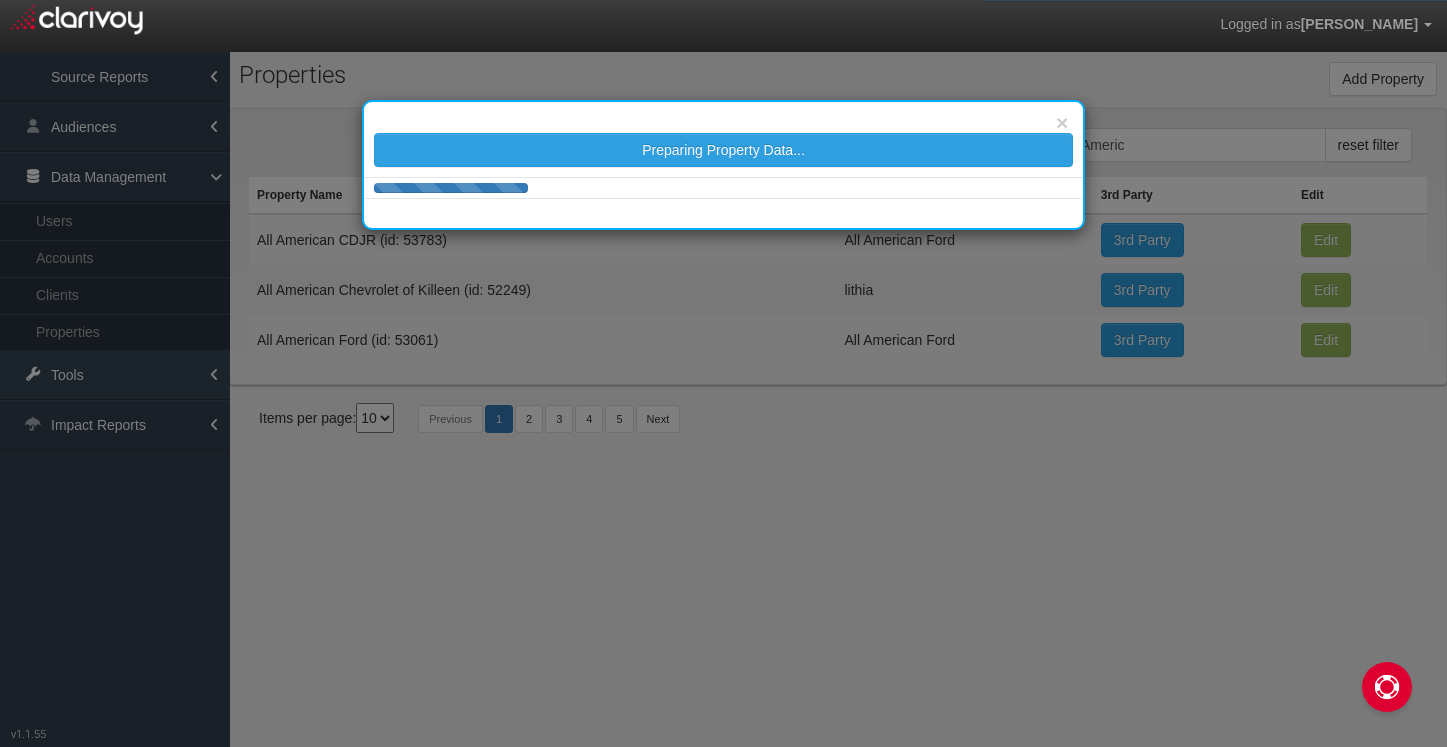 scroll, scrollTop: 0, scrollLeft: 0, axis: both 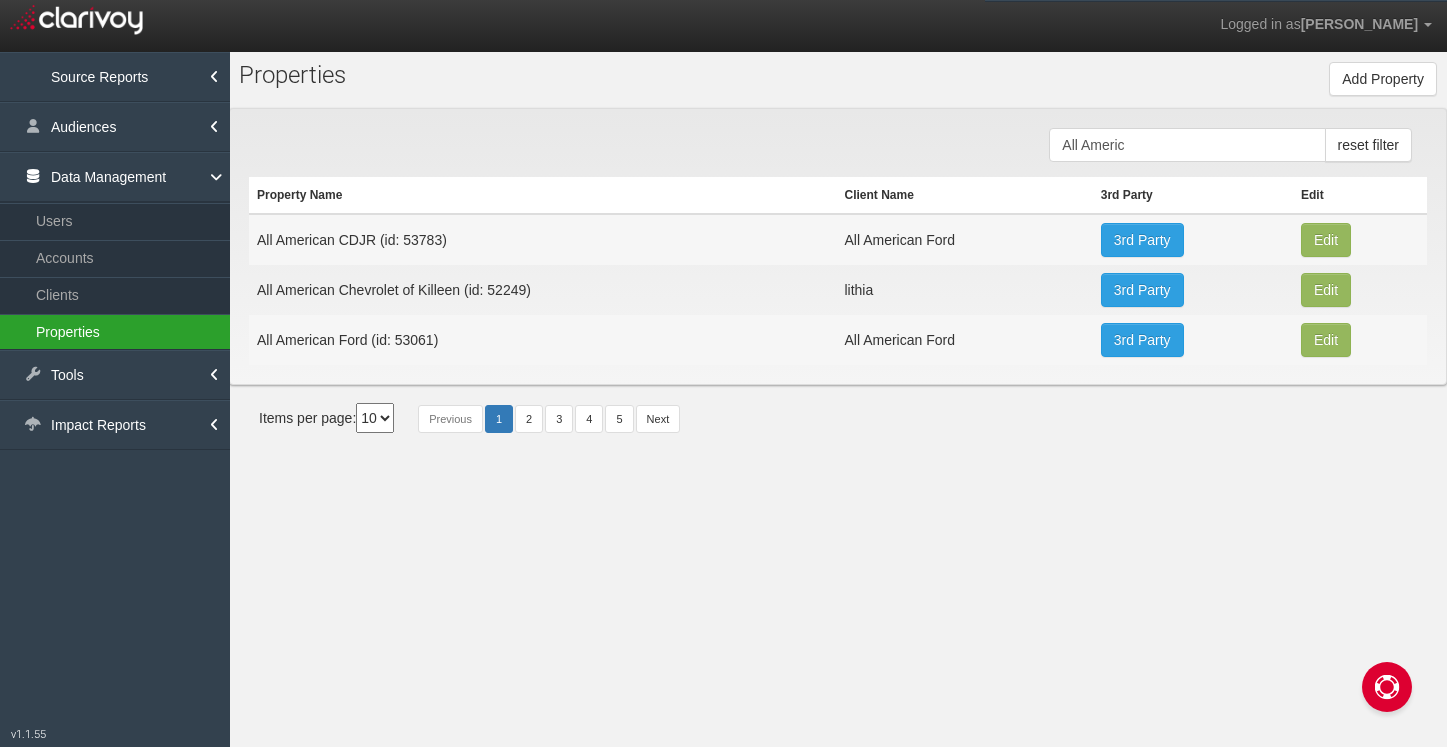 click on "Properties" at bounding box center (115, 332) 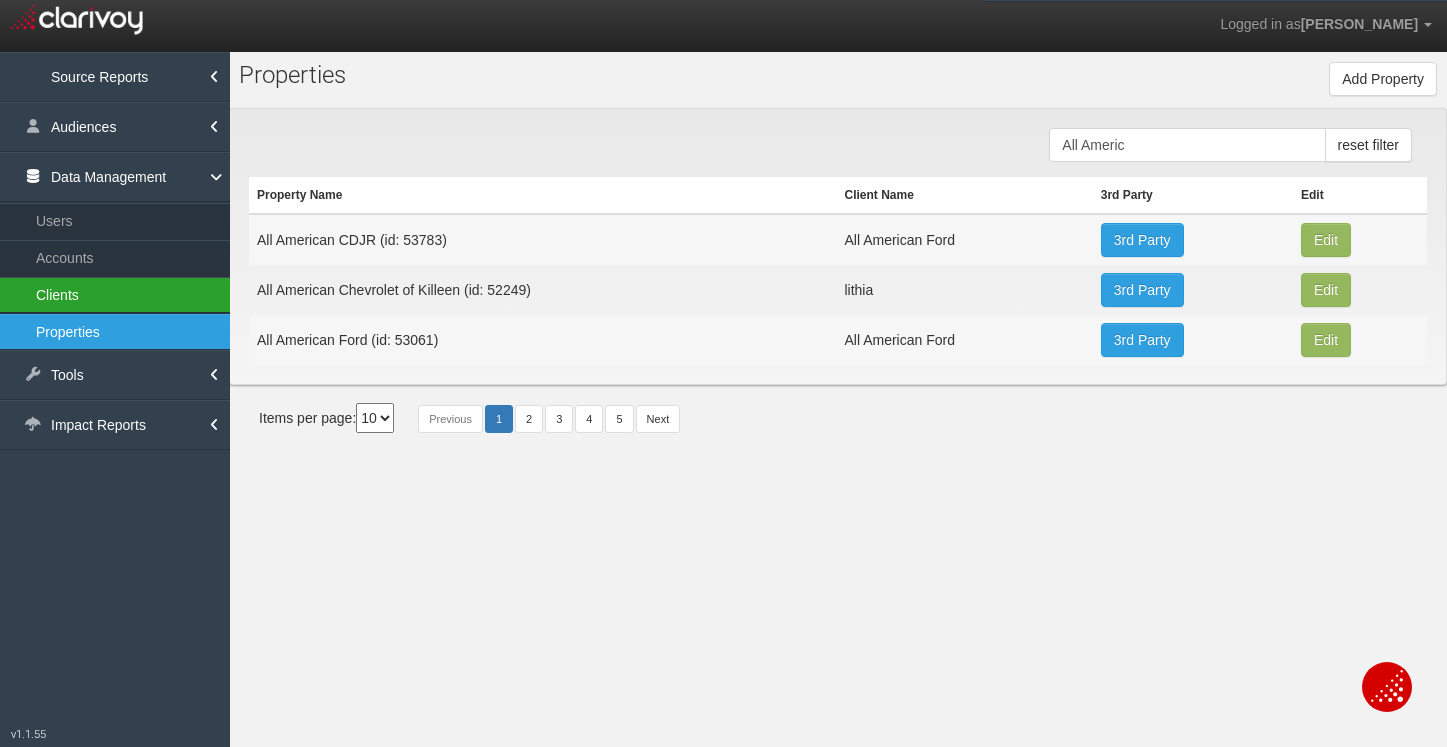 click on "Clients" at bounding box center (115, 295) 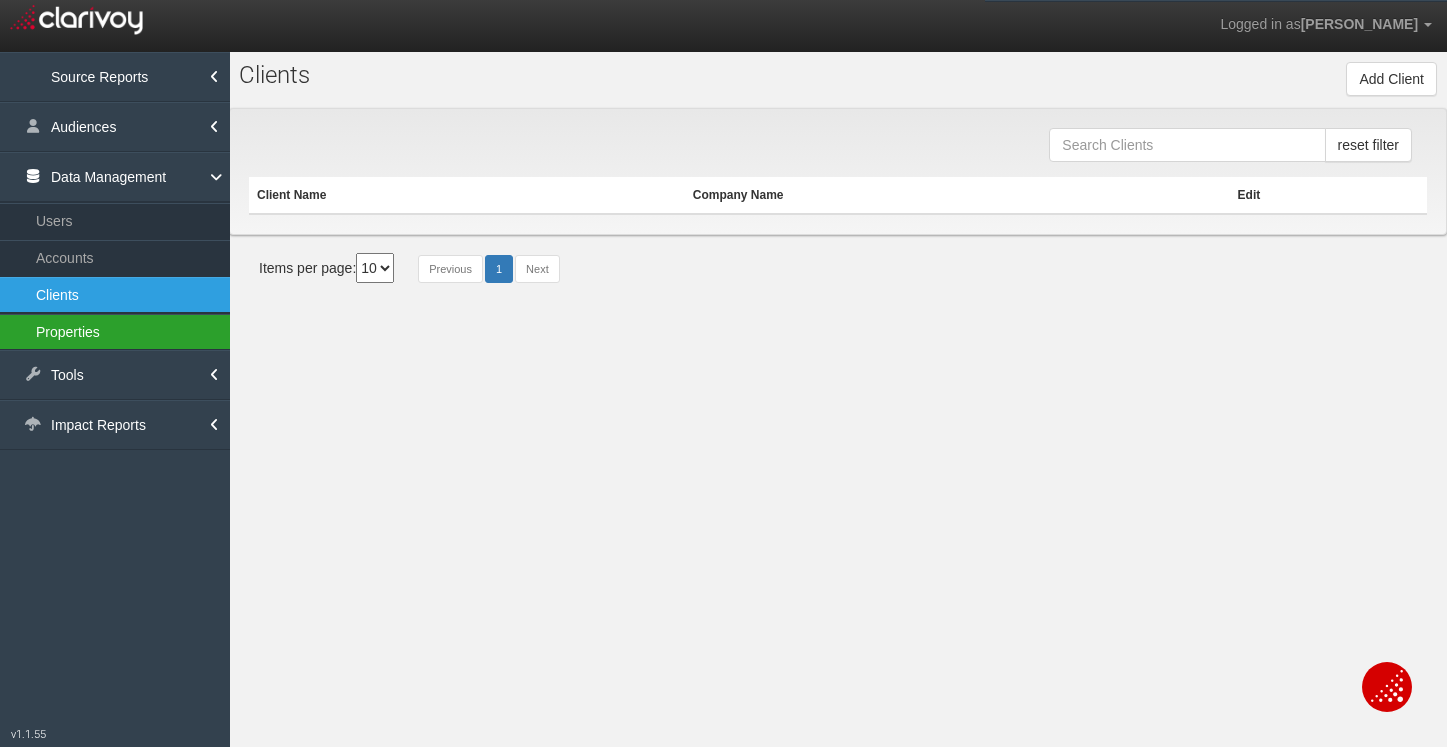 click on "Properties" at bounding box center (115, 332) 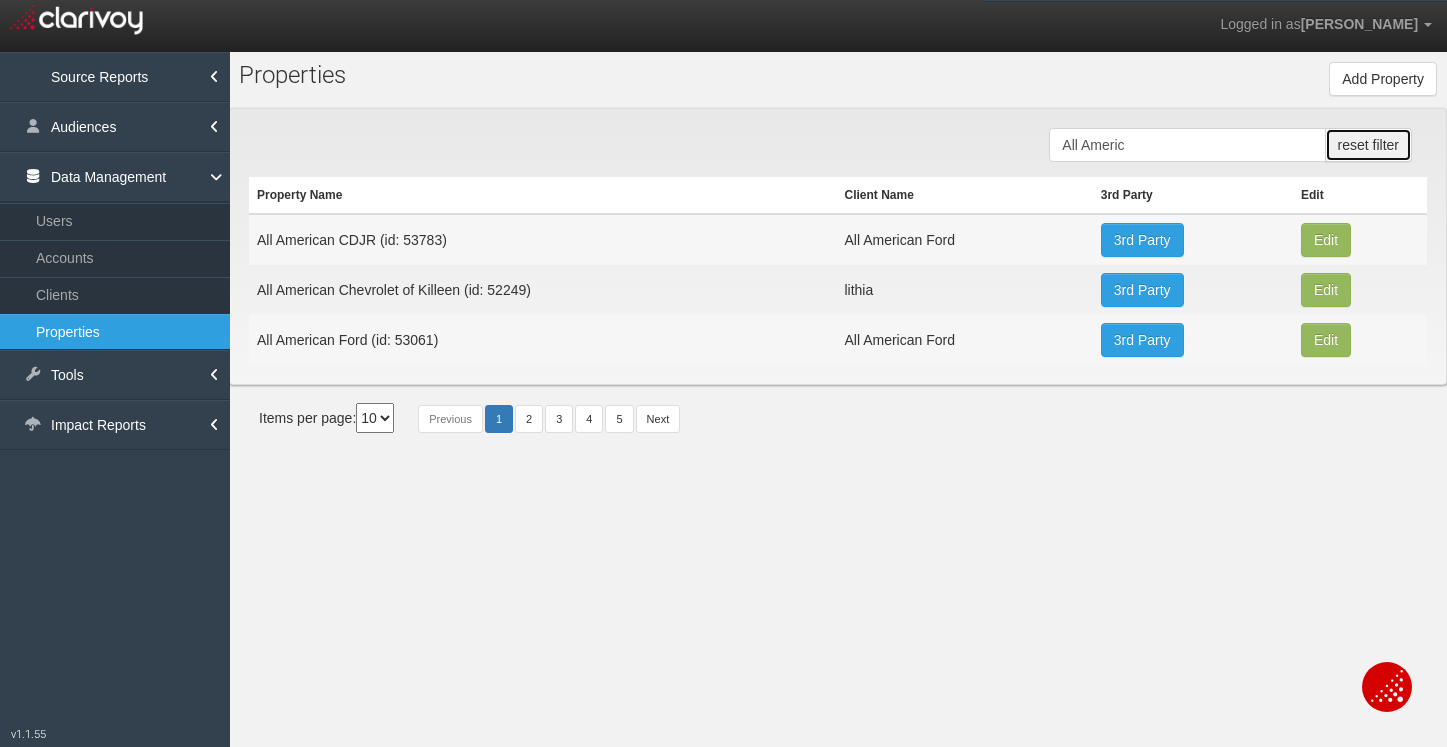 click on "reset filter" at bounding box center [1368, 145] 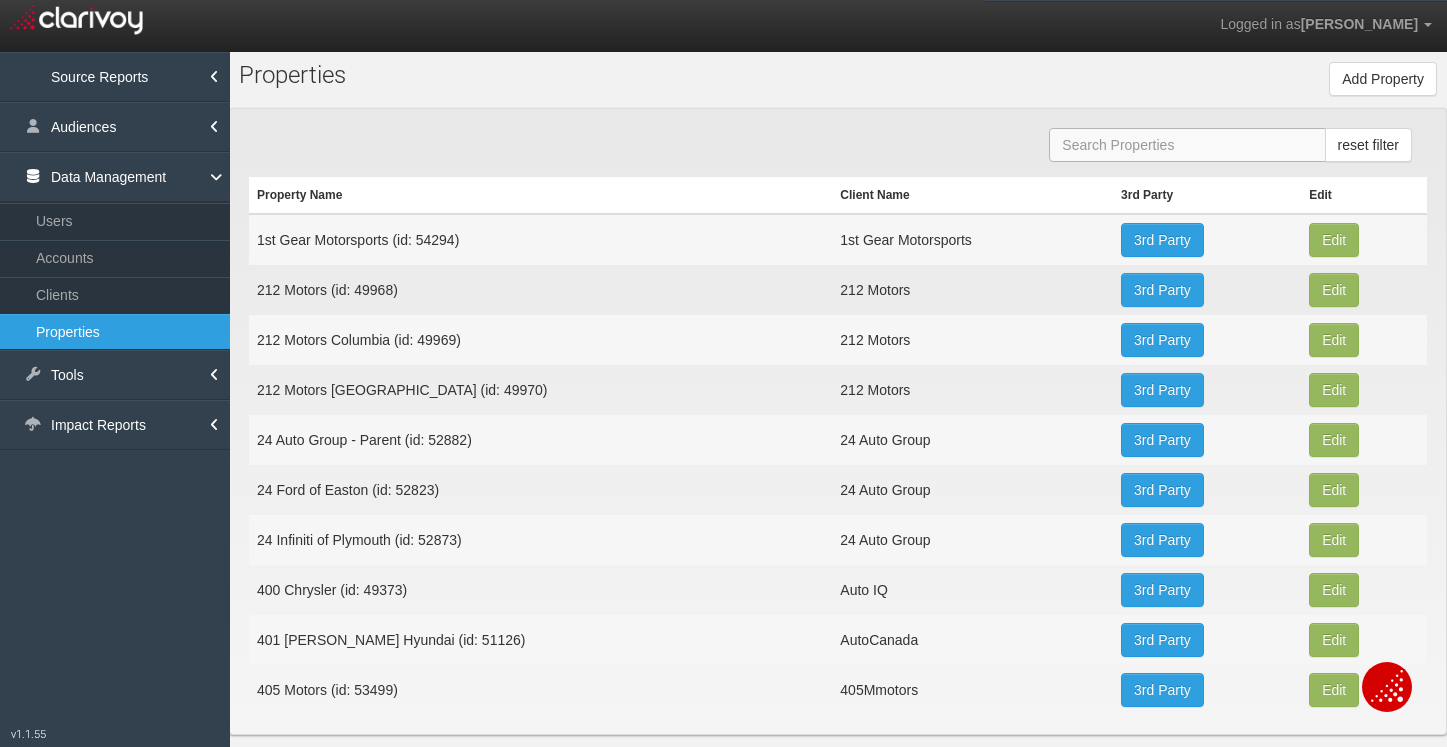 click at bounding box center [1187, 145] 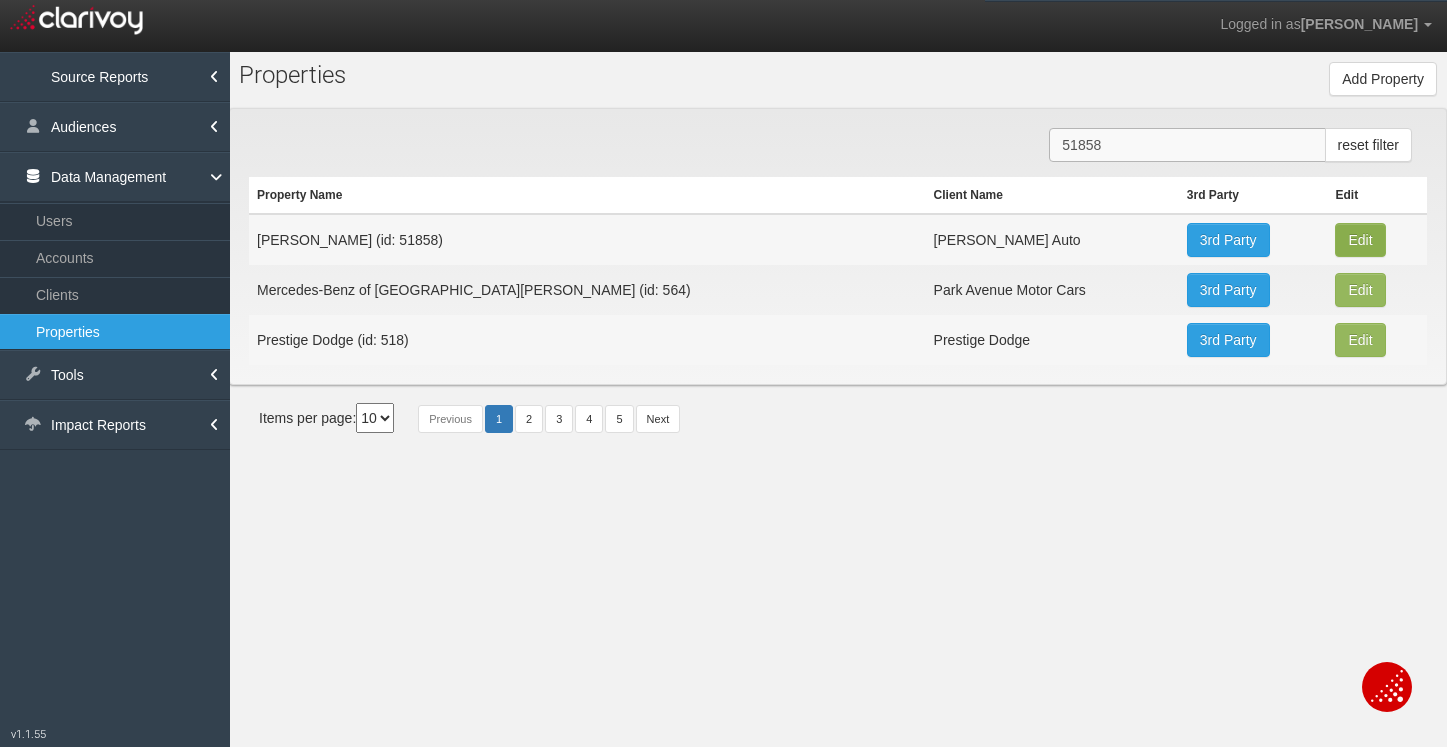 type on "51858" 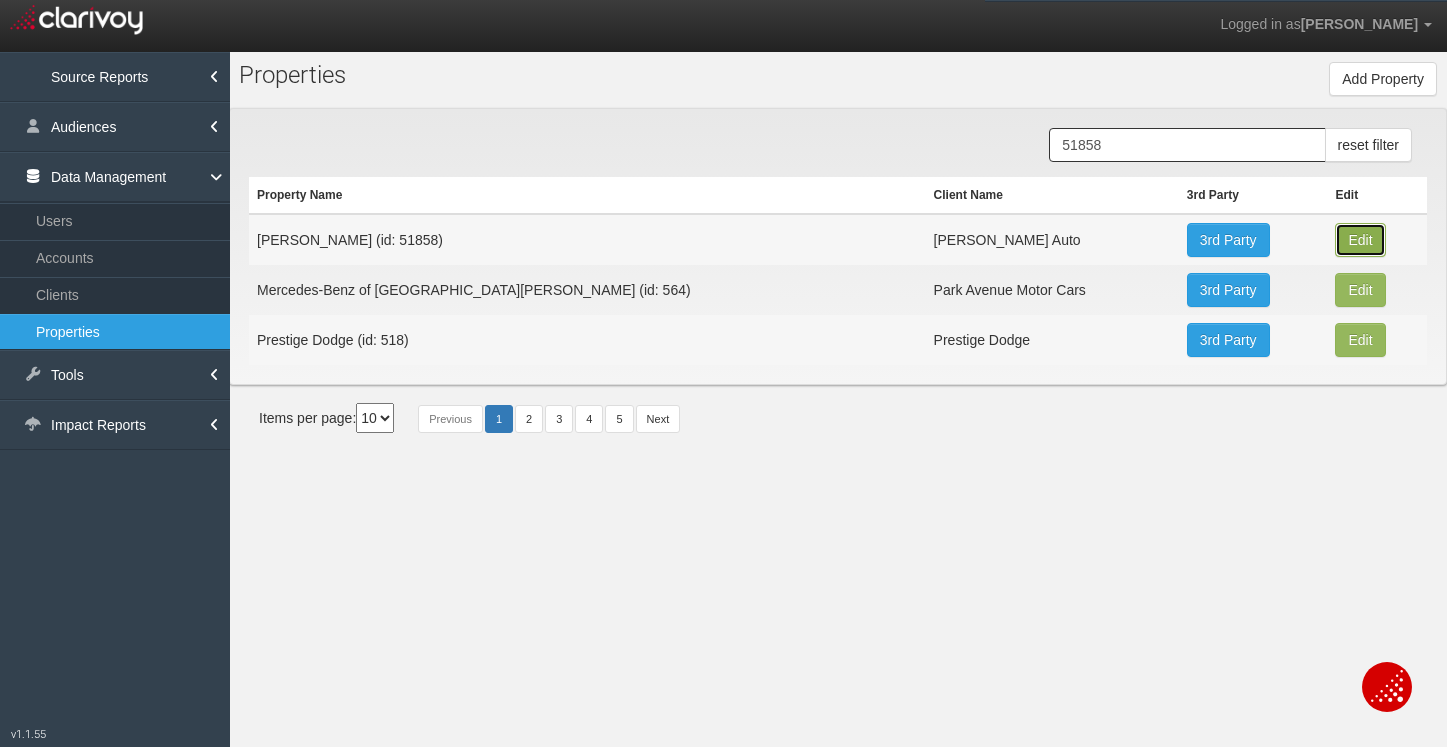 click on "Edit" at bounding box center (1360, 240) 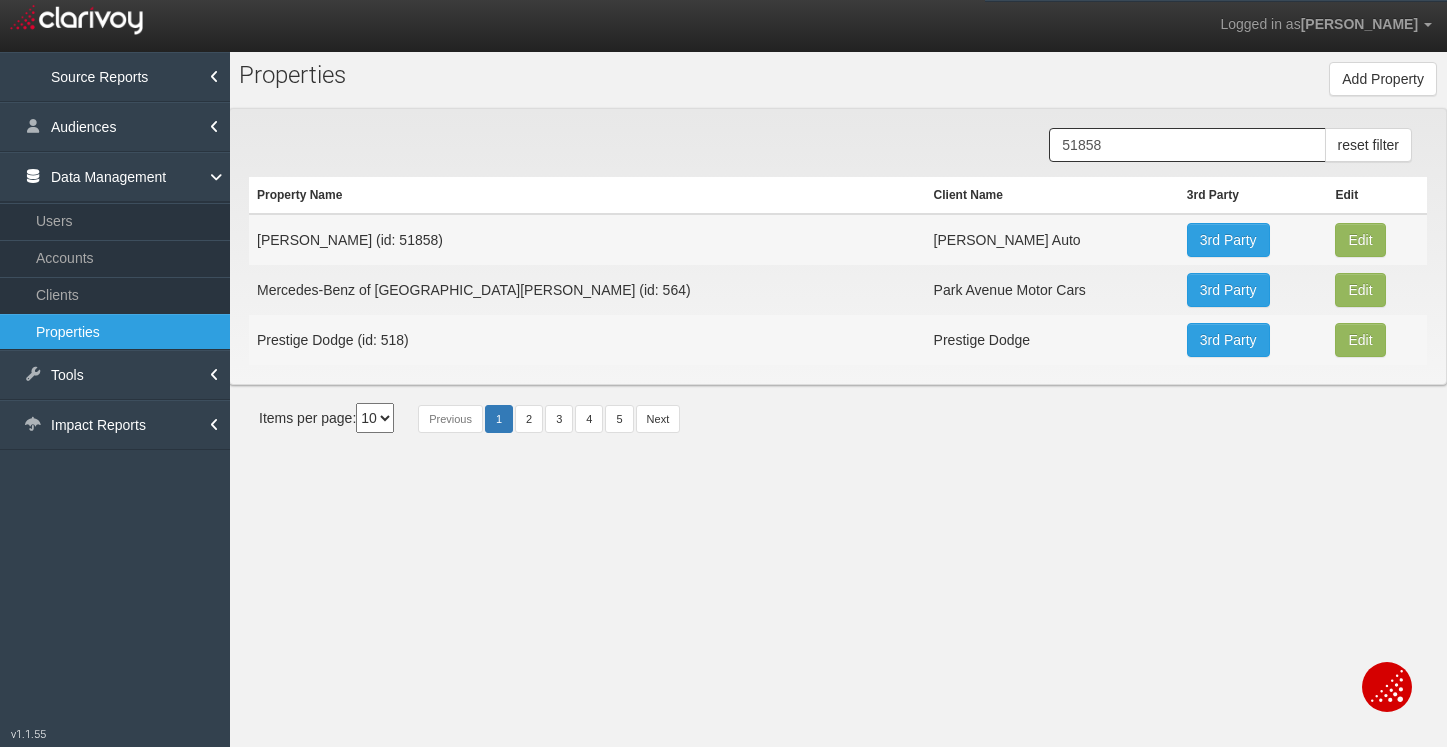 type on "[PERSON_NAME]" 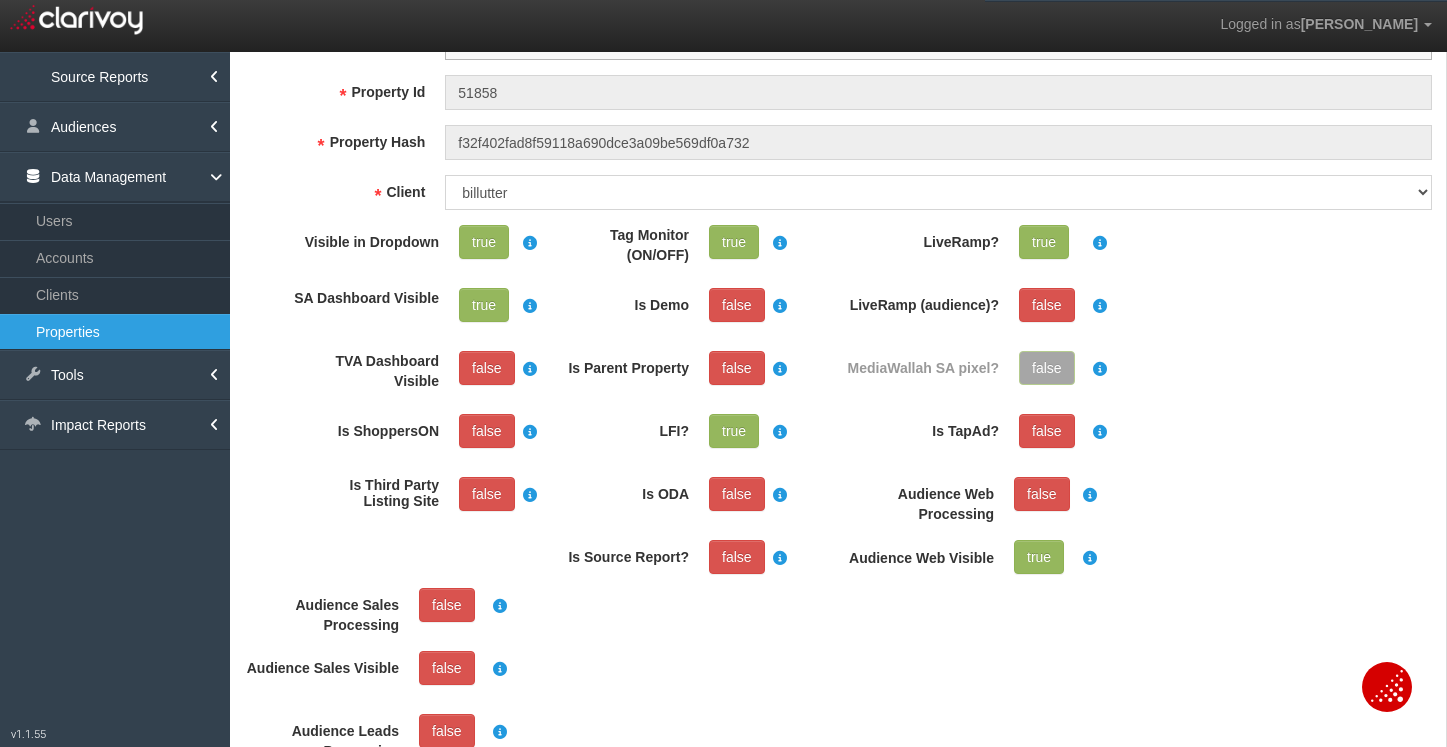 scroll, scrollTop: 112, scrollLeft: 0, axis: vertical 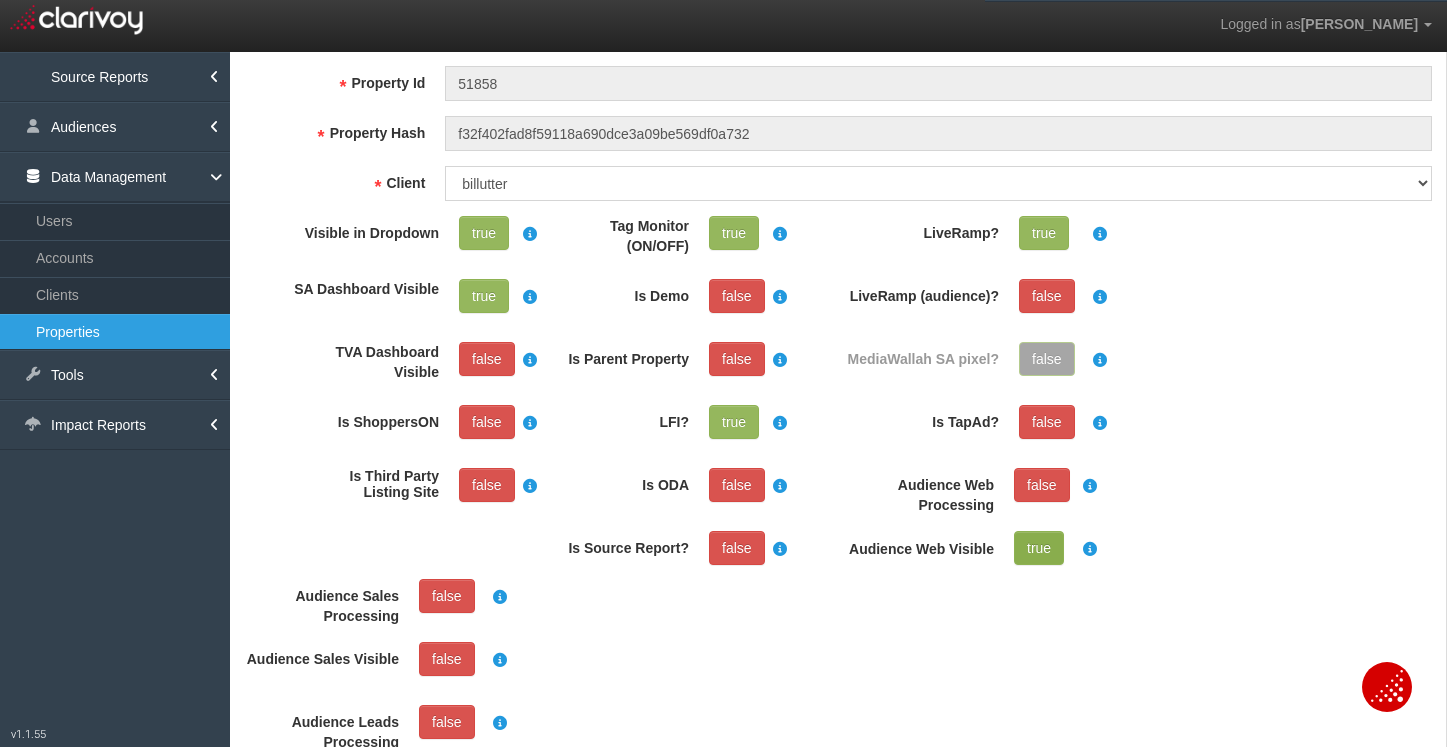 click on "true" at bounding box center [1039, 548] 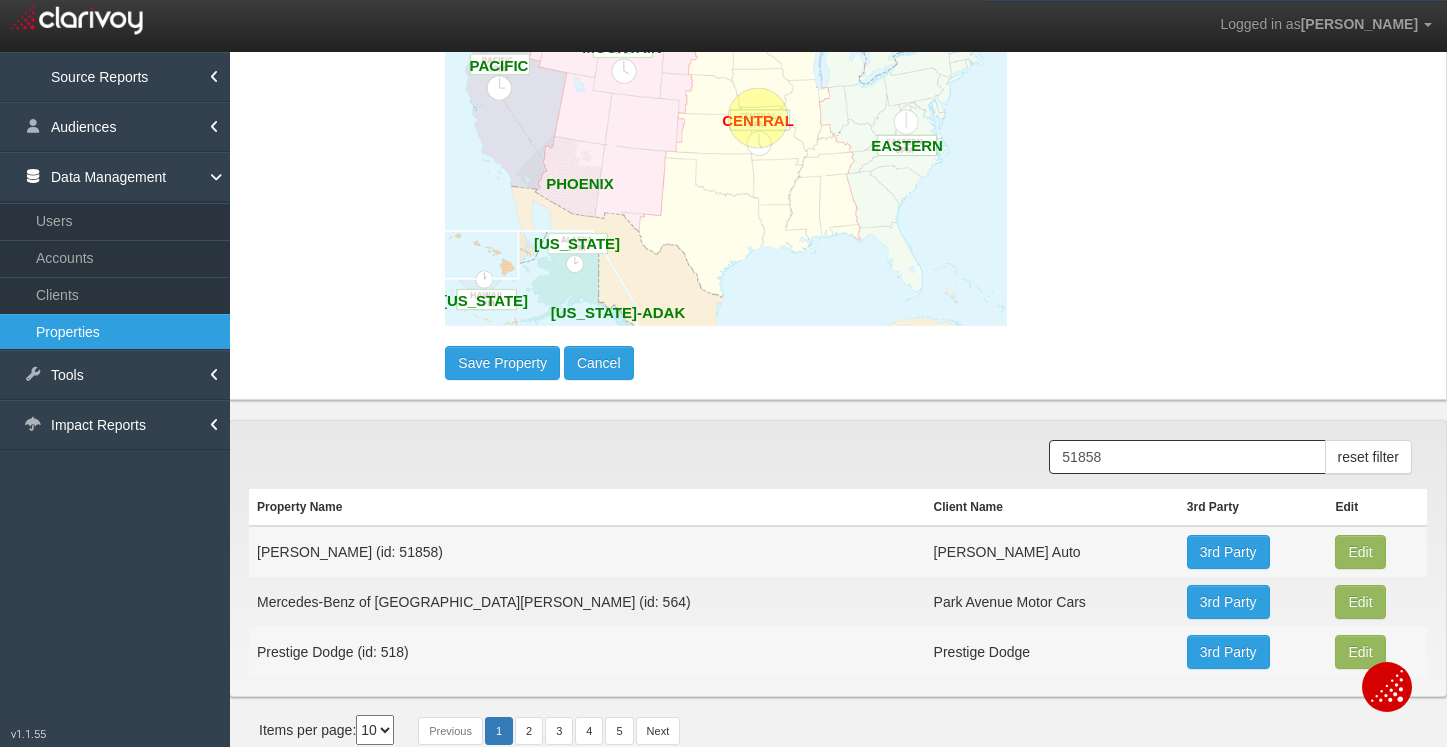scroll, scrollTop: 1812, scrollLeft: 0, axis: vertical 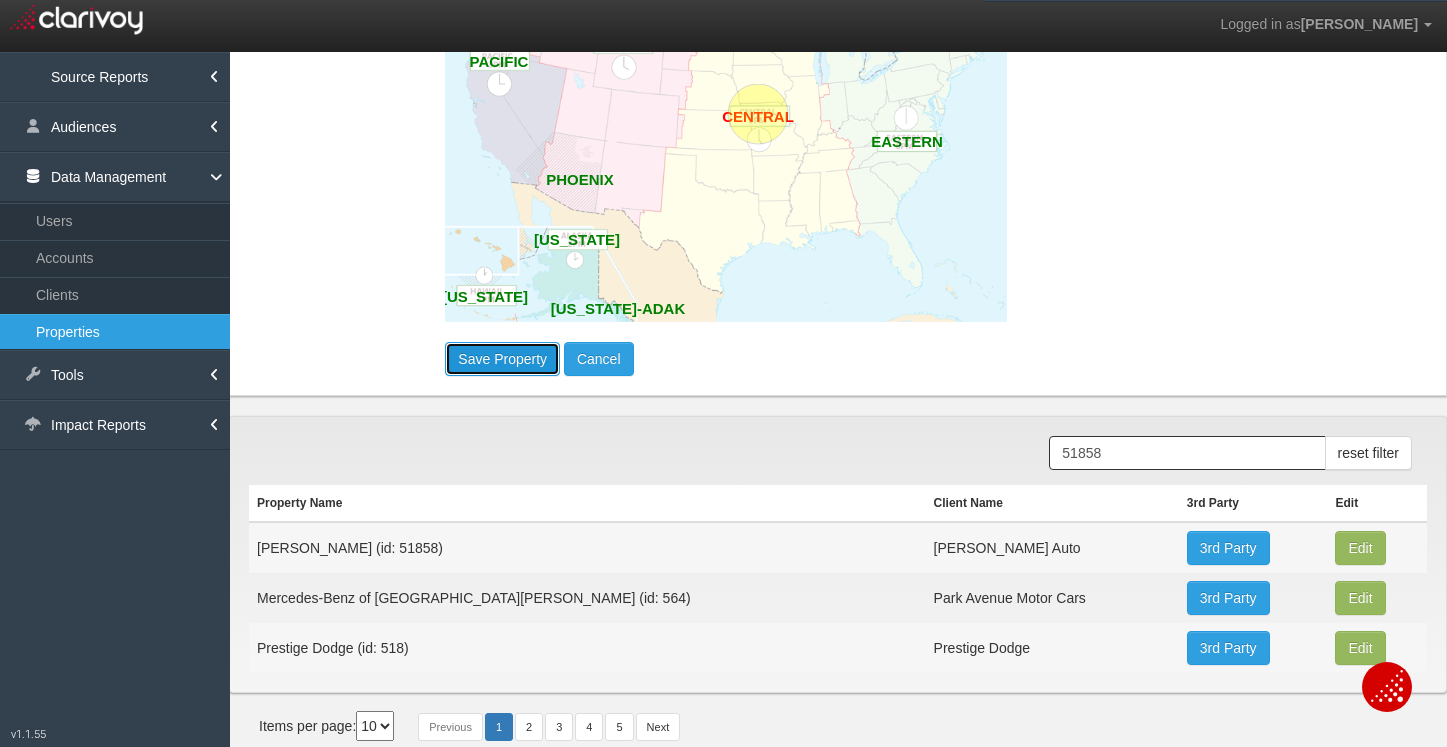 click on "Save Property" at bounding box center (502, 359) 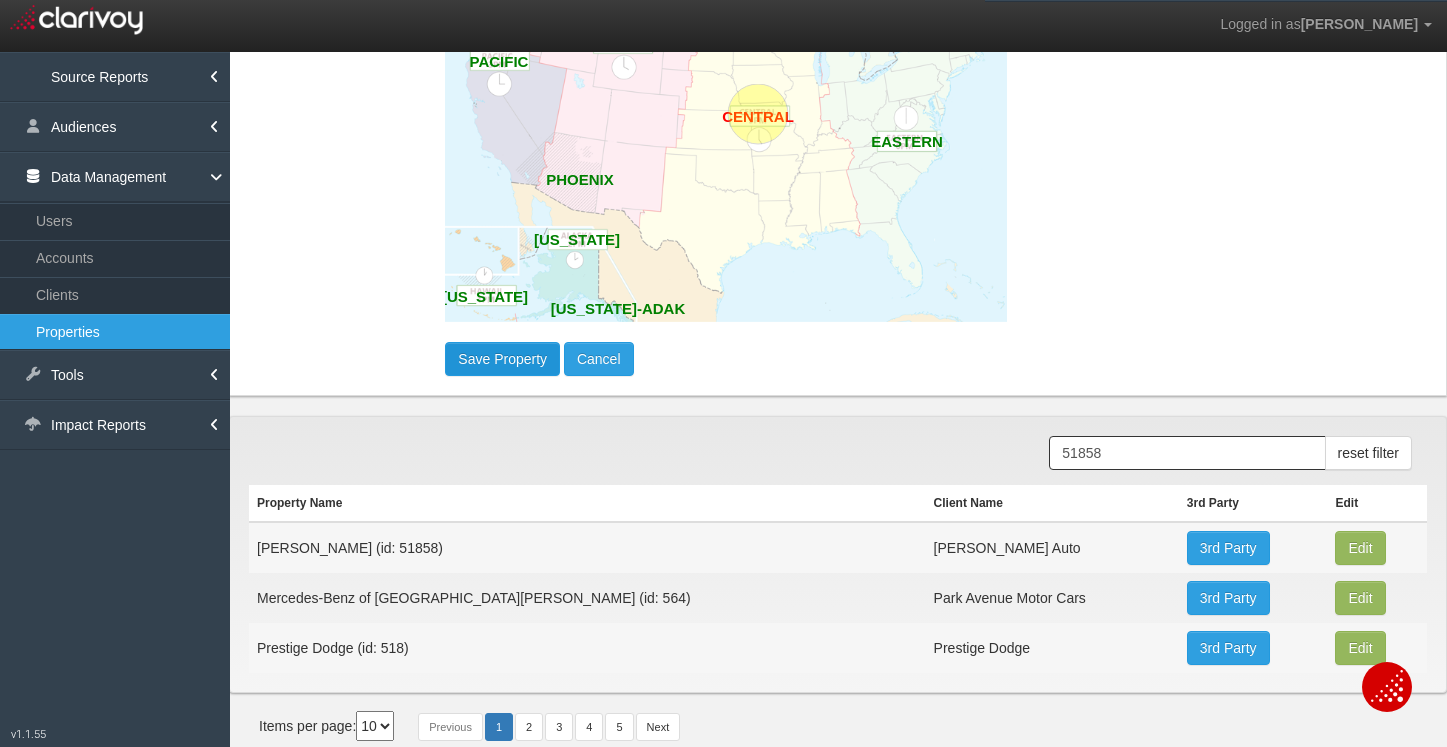 type 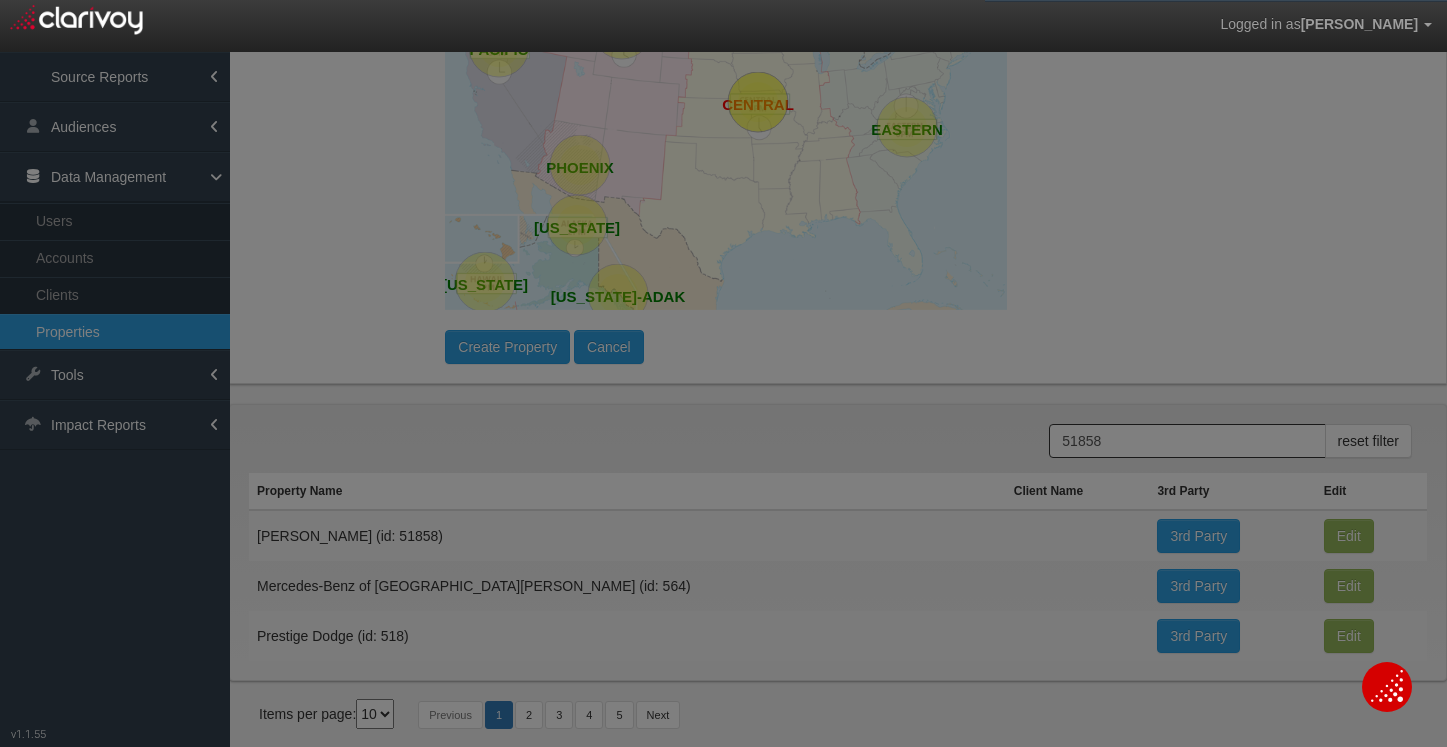 scroll, scrollTop: 0, scrollLeft: 0, axis: both 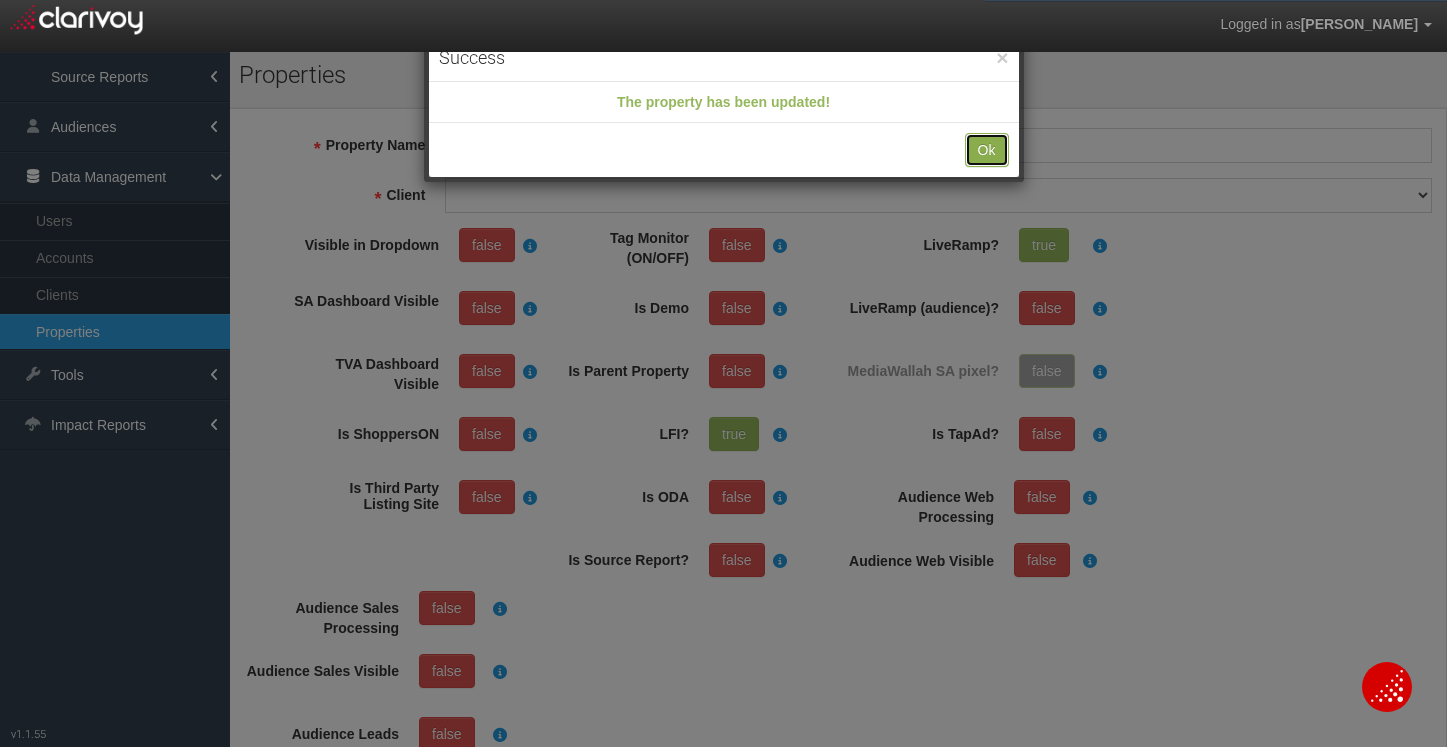 click on "Ok" at bounding box center (987, 150) 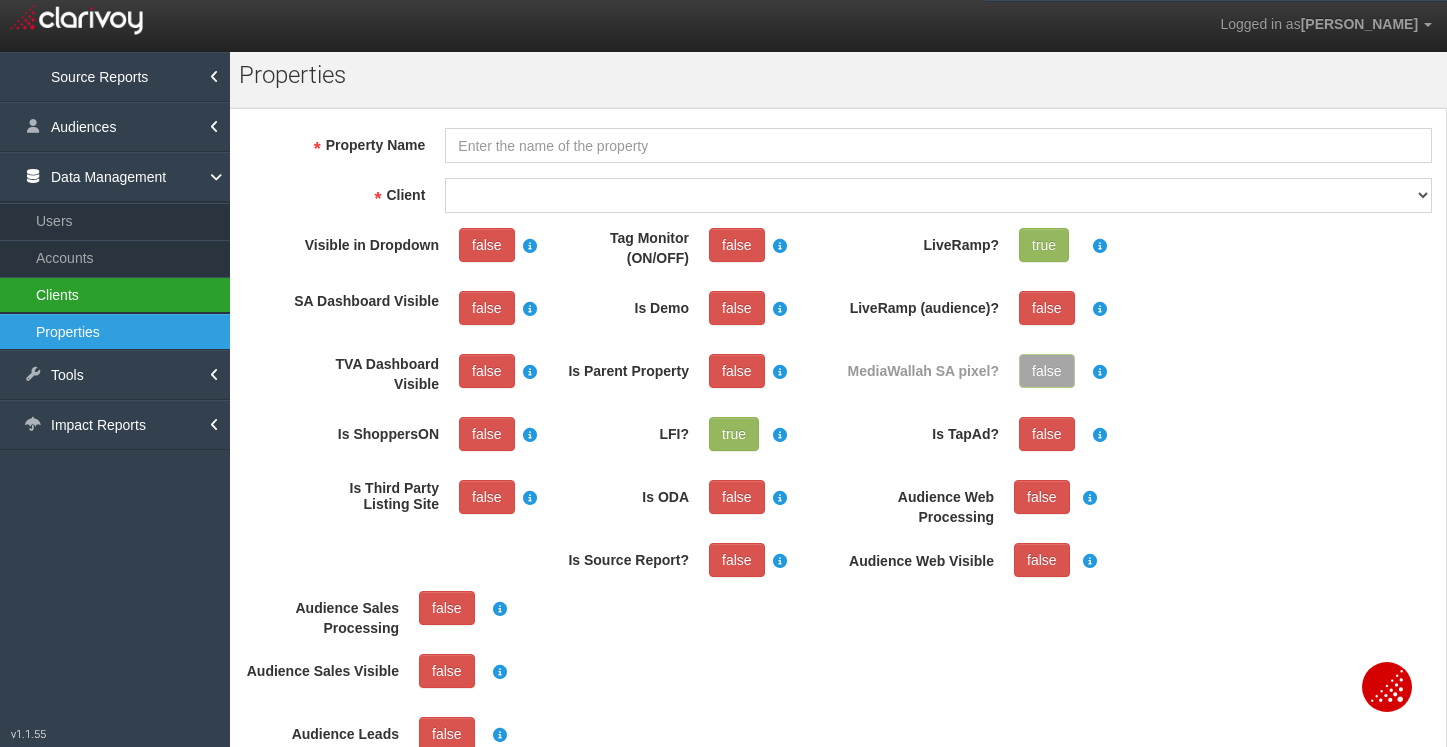 click on "Clients" at bounding box center [115, 295] 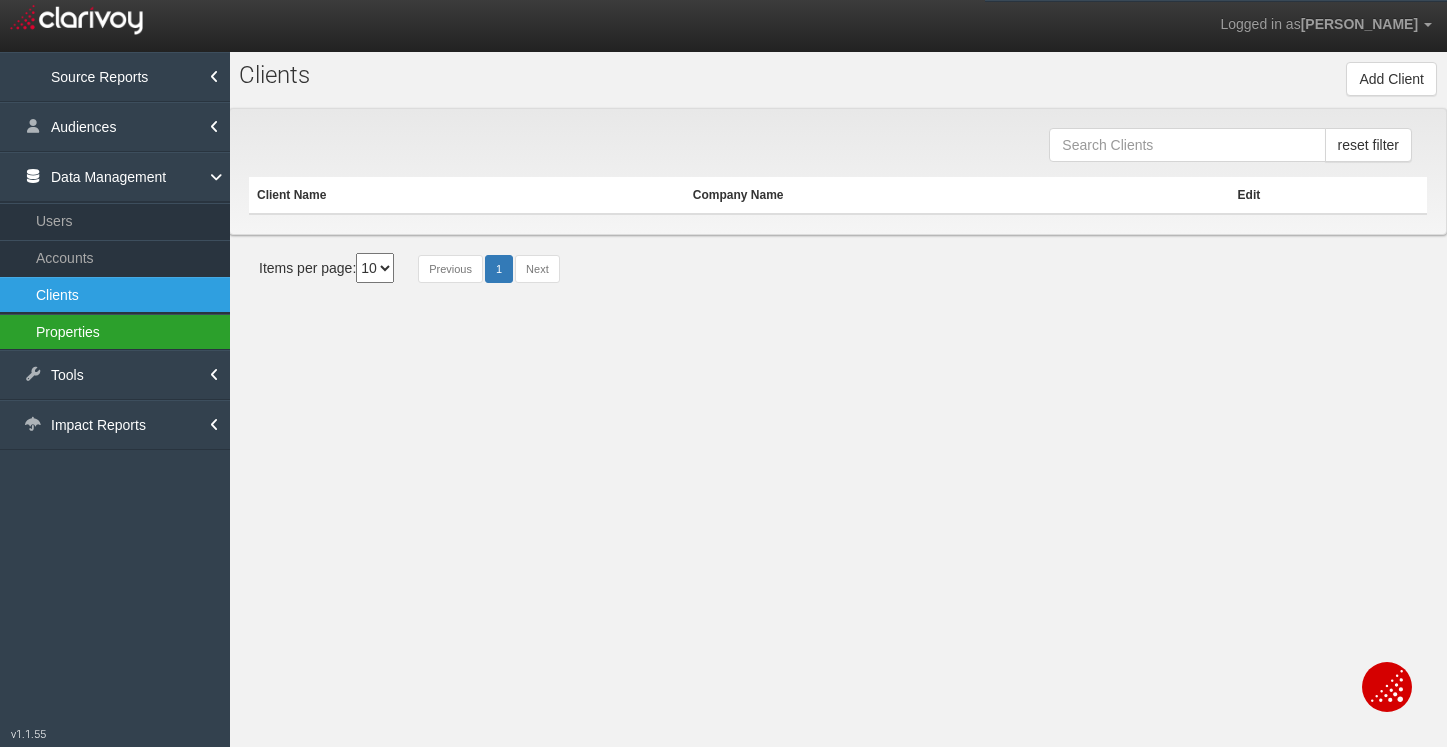 click on "Properties" at bounding box center [115, 332] 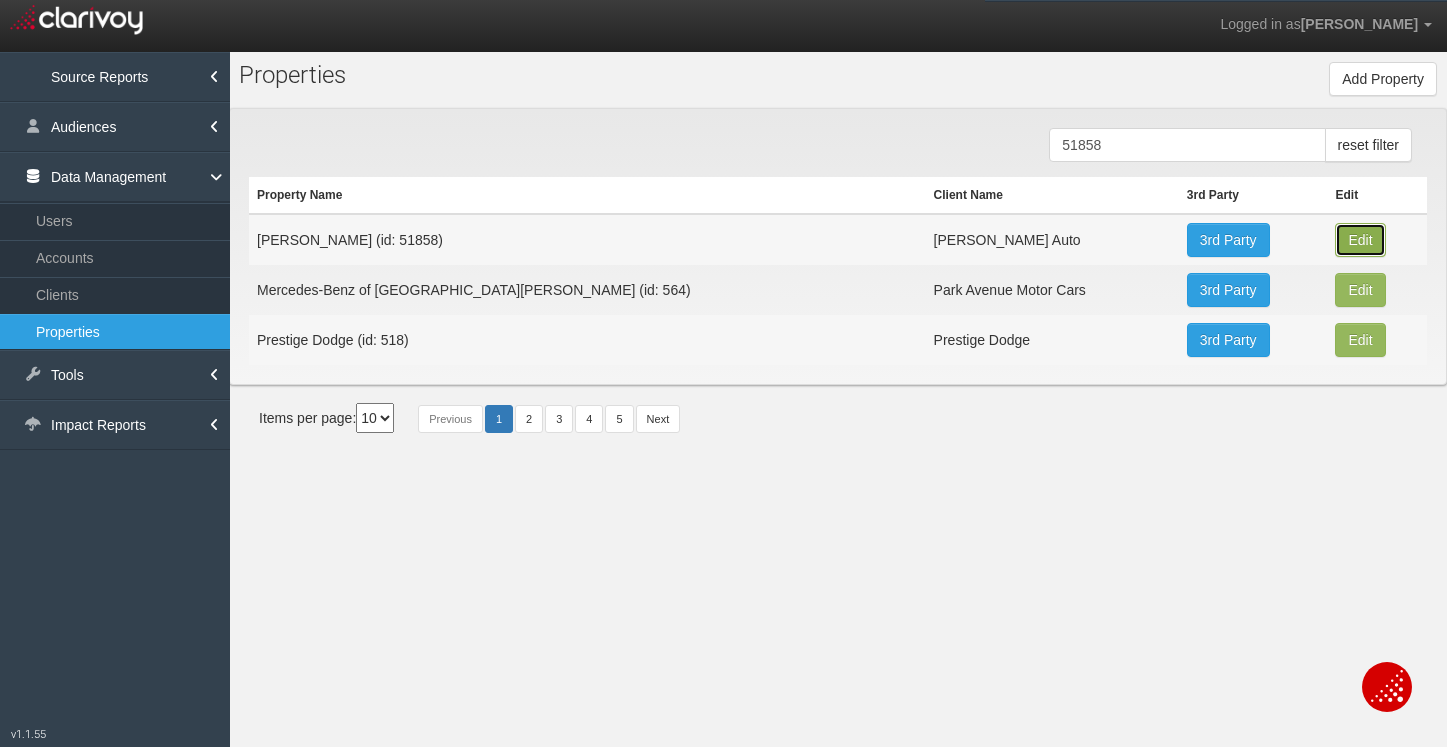 click on "Edit" at bounding box center [1360, 240] 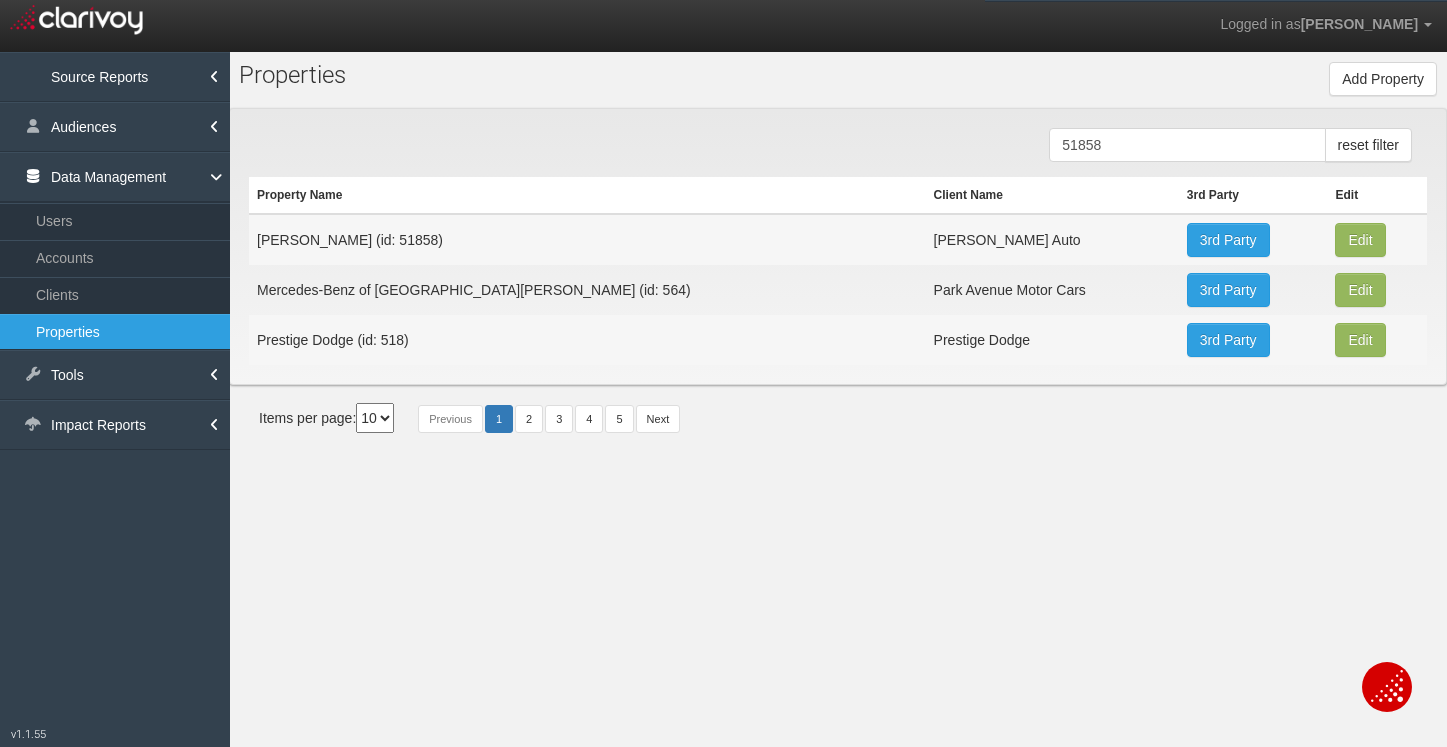 type on "[PERSON_NAME]" 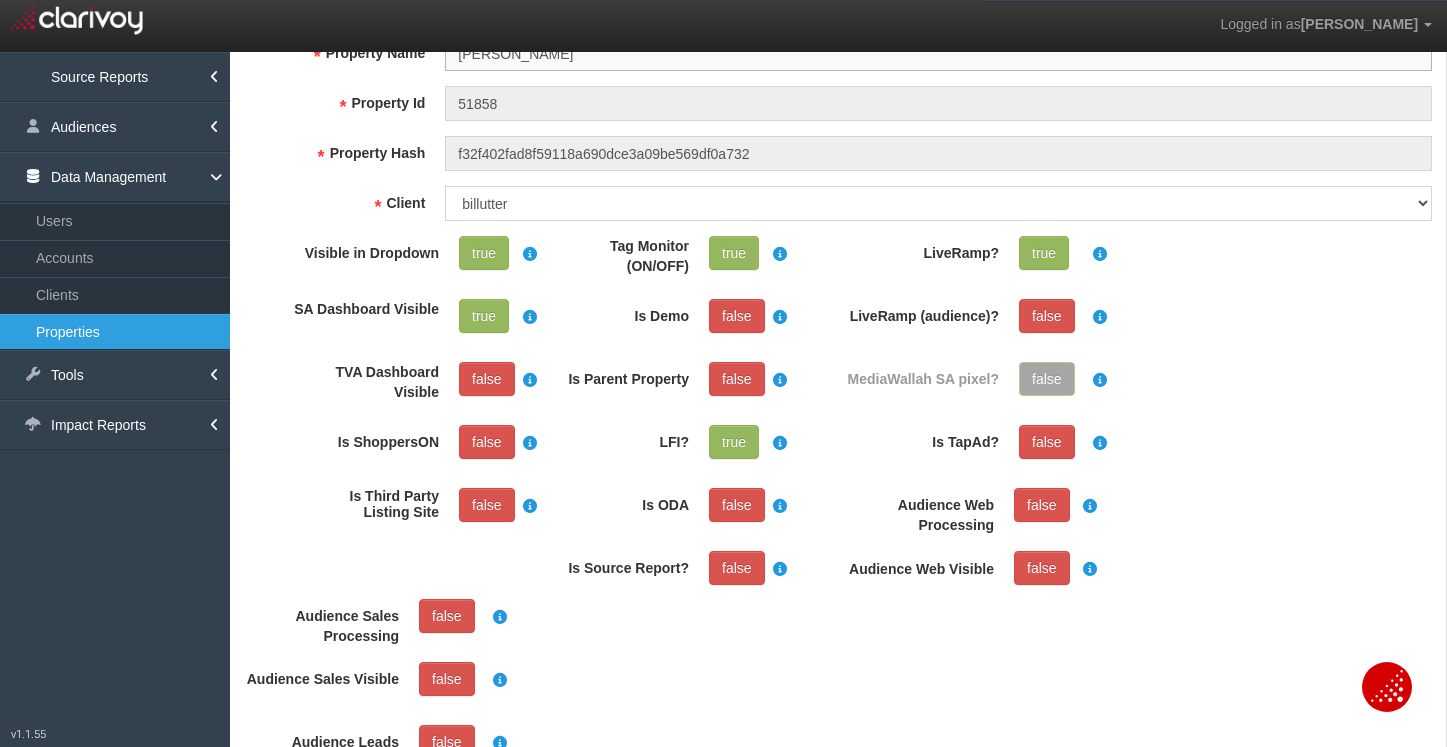 scroll, scrollTop: 94, scrollLeft: 0, axis: vertical 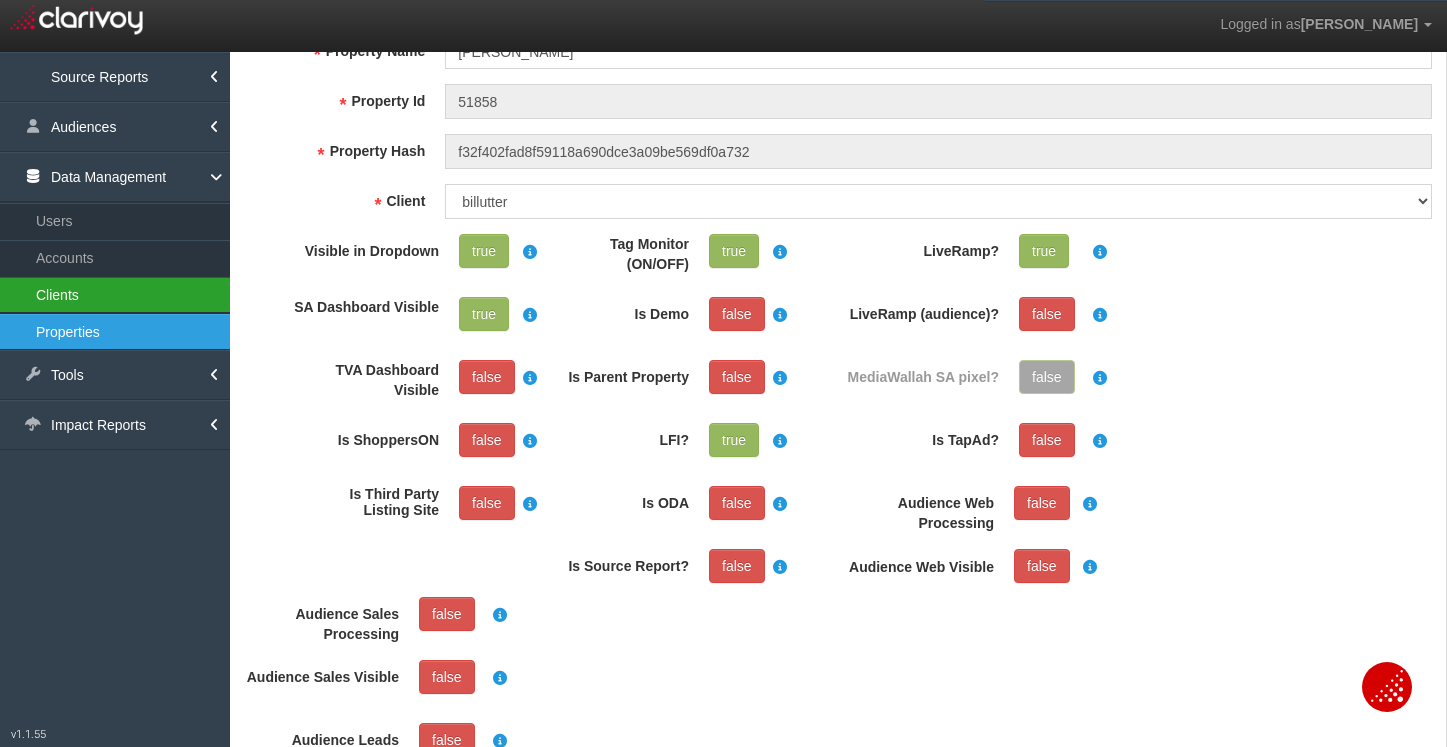 click on "Clients" at bounding box center [115, 295] 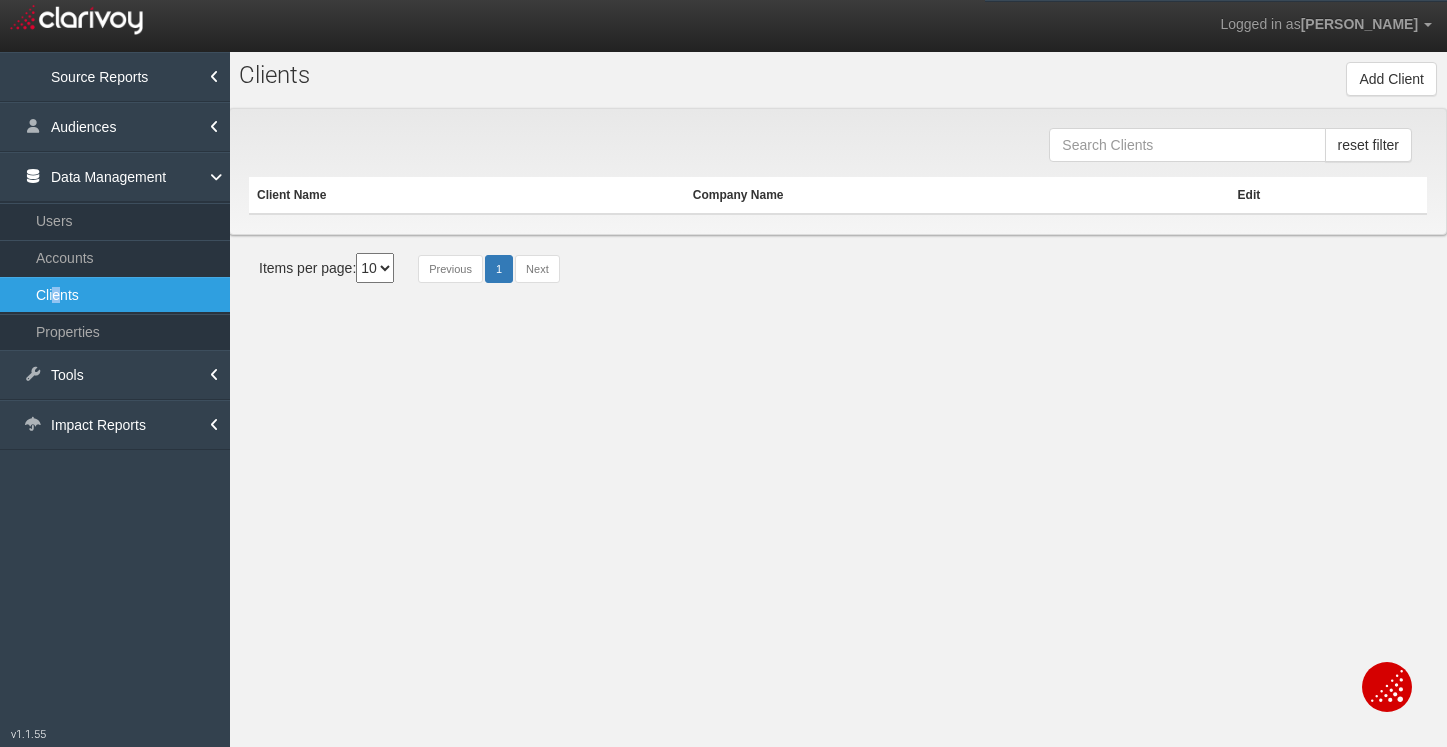 scroll, scrollTop: 0, scrollLeft: 0, axis: both 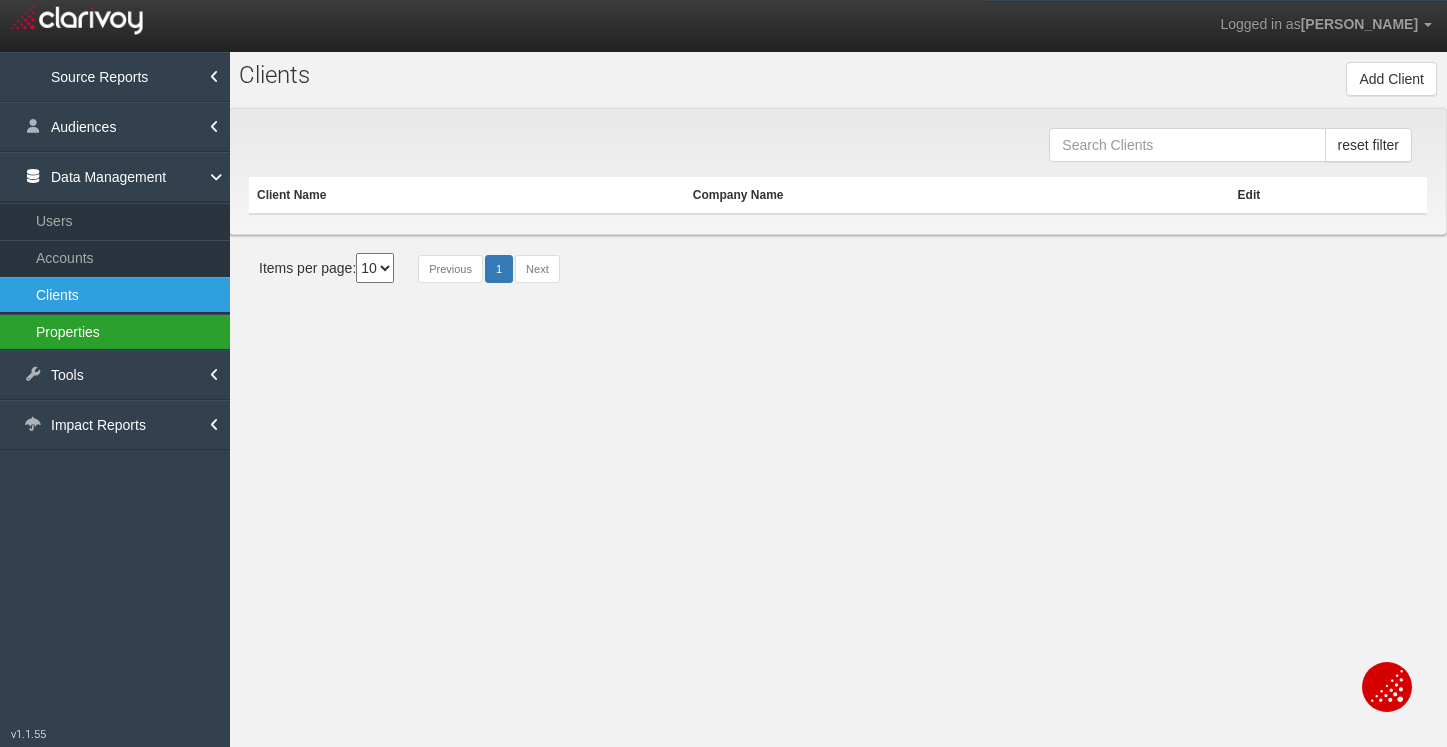 click on "Properties" at bounding box center [115, 332] 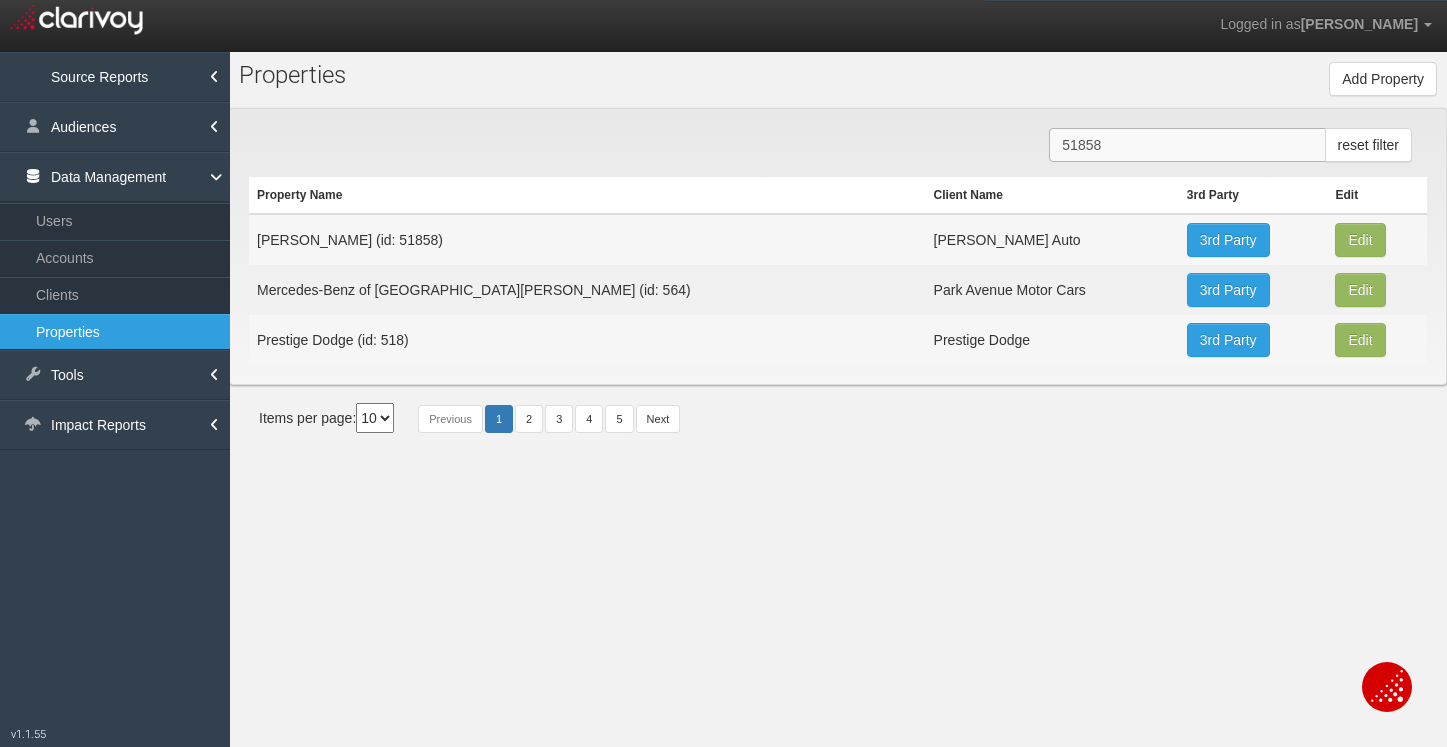 click on "51858" at bounding box center (1187, 145) 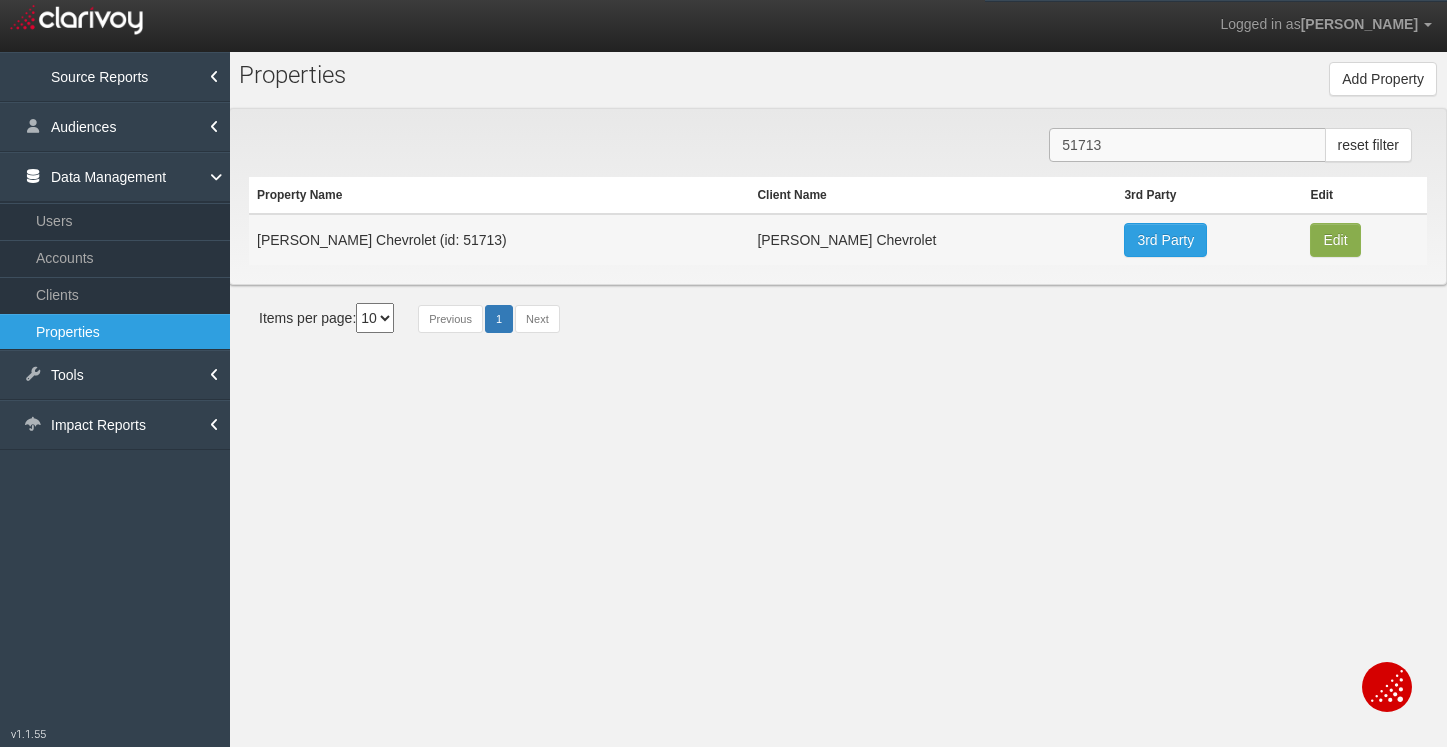 type on "51713" 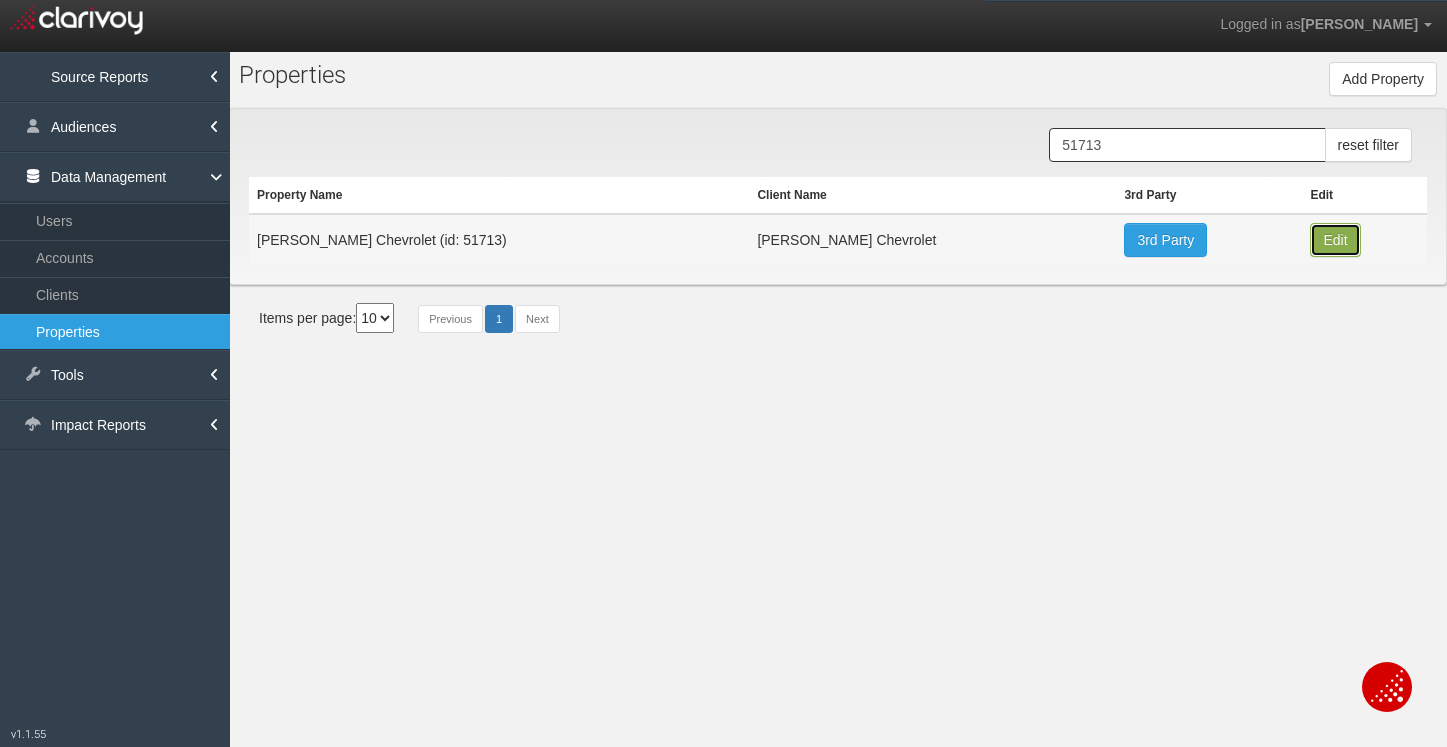 click on "Edit" at bounding box center [1335, 240] 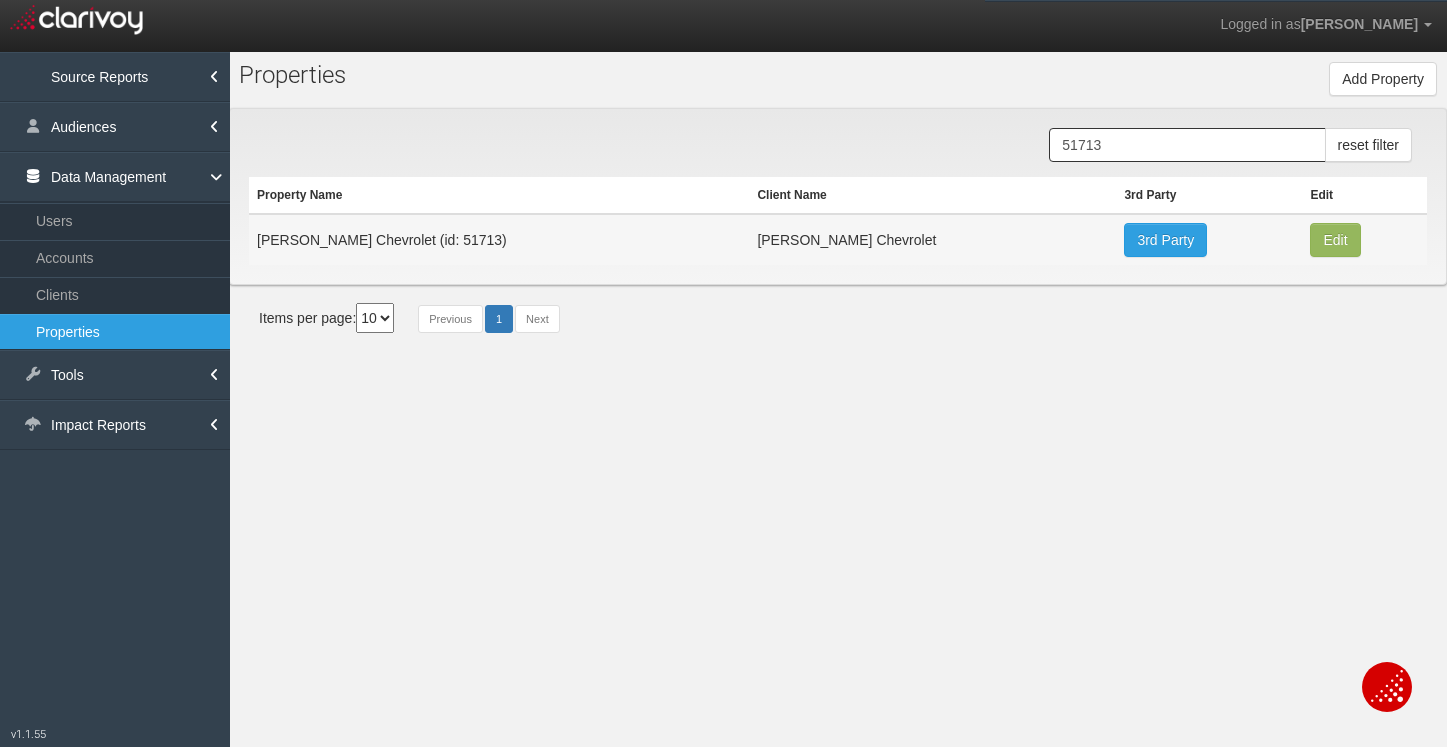 type on "[PERSON_NAME] Chevrolet" 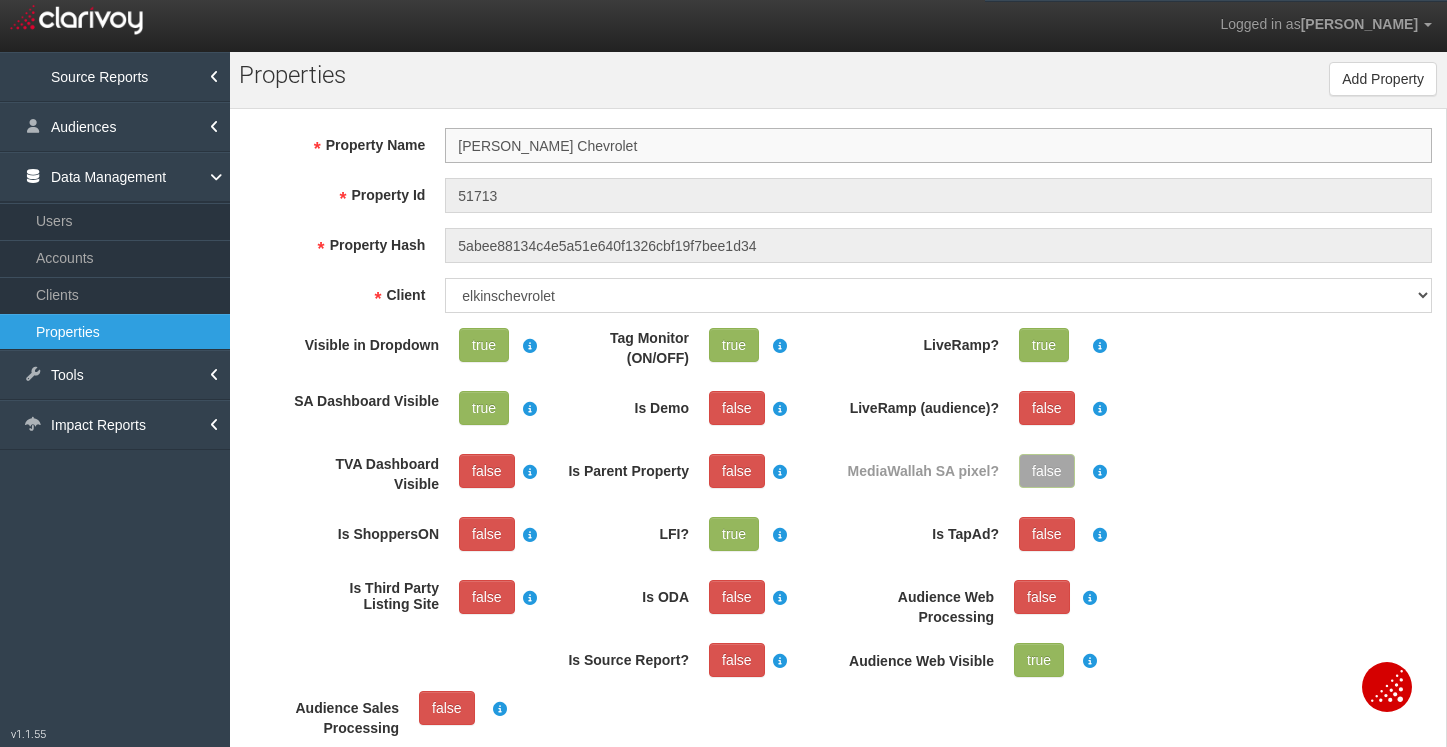 scroll, scrollTop: 37, scrollLeft: 0, axis: vertical 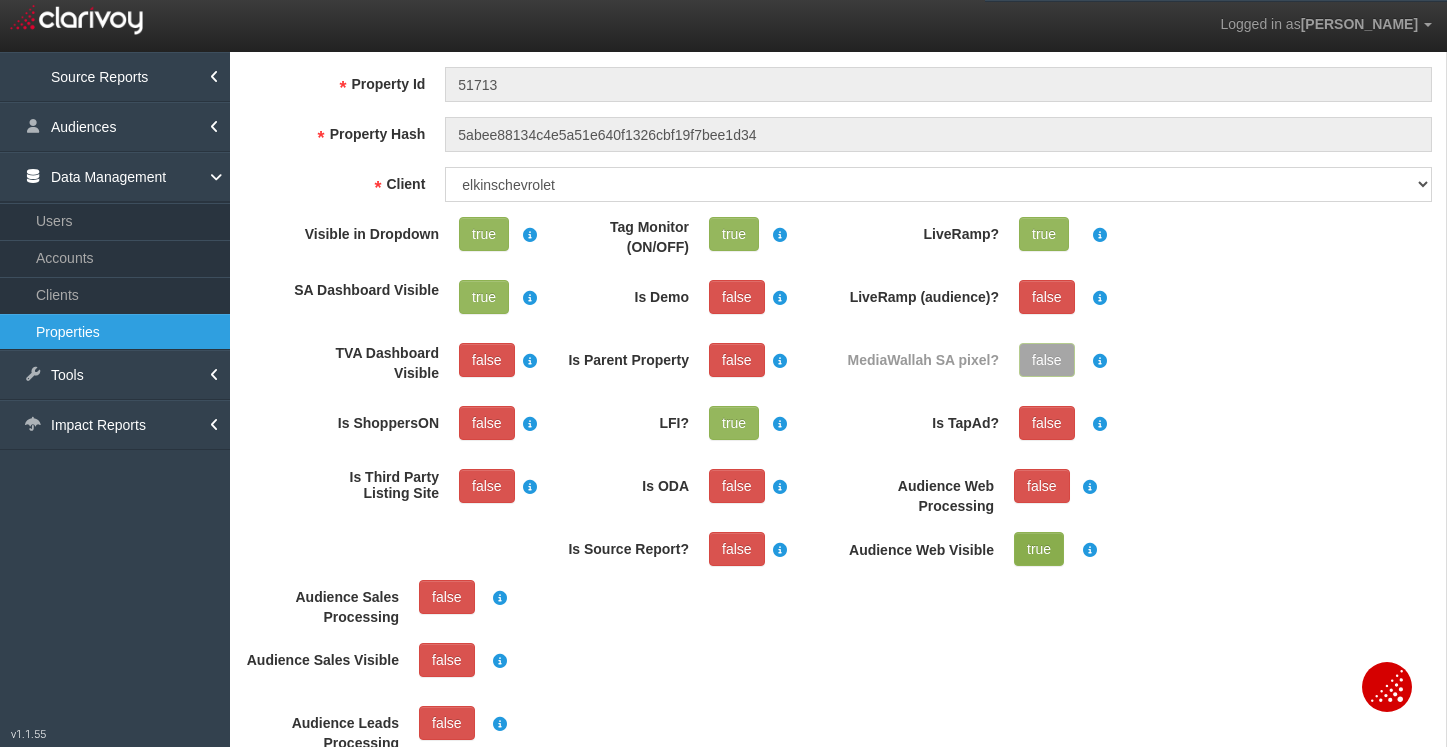 click on "true" at bounding box center (1039, 549) 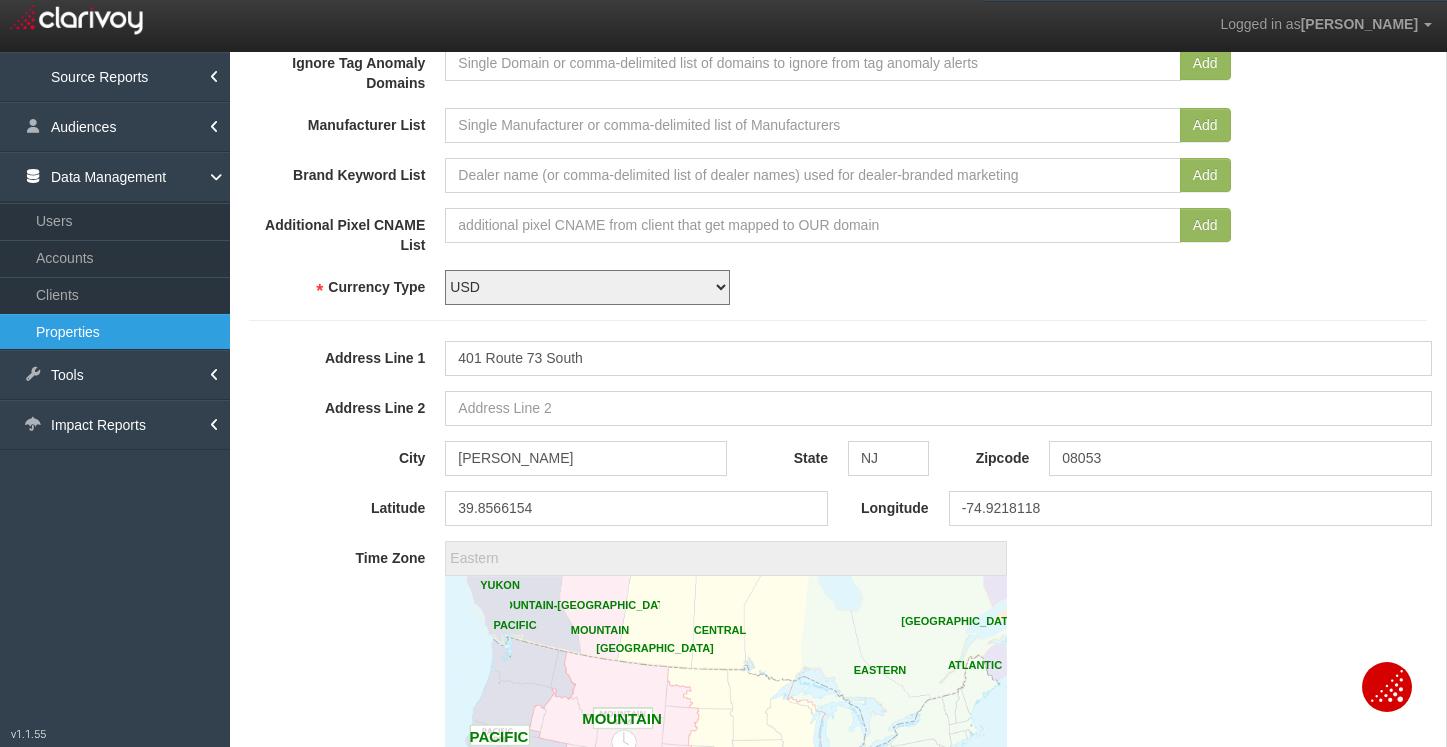 scroll, scrollTop: 1723, scrollLeft: 0, axis: vertical 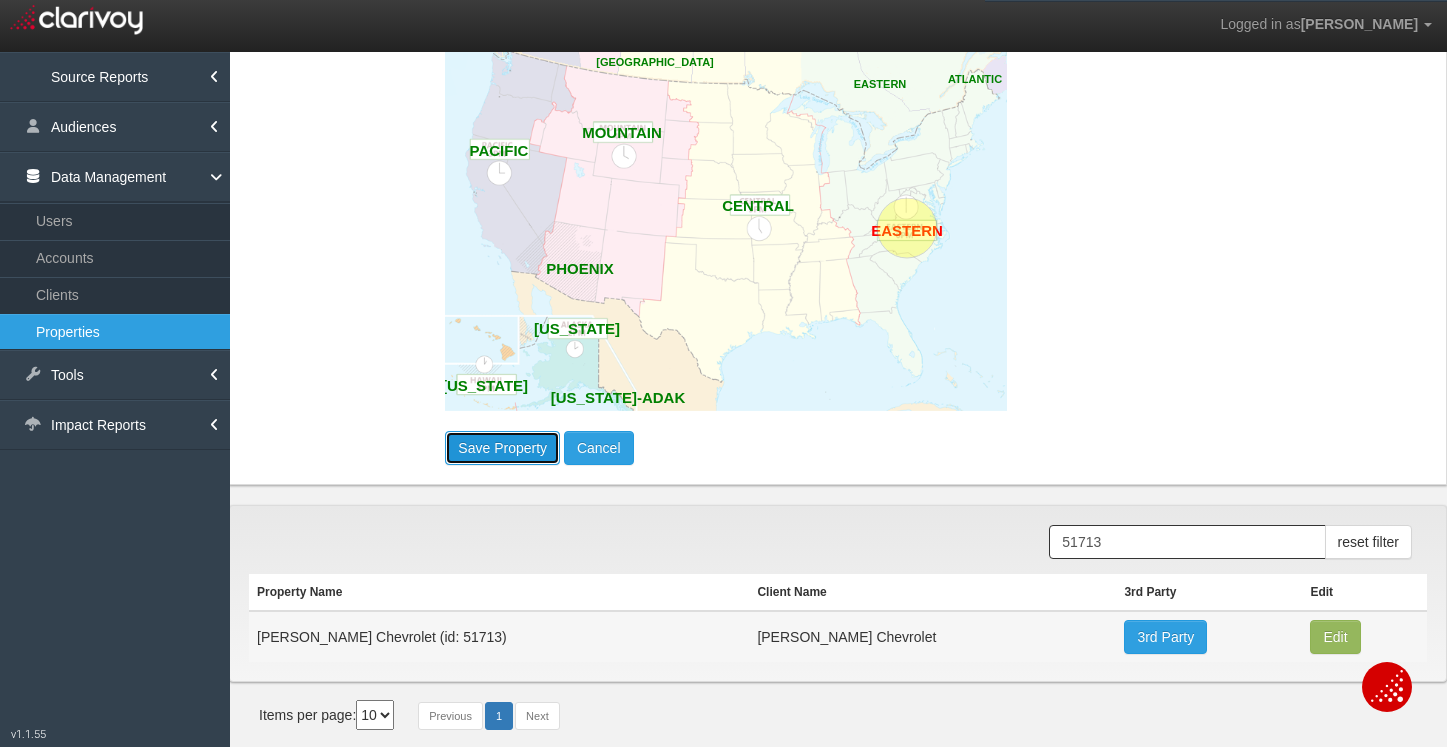 click on "Save Property" at bounding box center [502, 448] 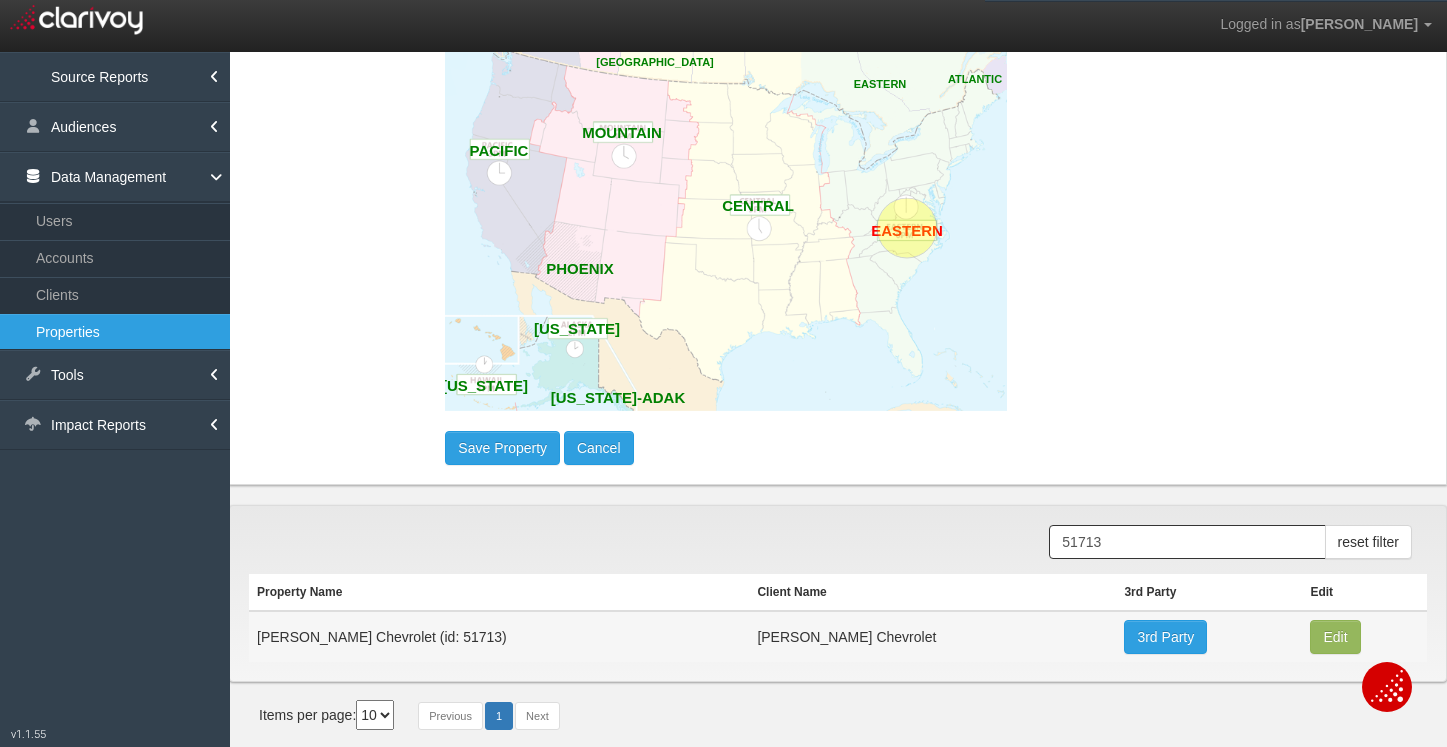 type 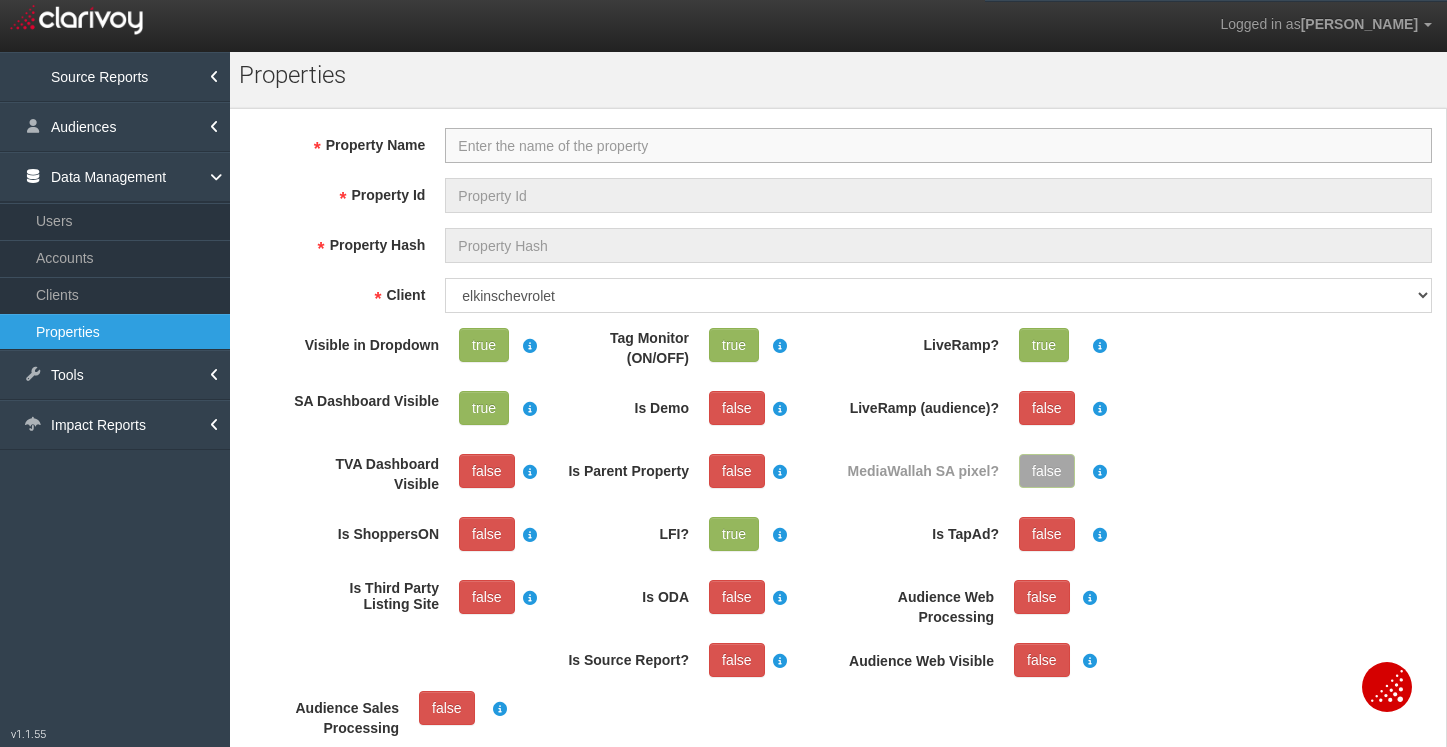 select on "?" 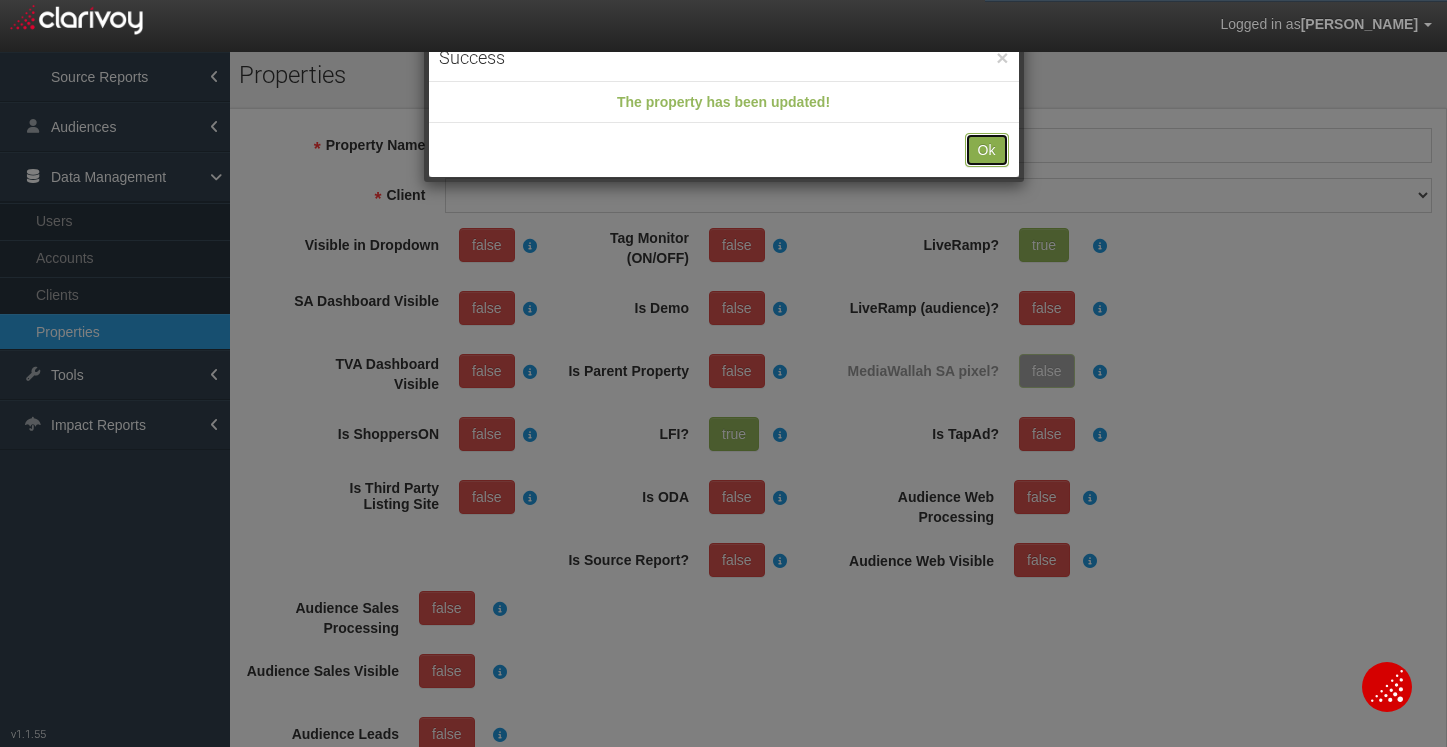 click on "Ok" at bounding box center [987, 150] 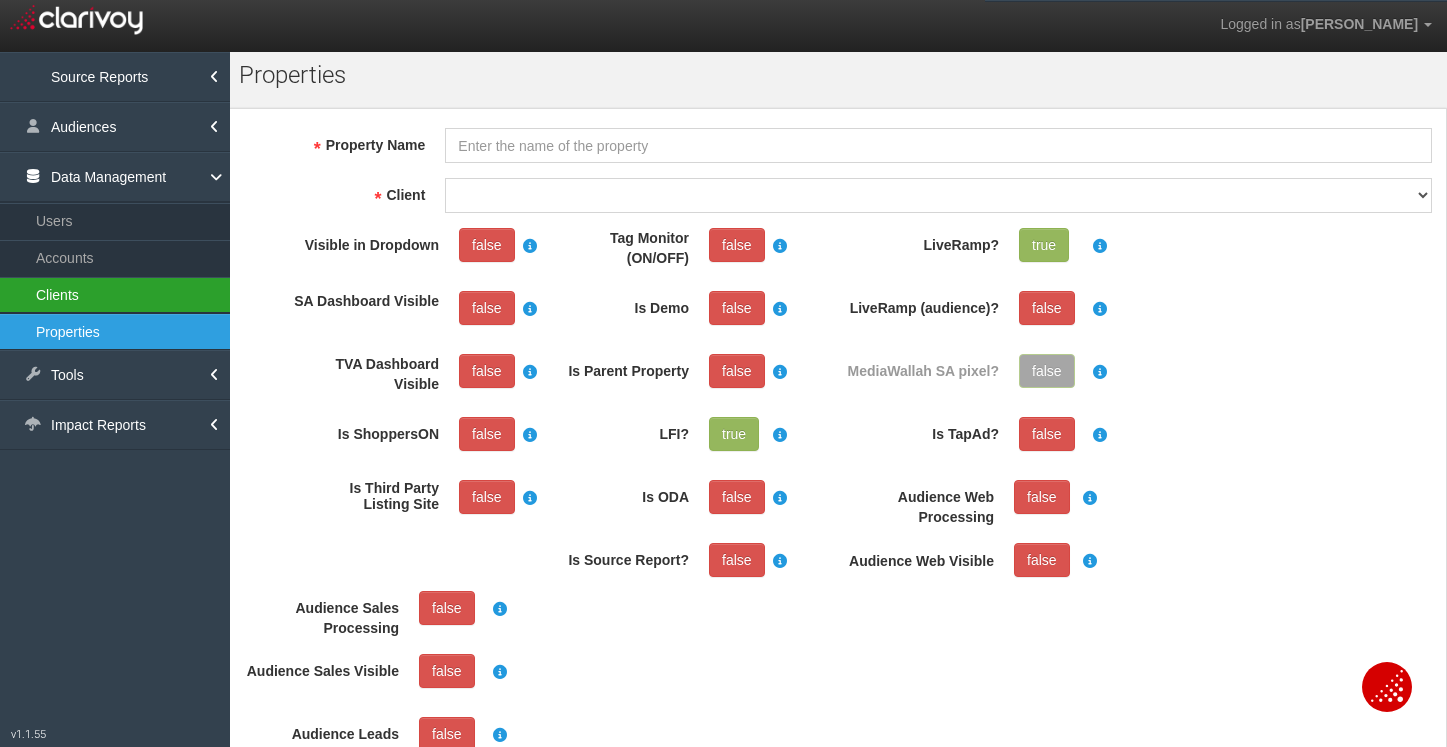 click on "Clients" at bounding box center [115, 295] 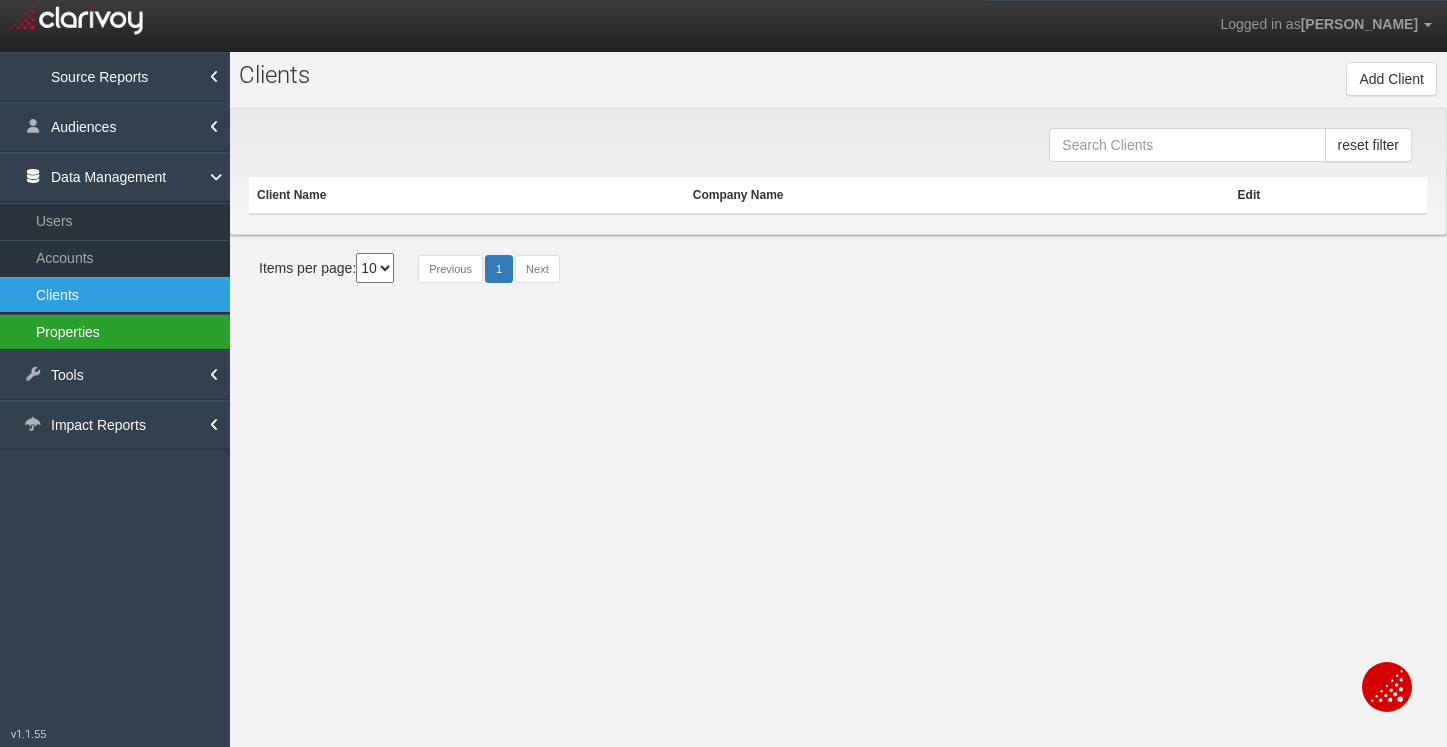 click on "Properties" at bounding box center (115, 332) 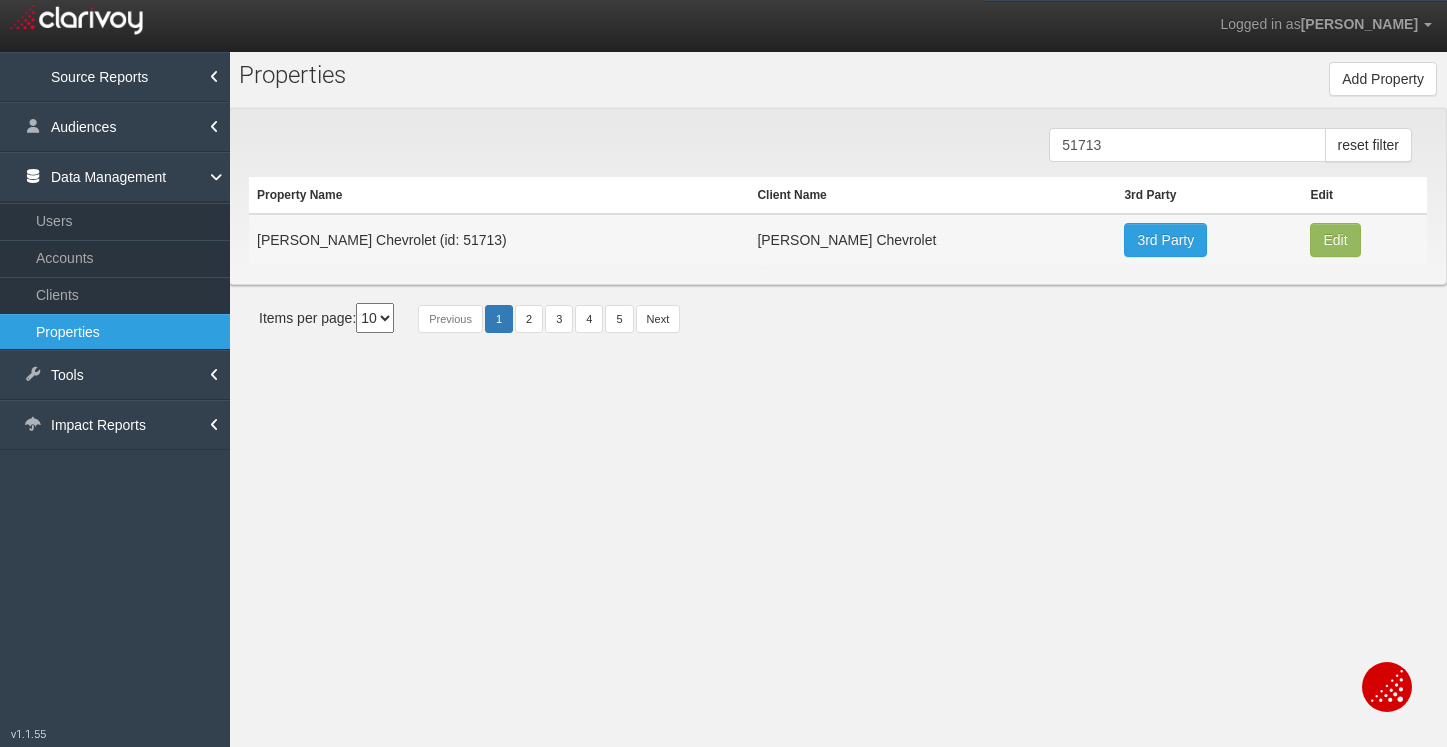 click on "Pr o perties
Add Property
Property Name
Property Id
Property Hash
Client
1stgear 212motors 24autogroup 401group 405motors 44automart 503autos a-b aaaohio aaronautomotivegroup abzmotors accurateautomotiveofjacksonville actionautoutah acuraofcolumbus acuraofpembrokepines adamautogroup adamstoyota advance advantagefordlincoln adventureag [GEOGRAPHIC_DATA] airporthonda [PERSON_NAME] akinsautogroup alamo alanwebbag albrechtautogroup alexkarras alfredmatthews allamericanford allengwynn allensamuels allenturner allstargroup allwaysautogroup almcars alphaauto alpiemonteautogroup alpineautogroup alwilleford ambarmotors americanautobrokers amesburychevy amgauto amherstsubaru amsi anchorautooutlet [PERSON_NAME] andean andersonauto andersonautomotivegroup andymohr [PERSON_NAME] apple" at bounding box center (838, 425) 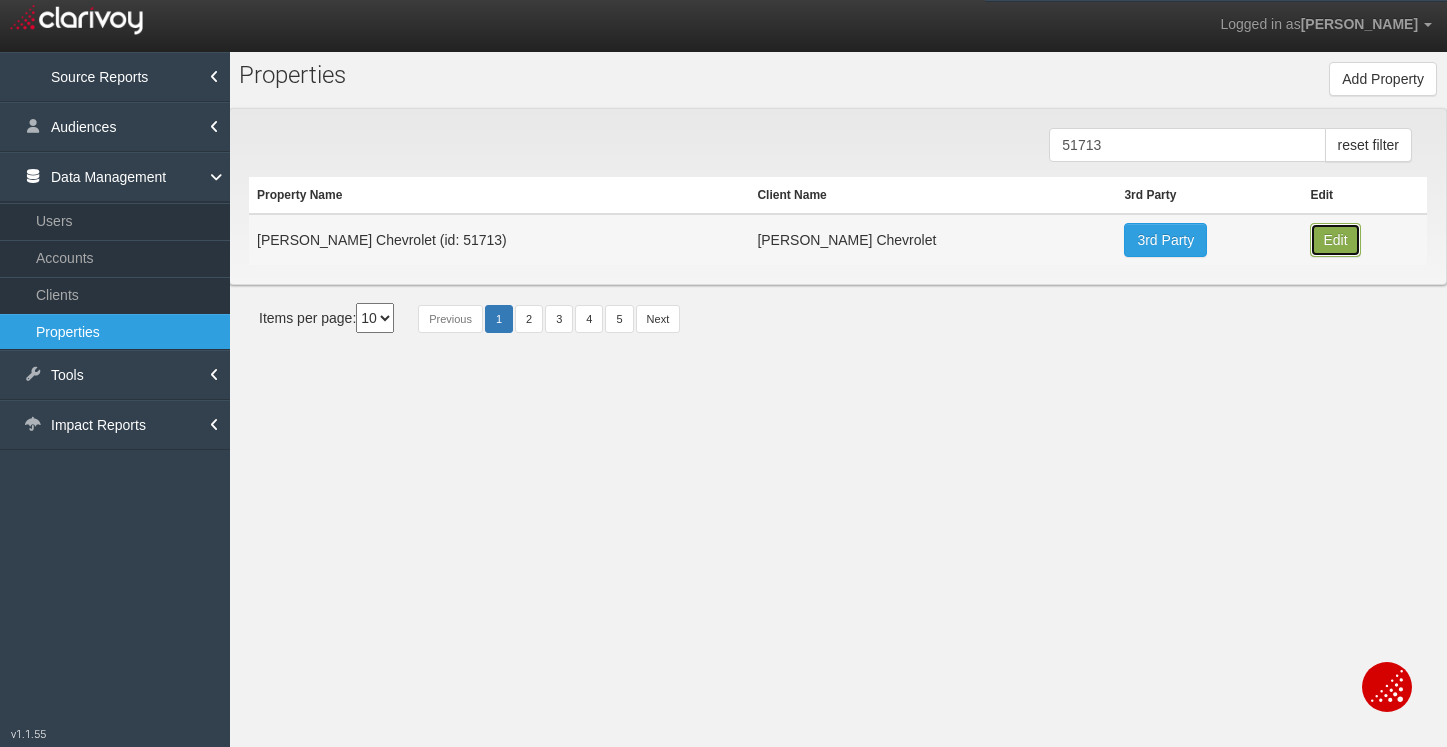 click on "Edit" at bounding box center (1335, 240) 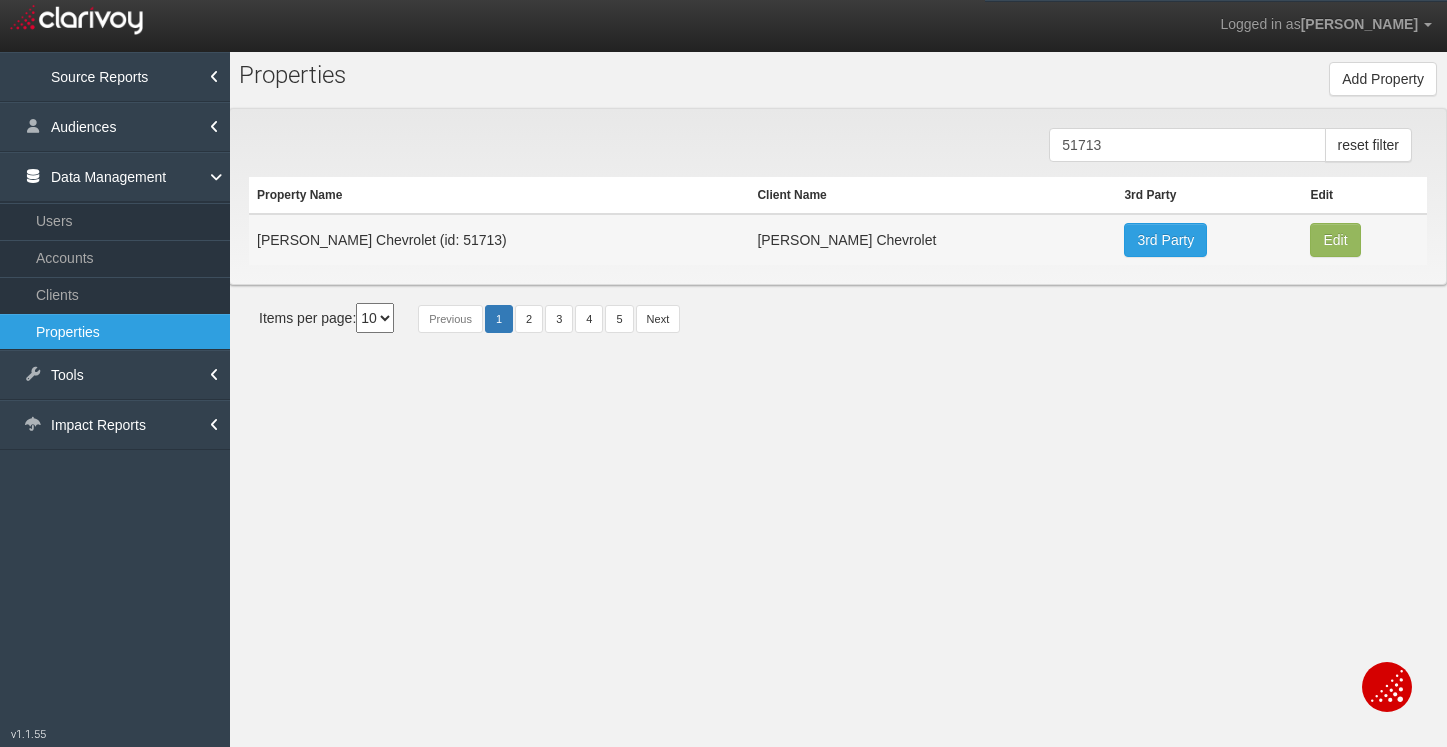 type on "[PERSON_NAME] Chevrolet" 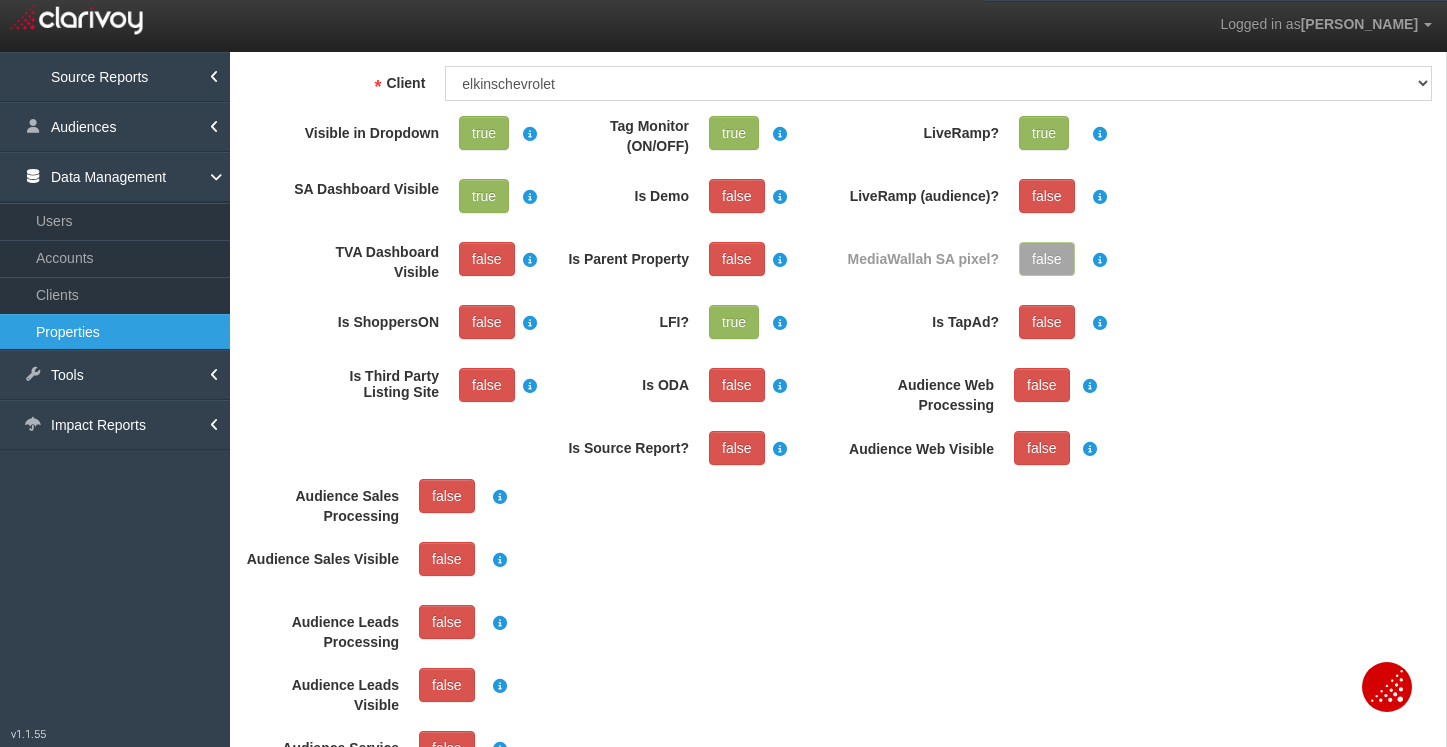 scroll, scrollTop: 0, scrollLeft: 0, axis: both 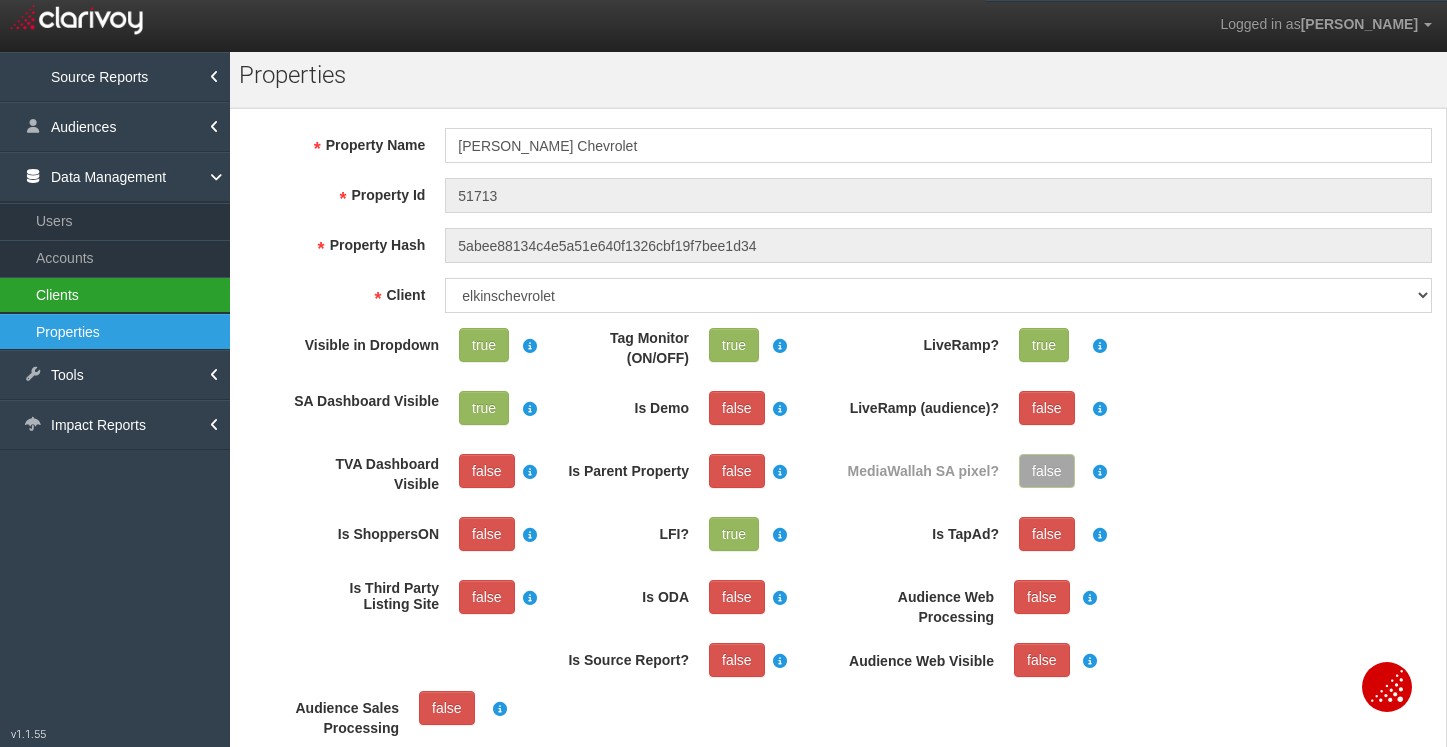 click on "Clients" at bounding box center (115, 295) 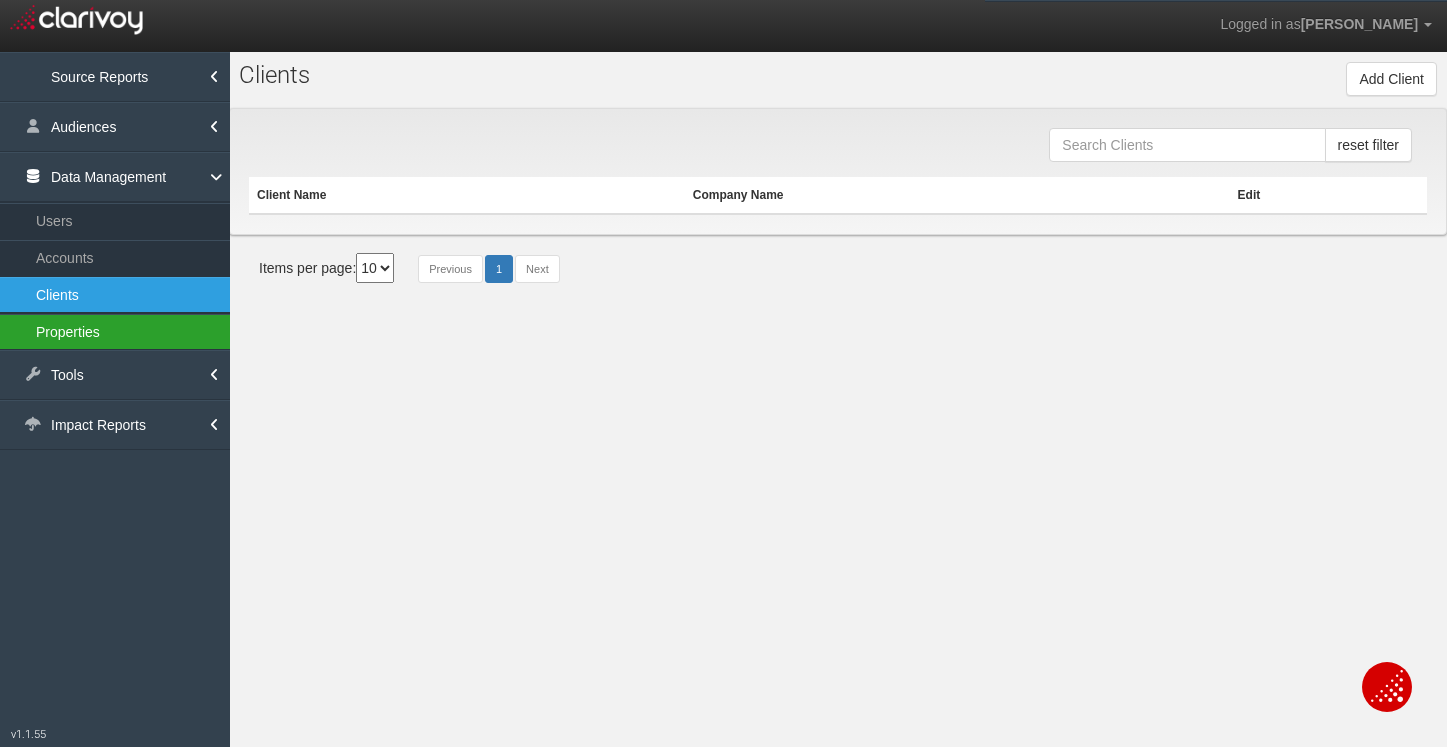 click on "Properties" at bounding box center [115, 332] 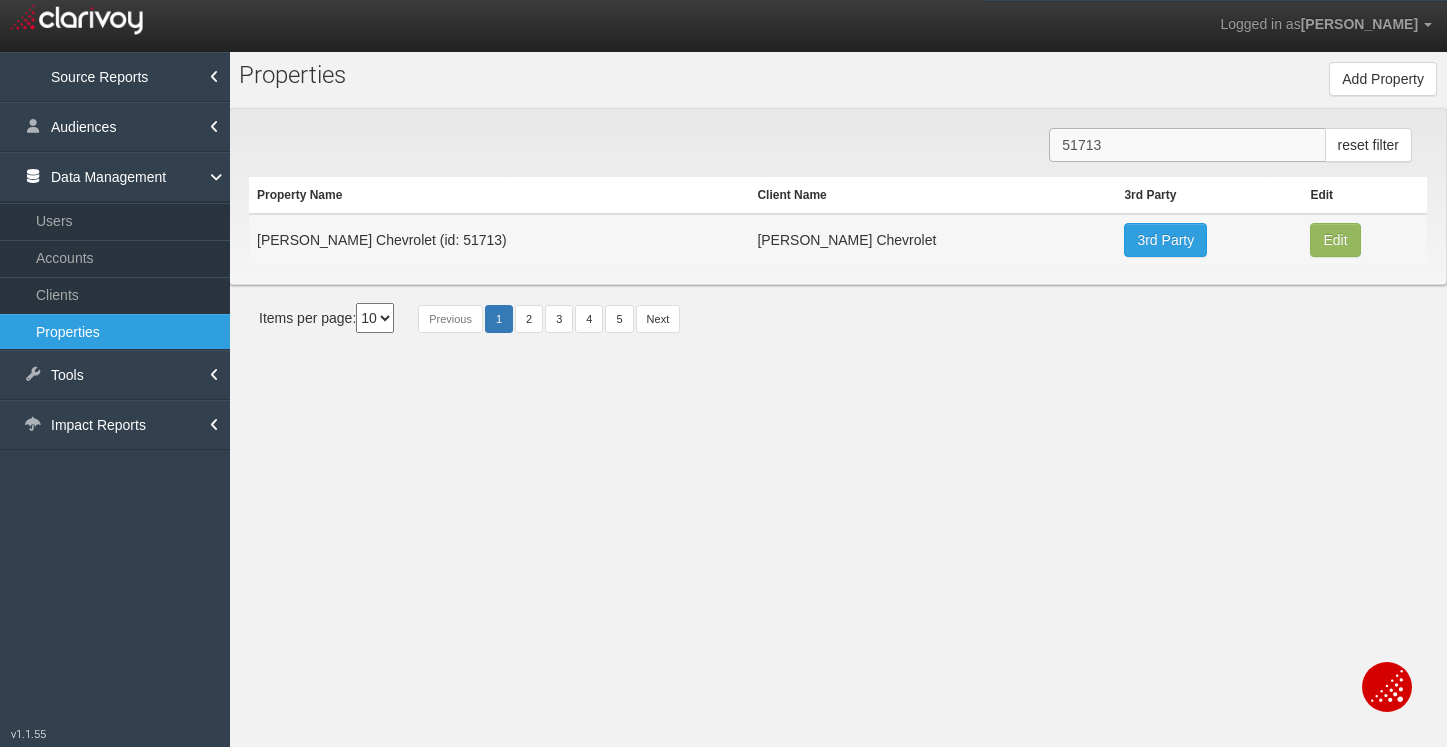 click on "51713" at bounding box center [1187, 145] 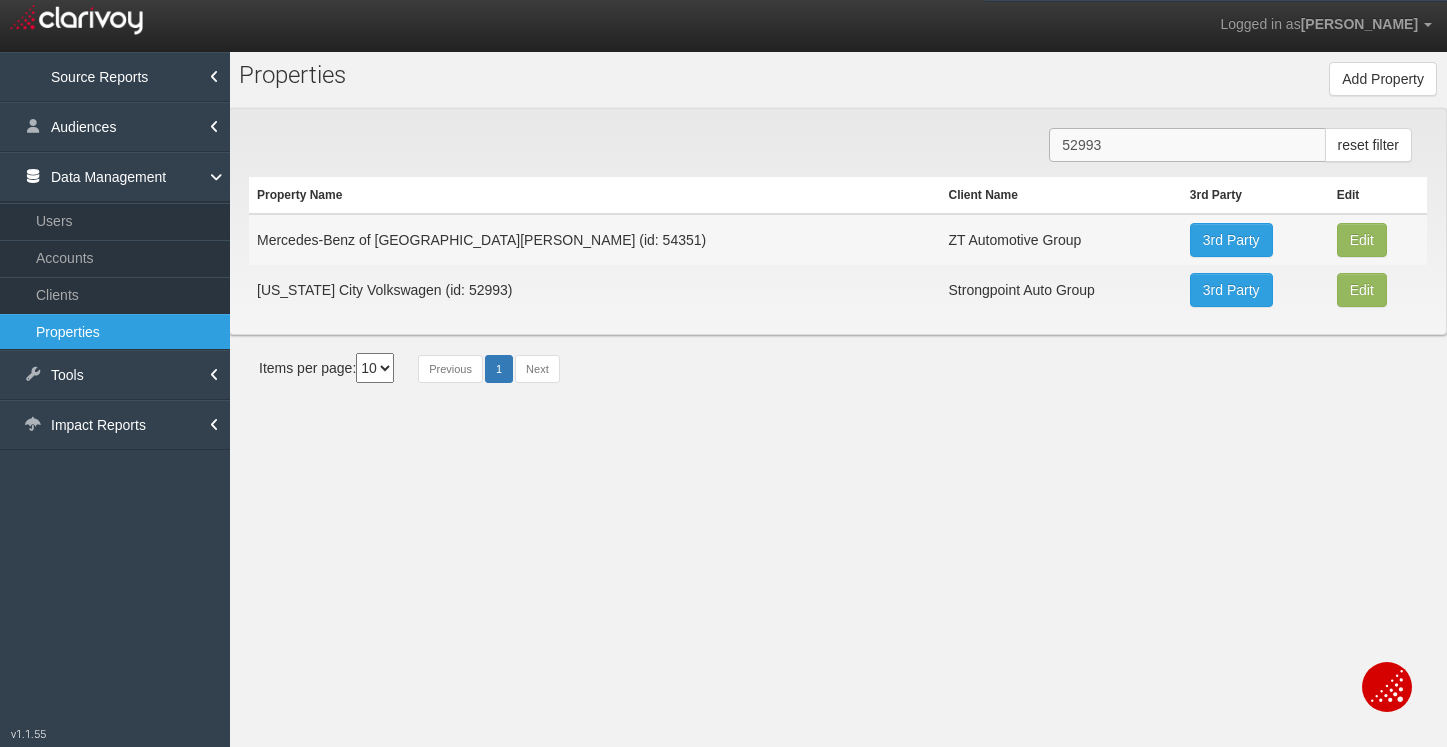 type on "52993" 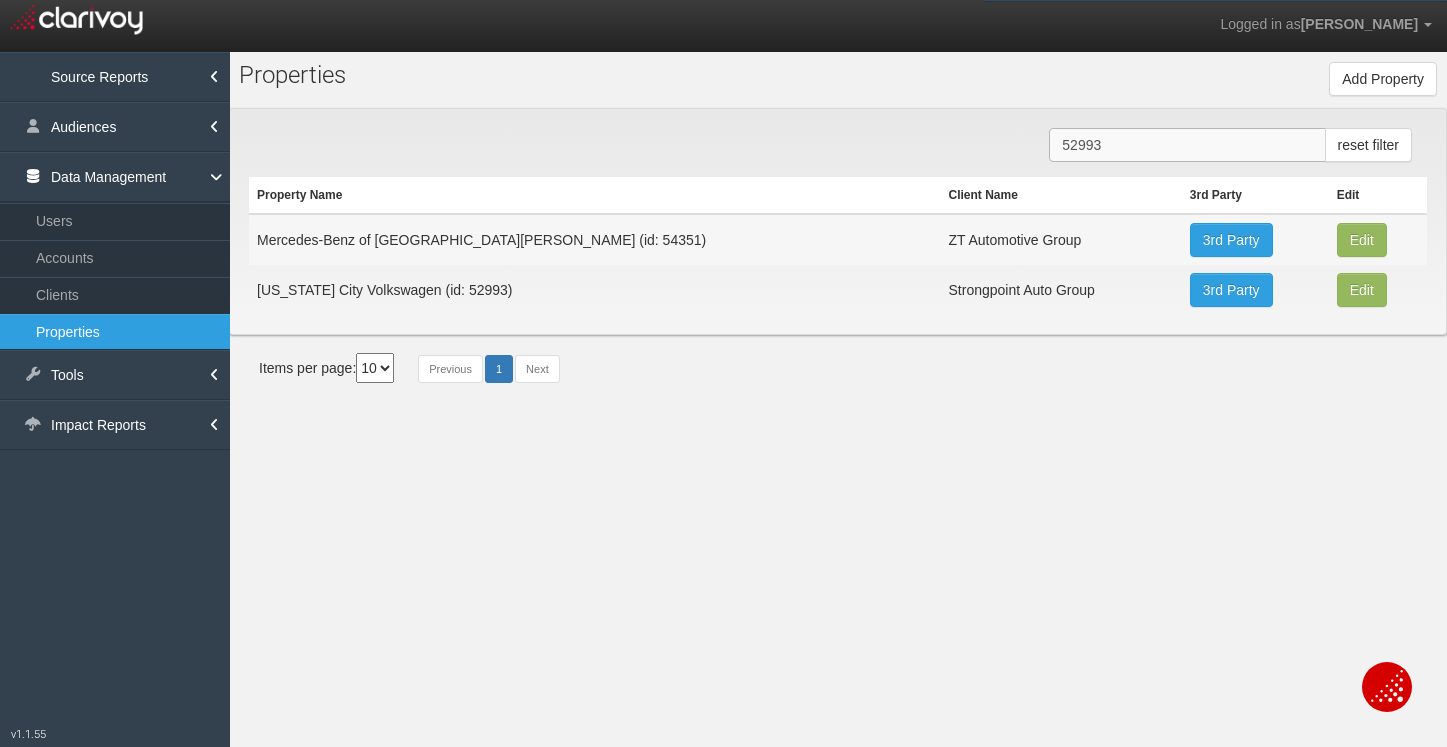 click on "52993" at bounding box center [1187, 145] 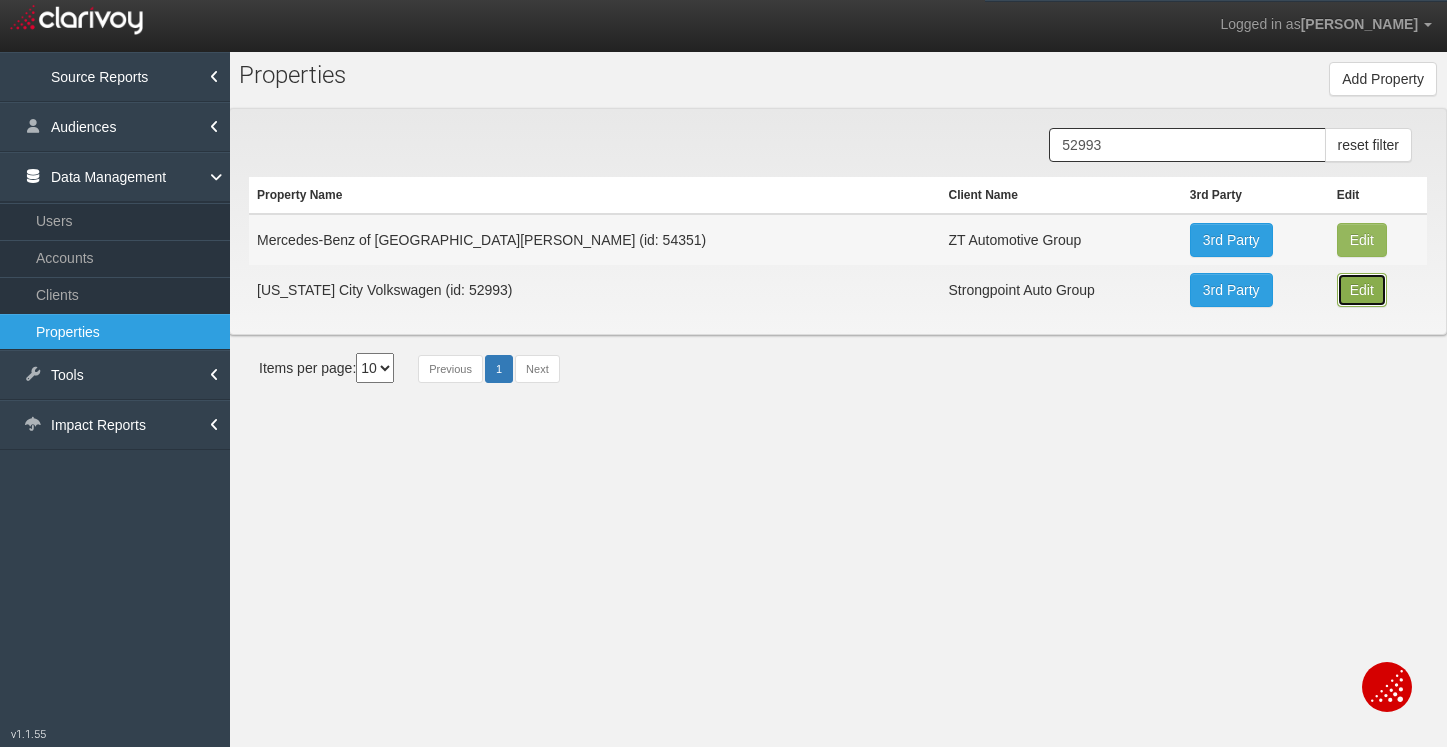 click on "Edit" at bounding box center [1362, 240] 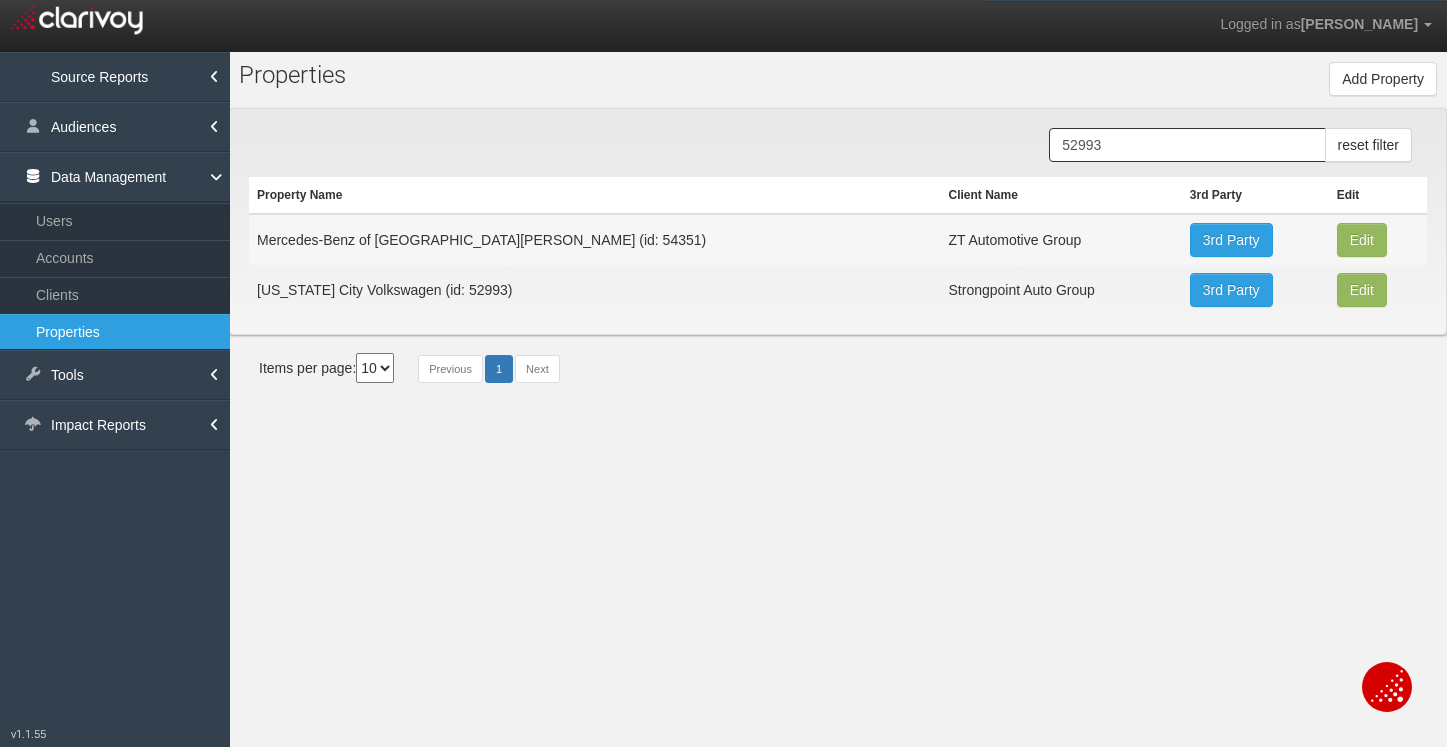 type on "[US_STATE] City Volkswagen" 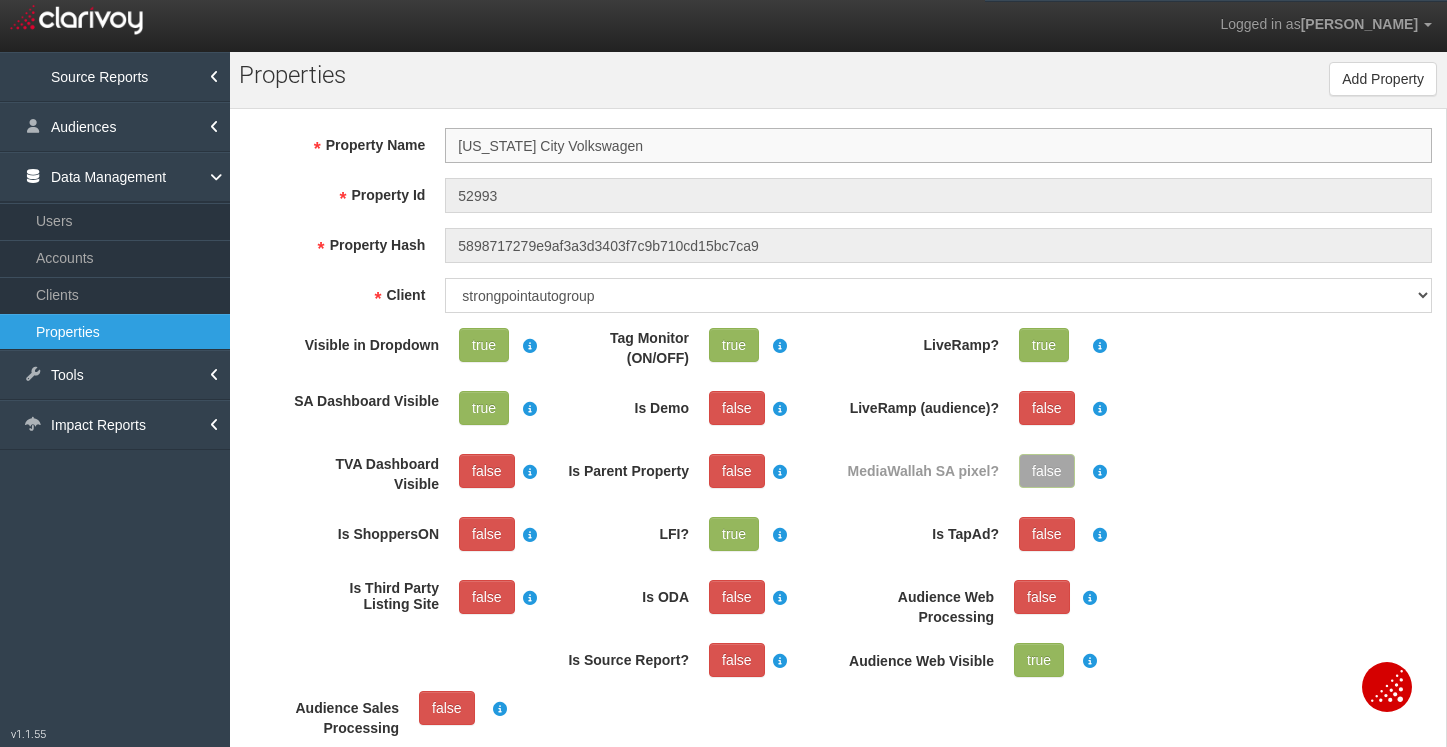 scroll, scrollTop: 37, scrollLeft: 0, axis: vertical 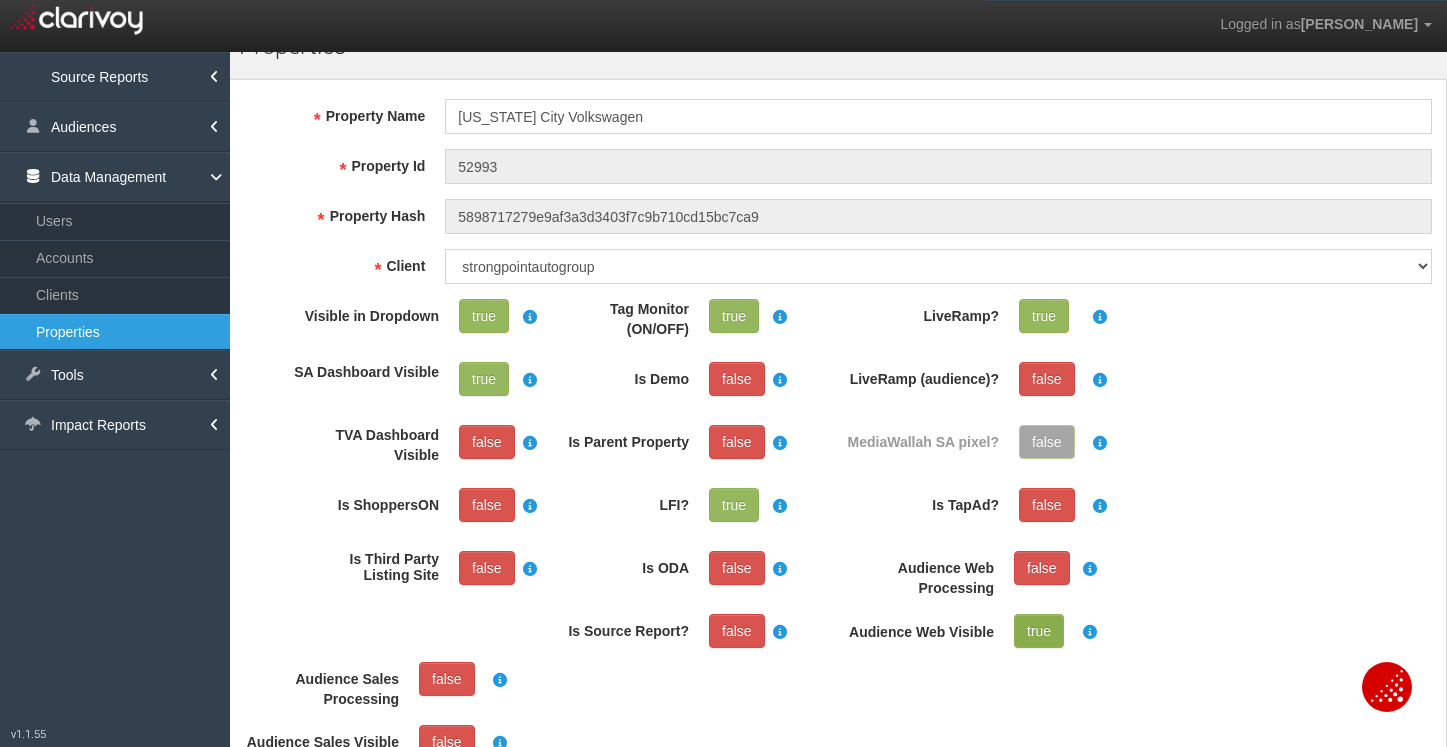 click on "true" at bounding box center (1039, 631) 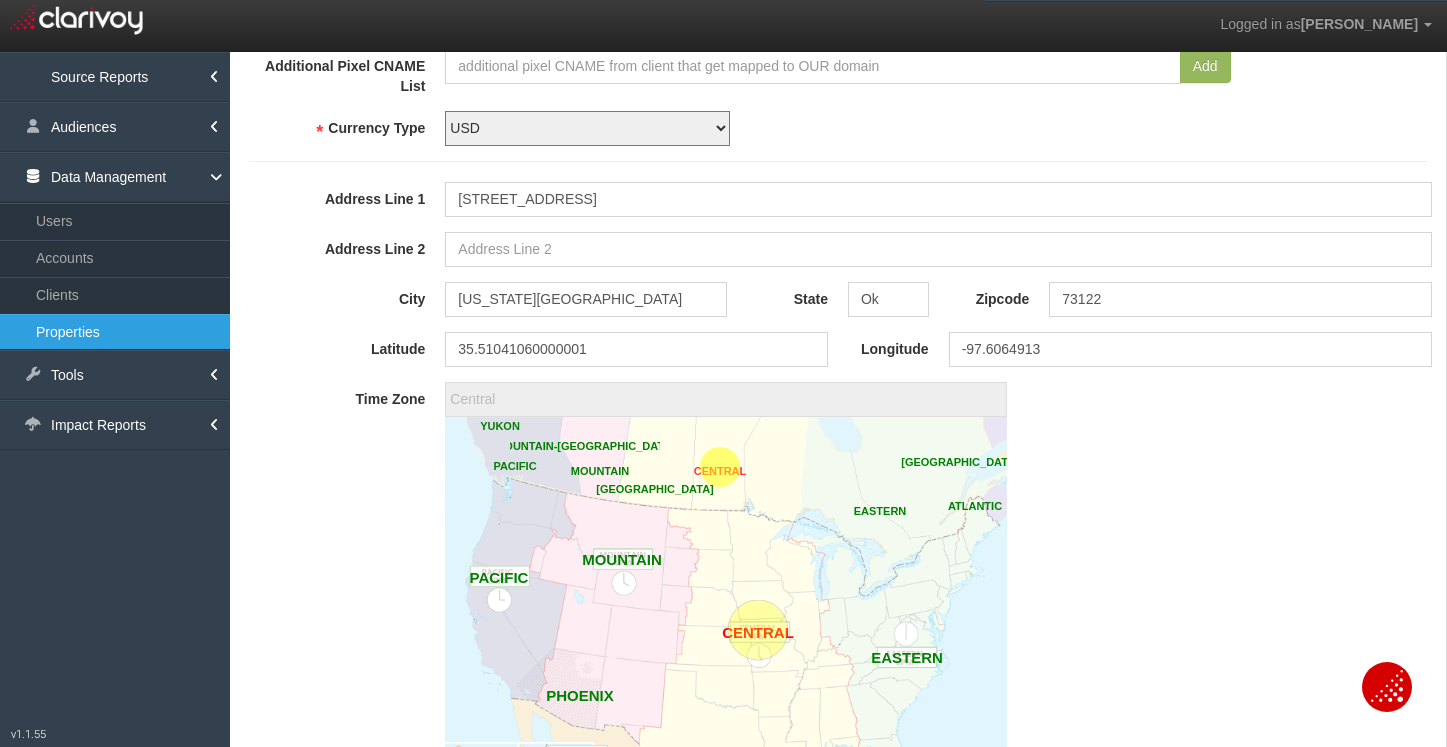 scroll, scrollTop: 1773, scrollLeft: 0, axis: vertical 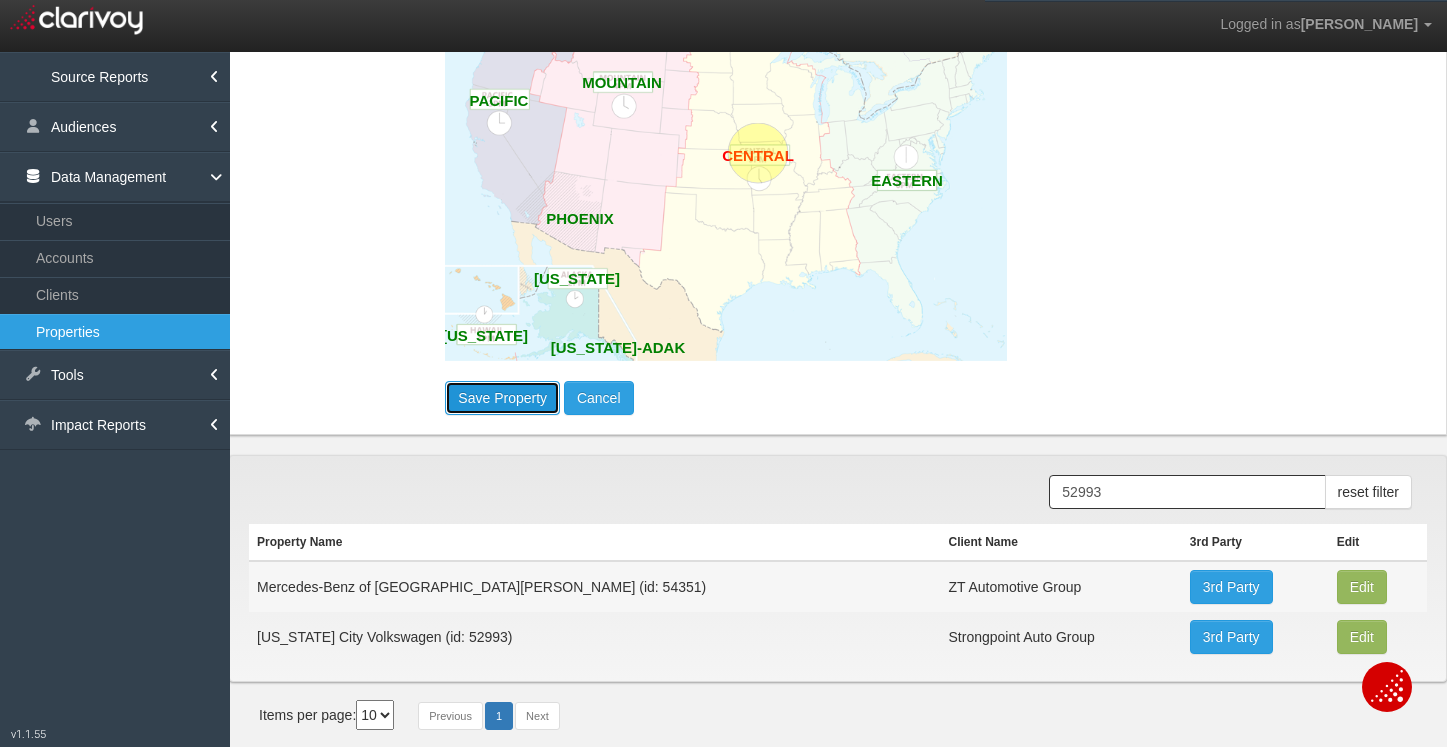 click on "Save Property" at bounding box center (502, 398) 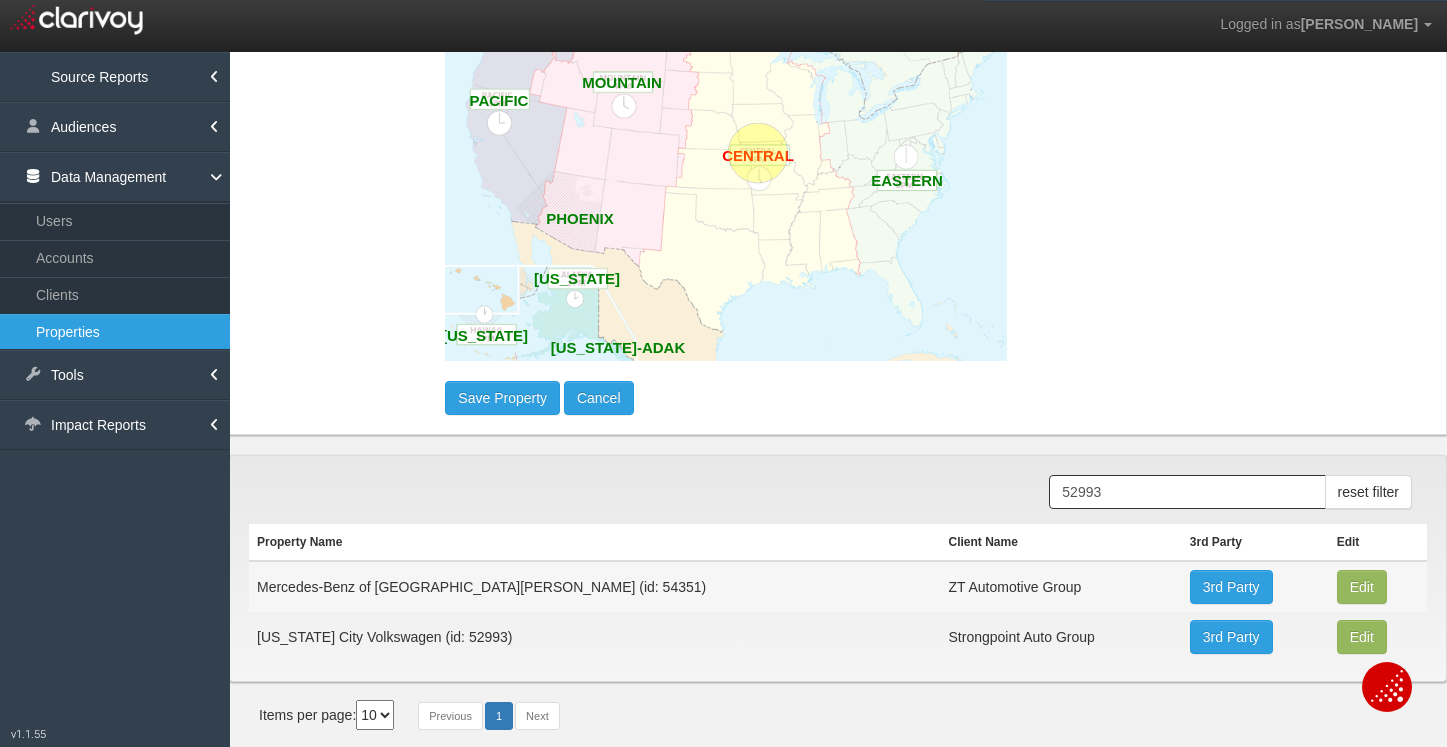 type 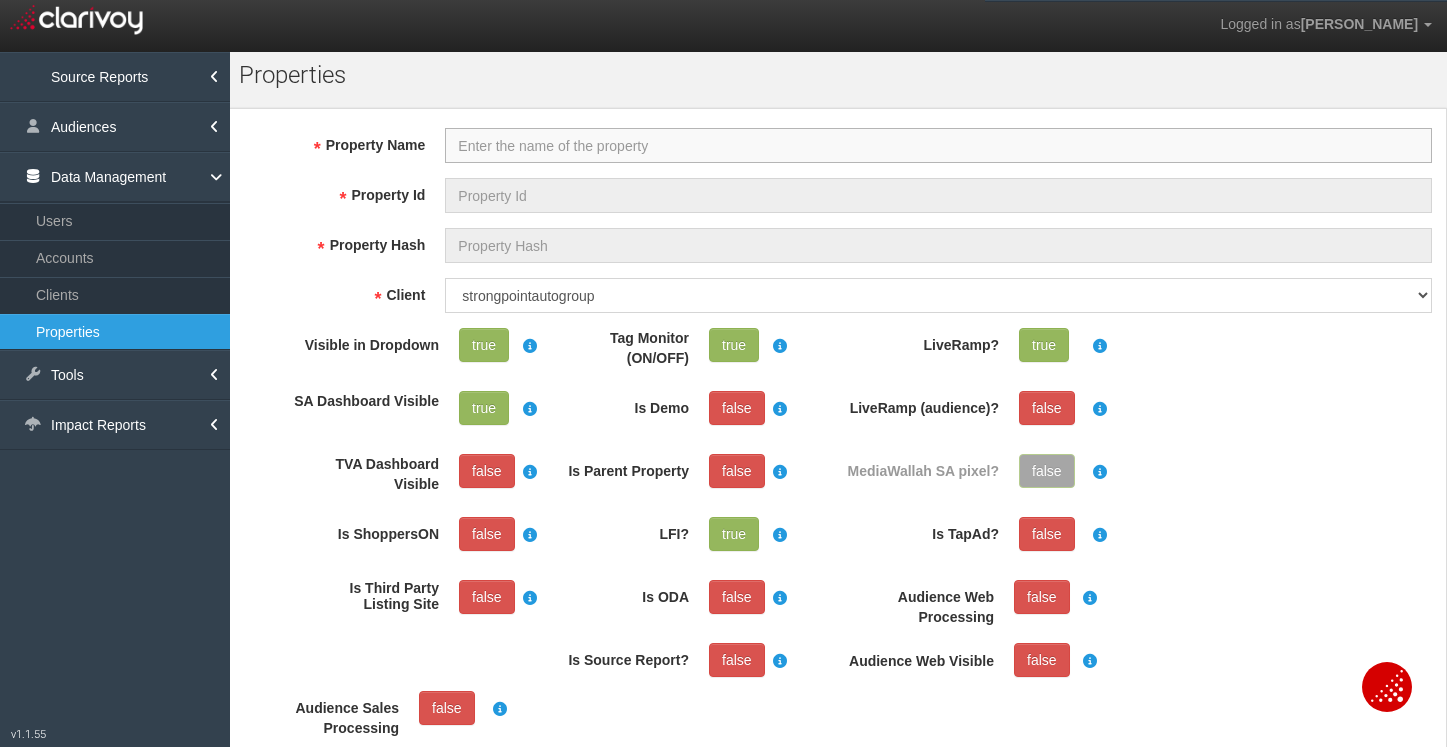 select on "?" 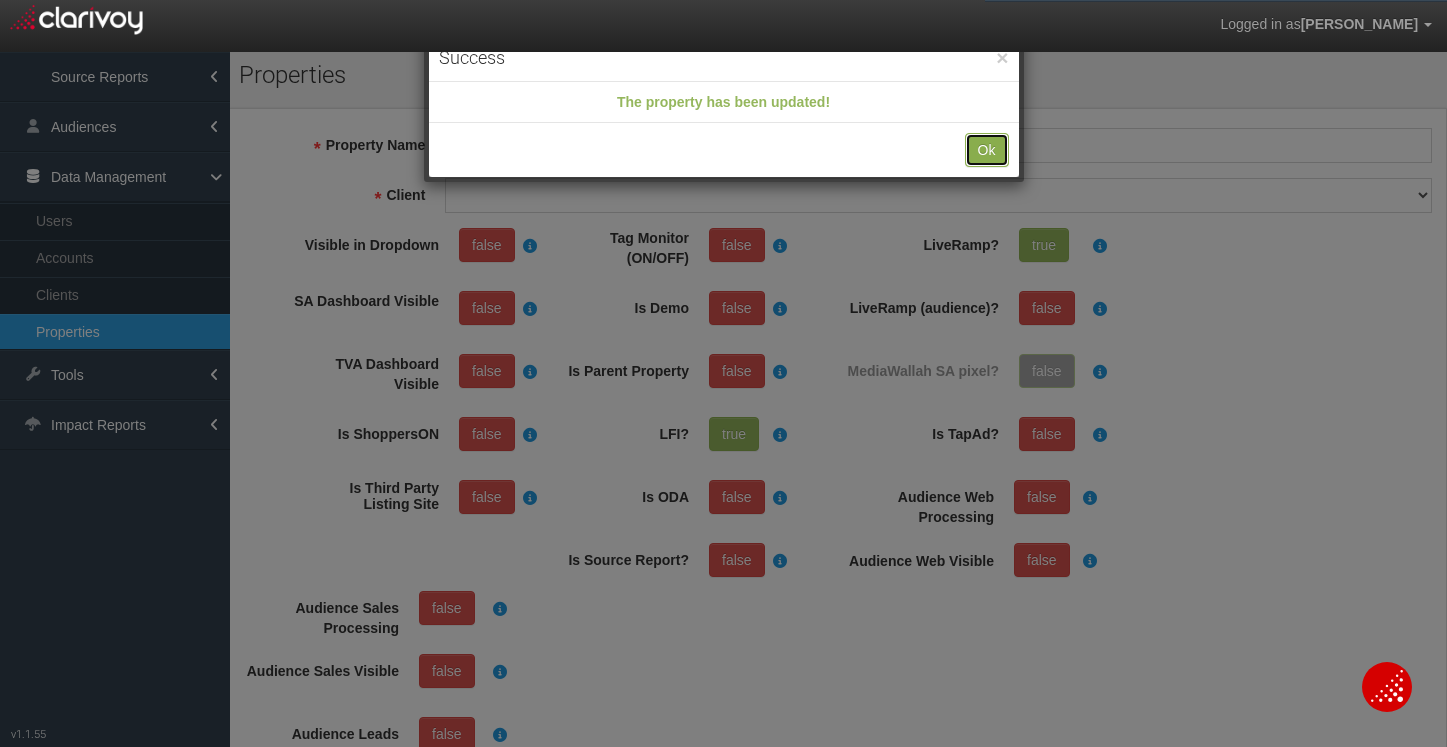 click on "Ok" at bounding box center (987, 150) 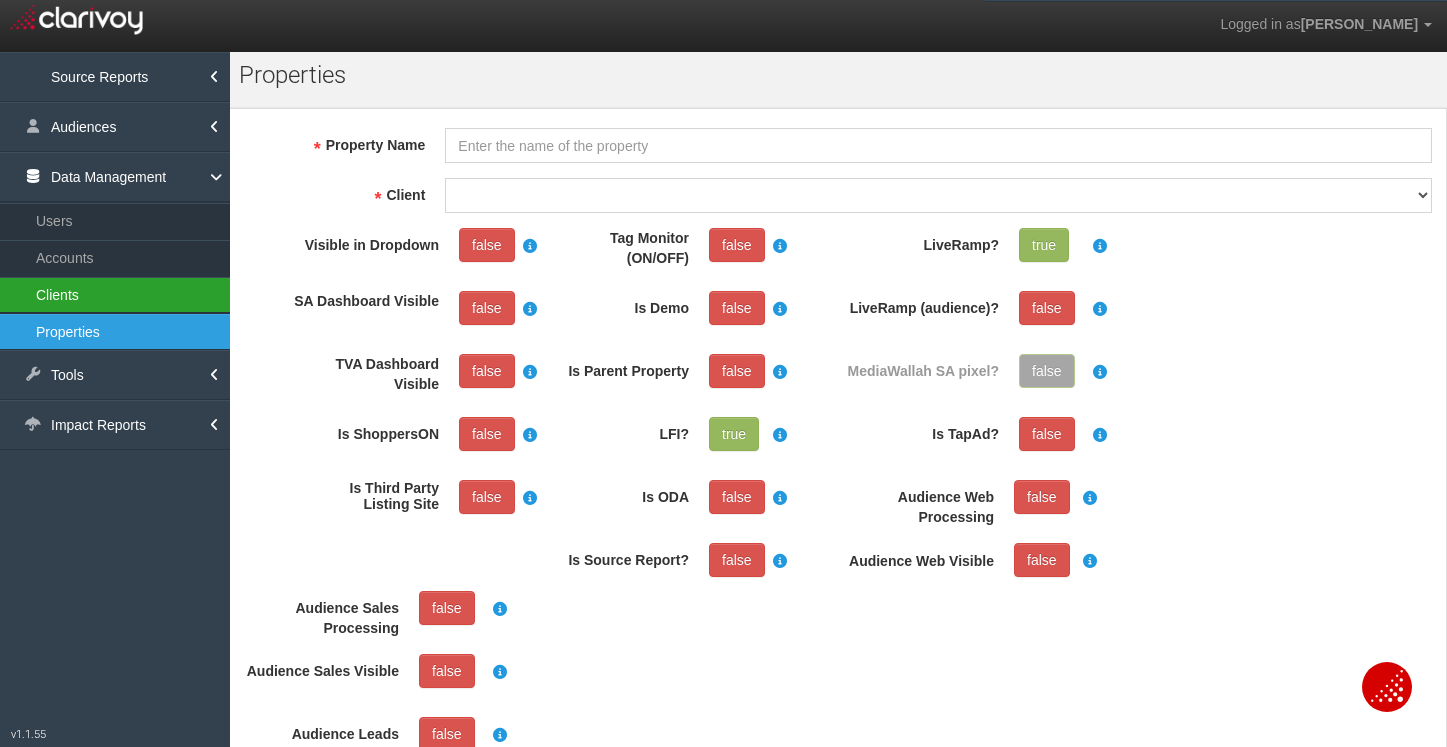 click on "Clients" at bounding box center (115, 295) 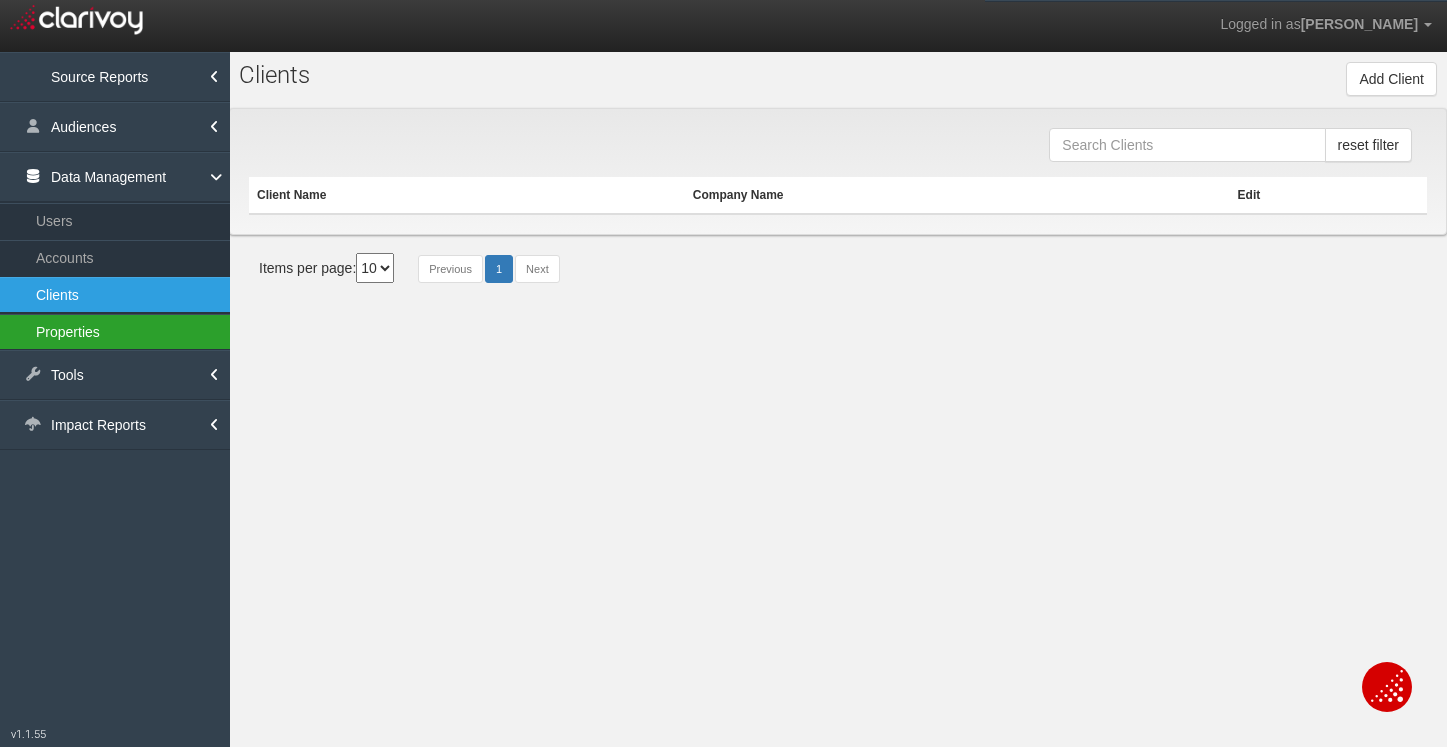click on "Properties" at bounding box center [115, 332] 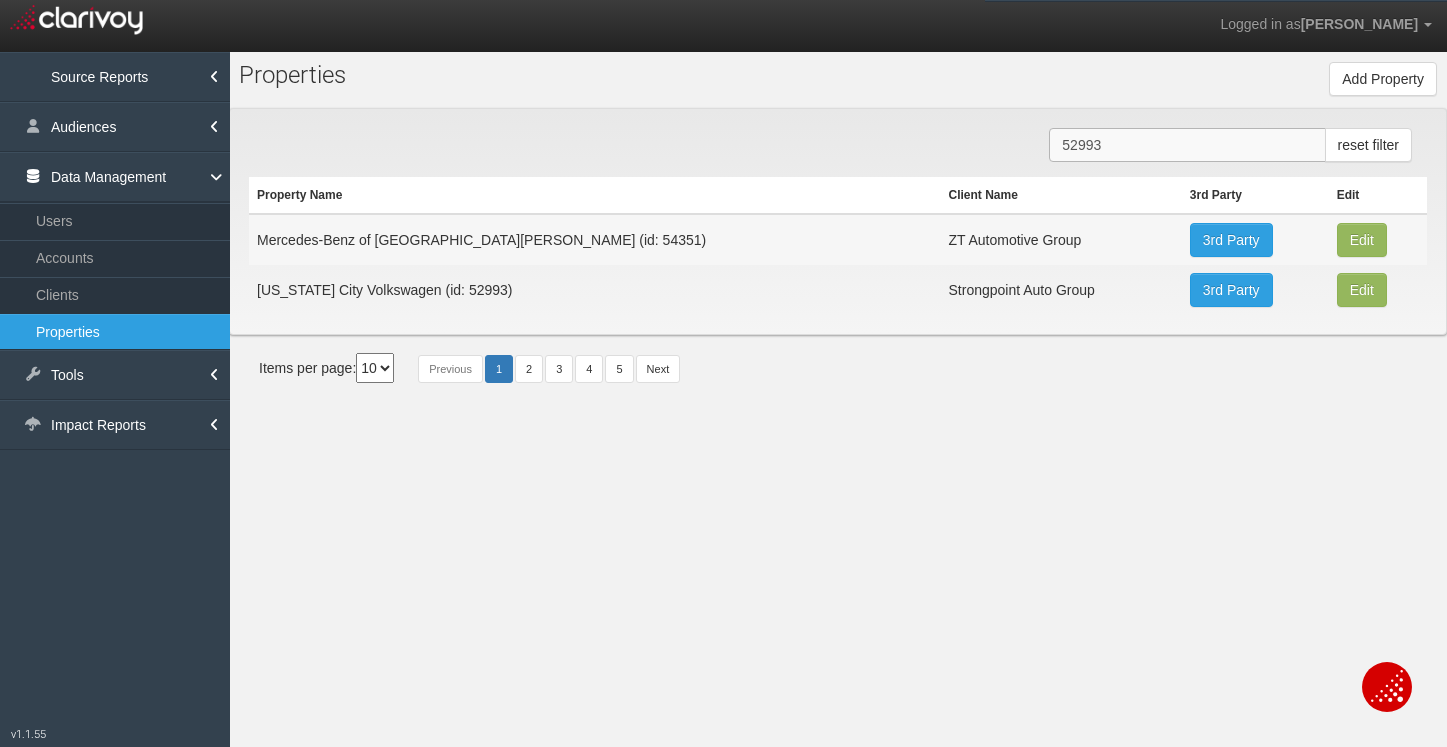 click on "52993" at bounding box center (1187, 145) 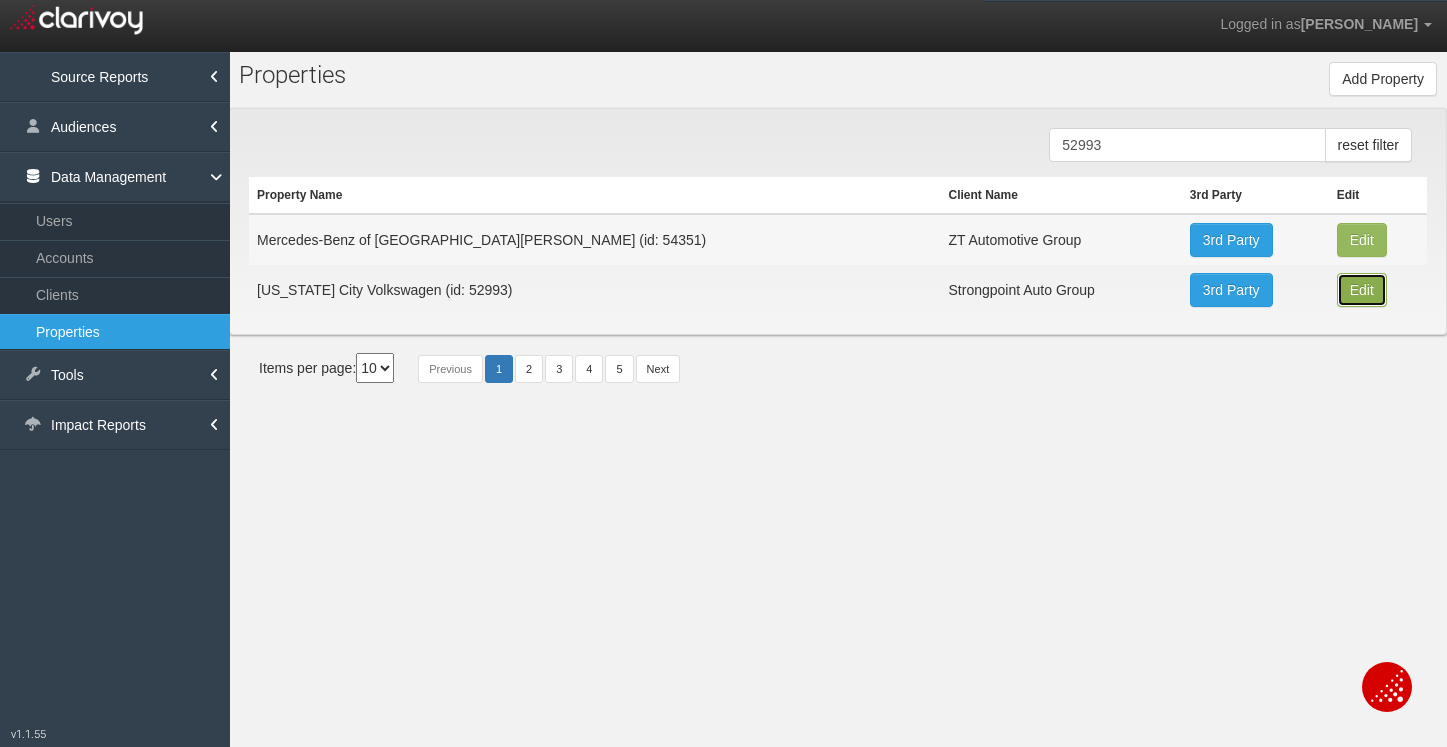 click on "Edit" at bounding box center [1362, 240] 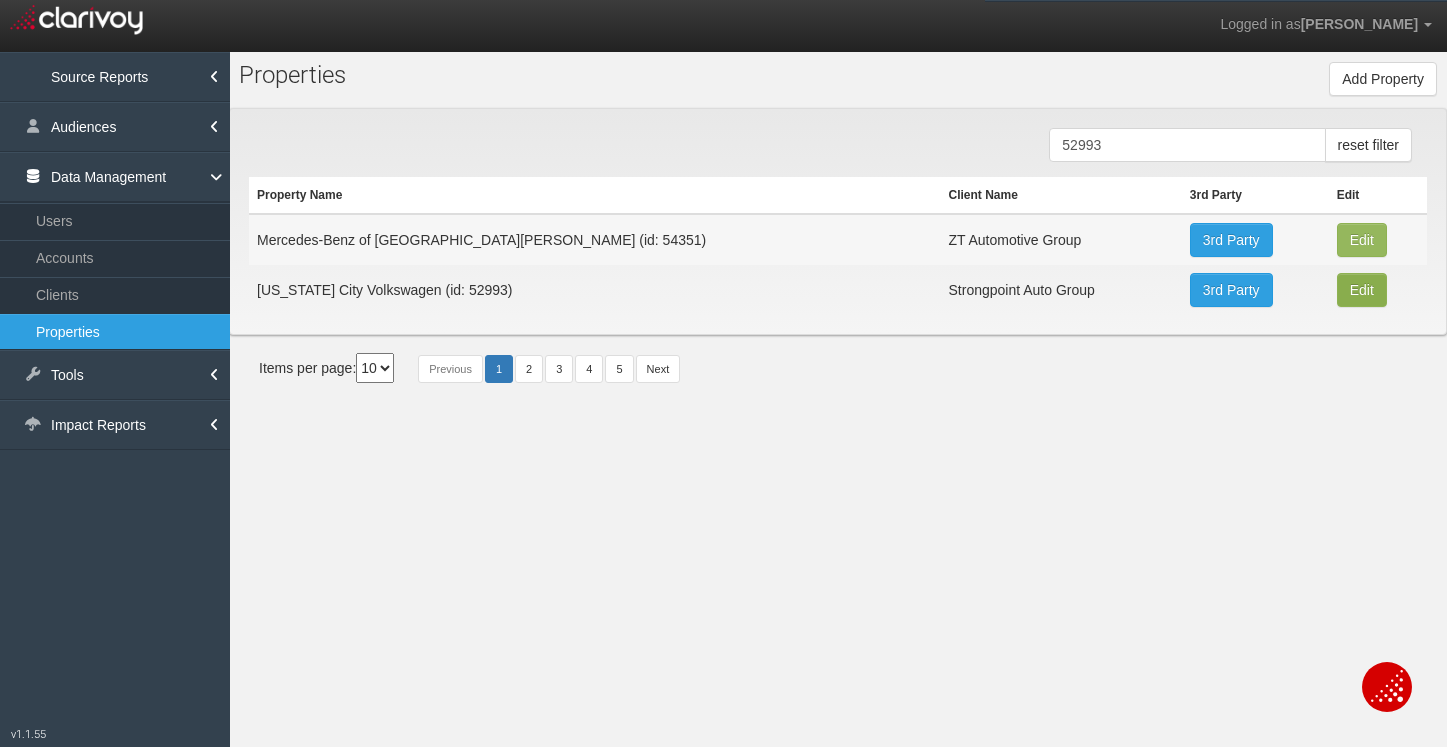 type on "[US_STATE] City Volkswagen" 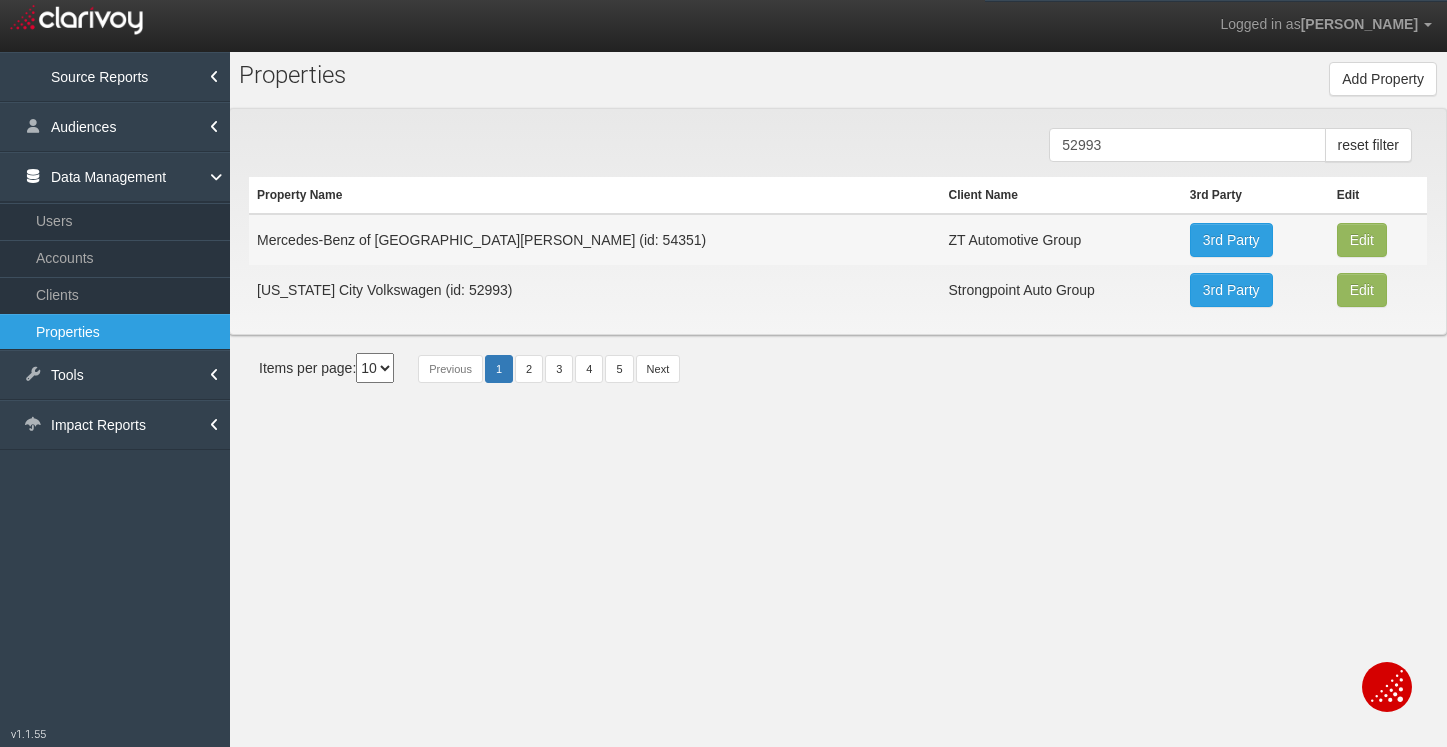 scroll, scrollTop: 37, scrollLeft: 0, axis: vertical 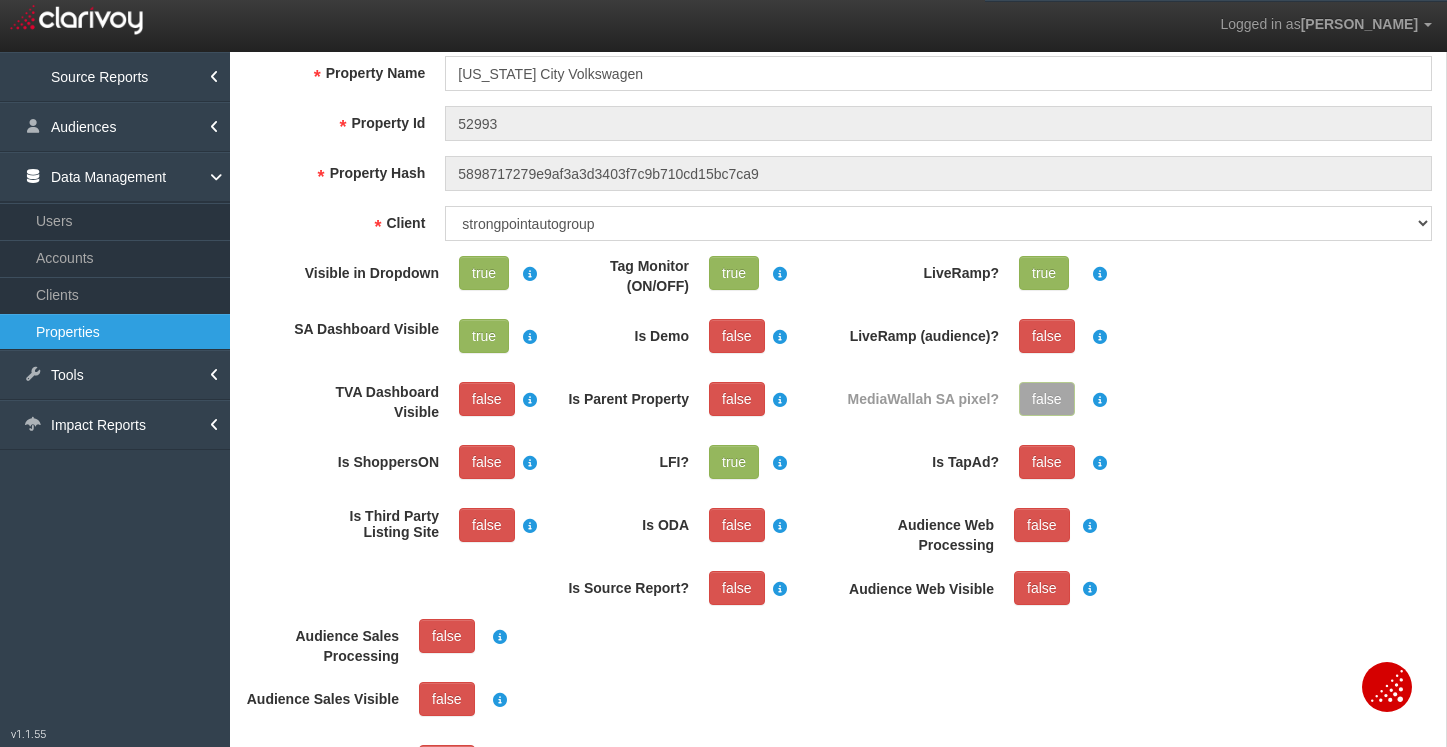 click on "Clients" at bounding box center (115, 295) 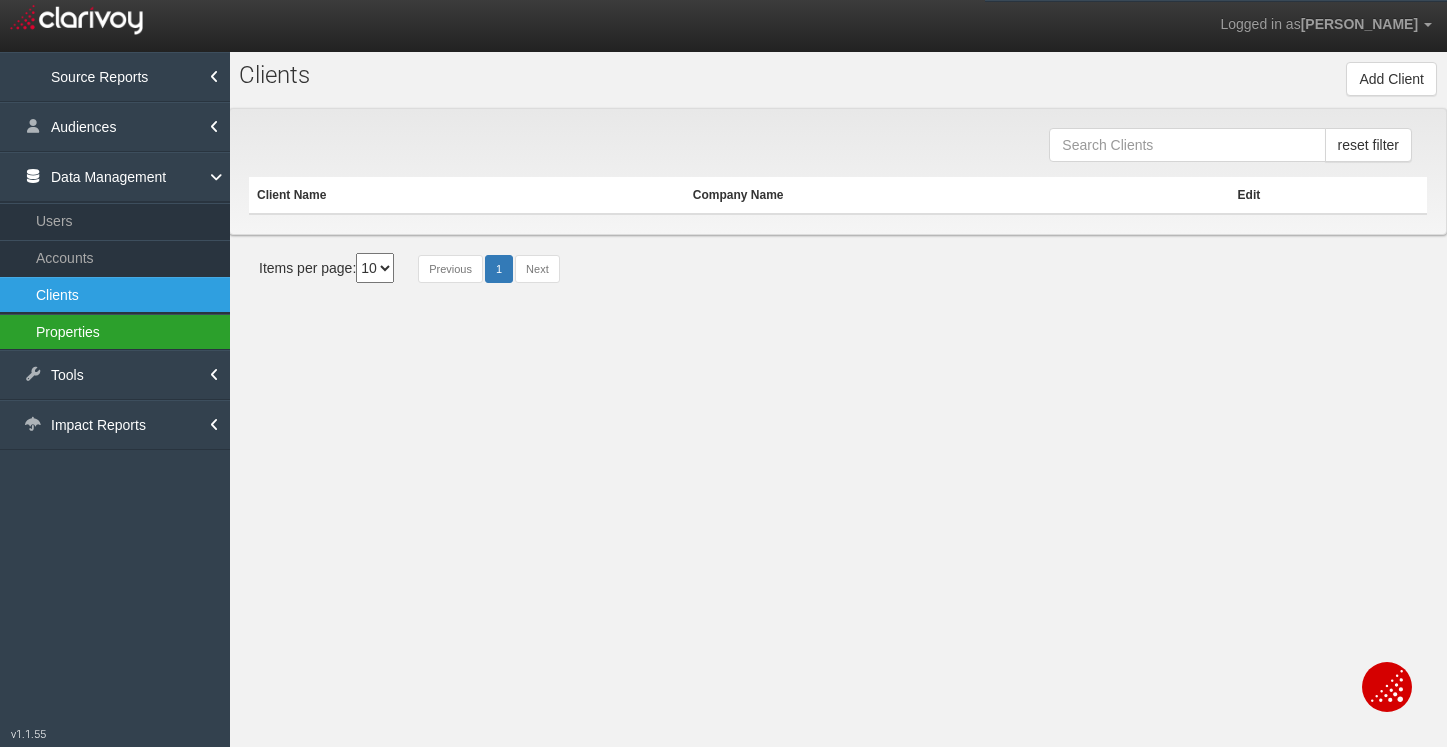 scroll, scrollTop: 0, scrollLeft: 0, axis: both 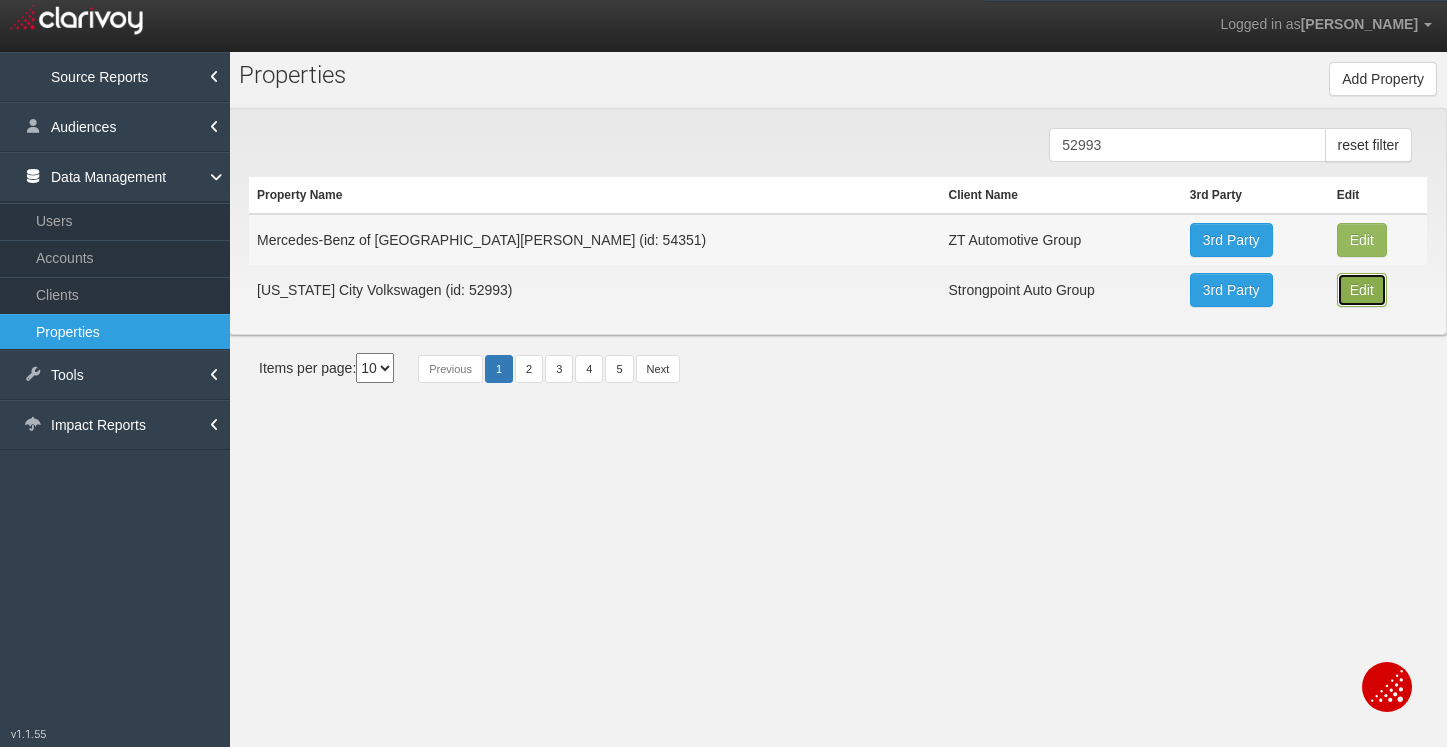 click on "Edit" at bounding box center [1362, 240] 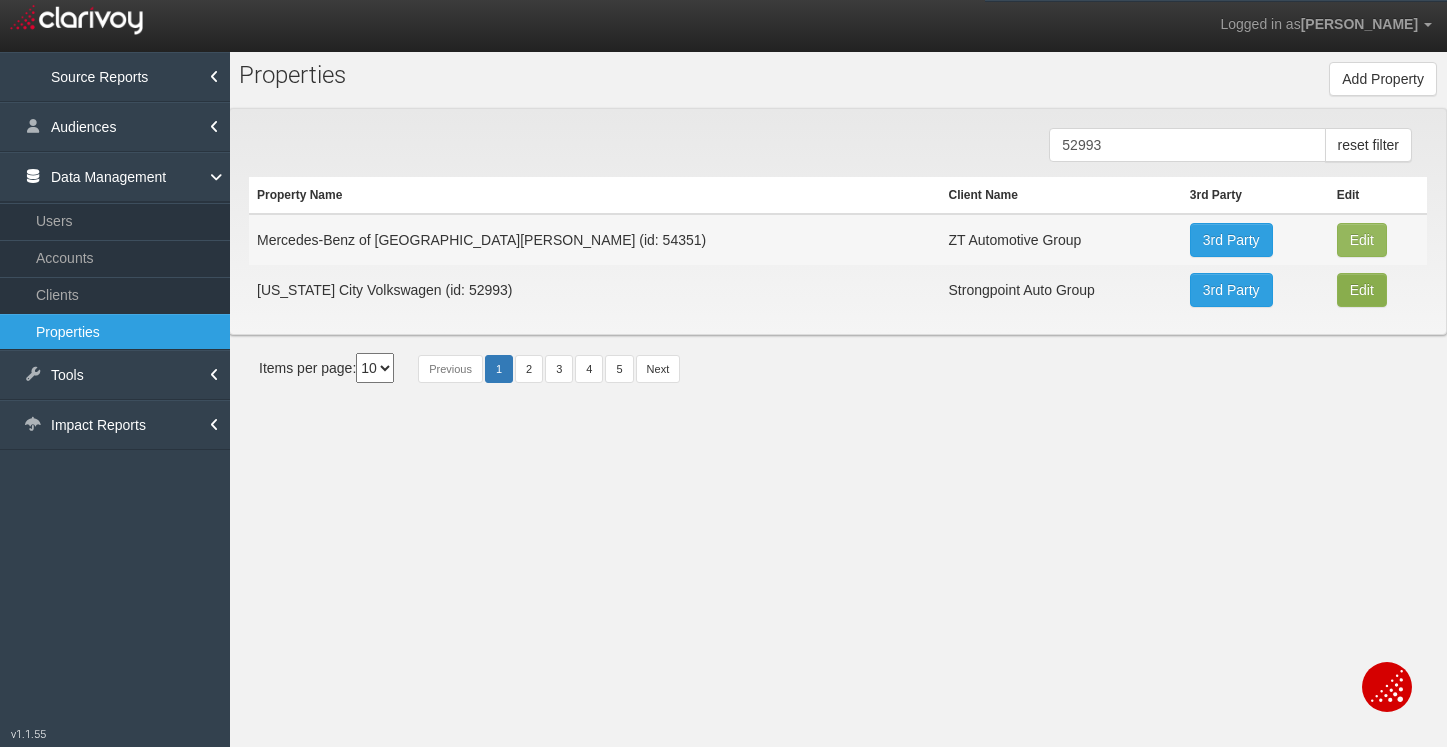 type on "[US_STATE] City Volkswagen" 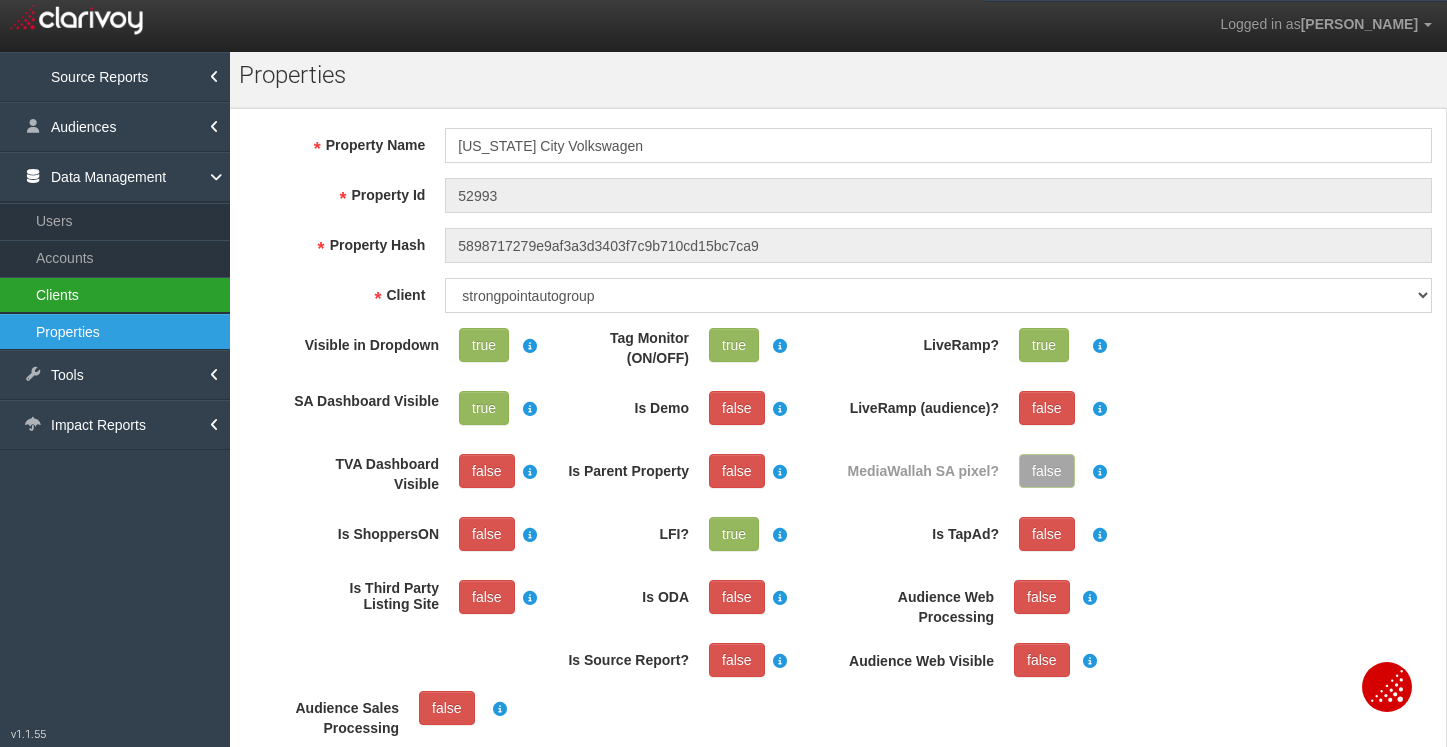 click on "Clients" at bounding box center (115, 295) 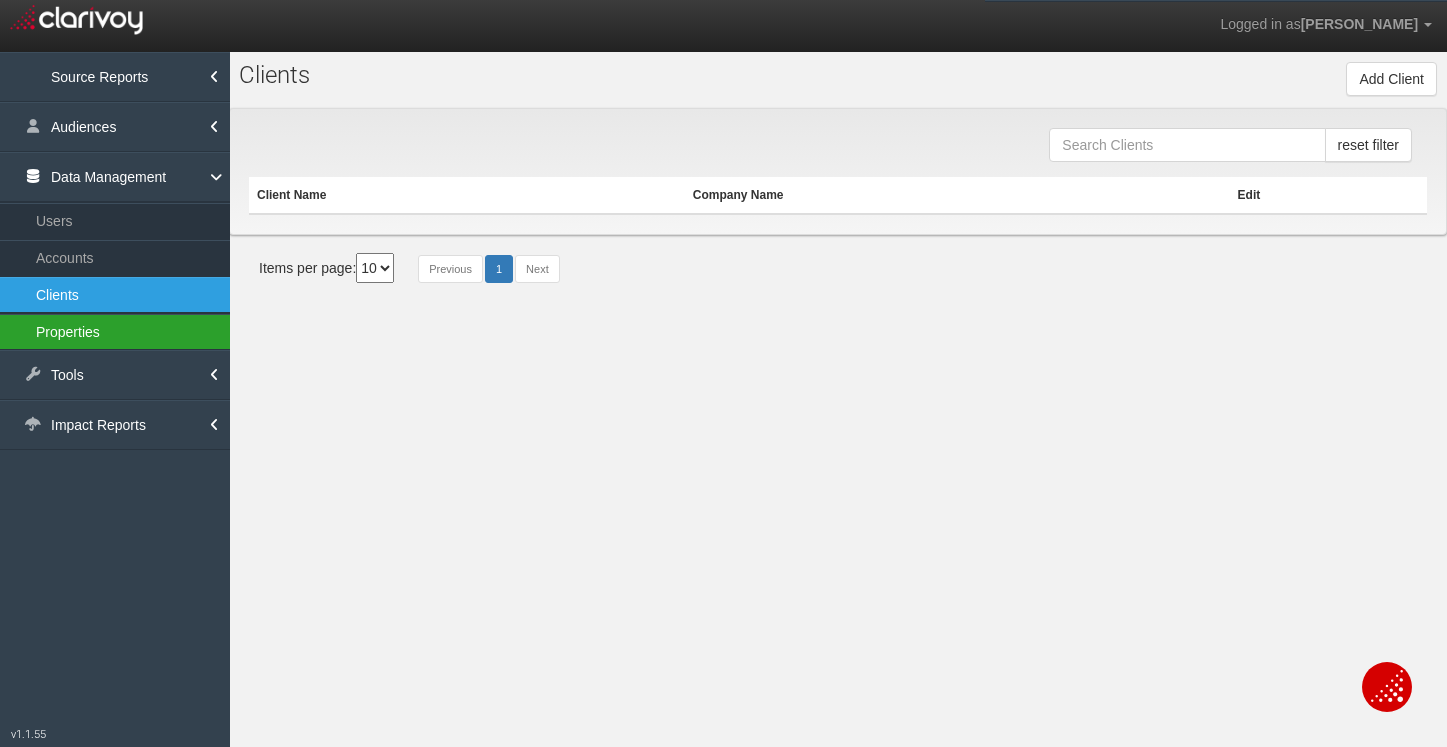 click on "Properties" at bounding box center [115, 332] 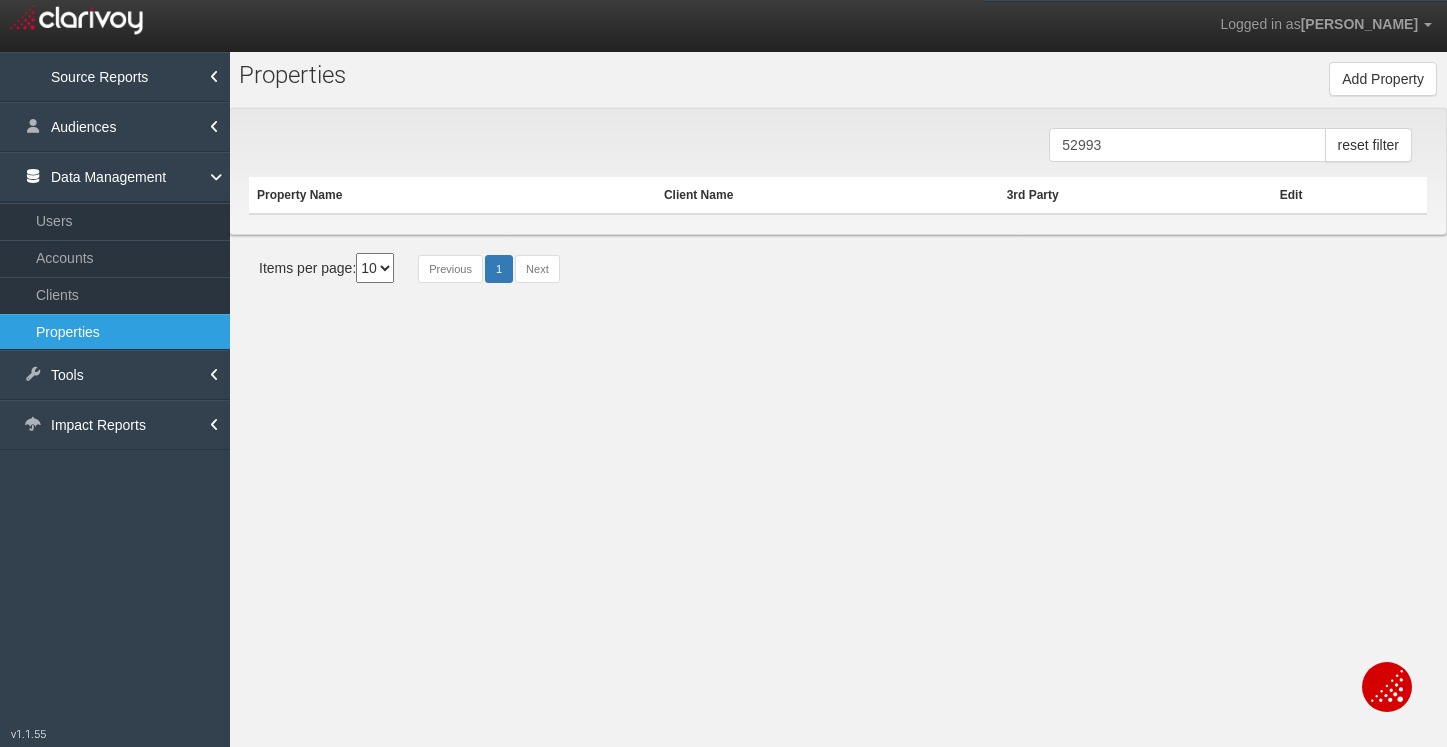 click on "52993" at bounding box center (1187, 145) 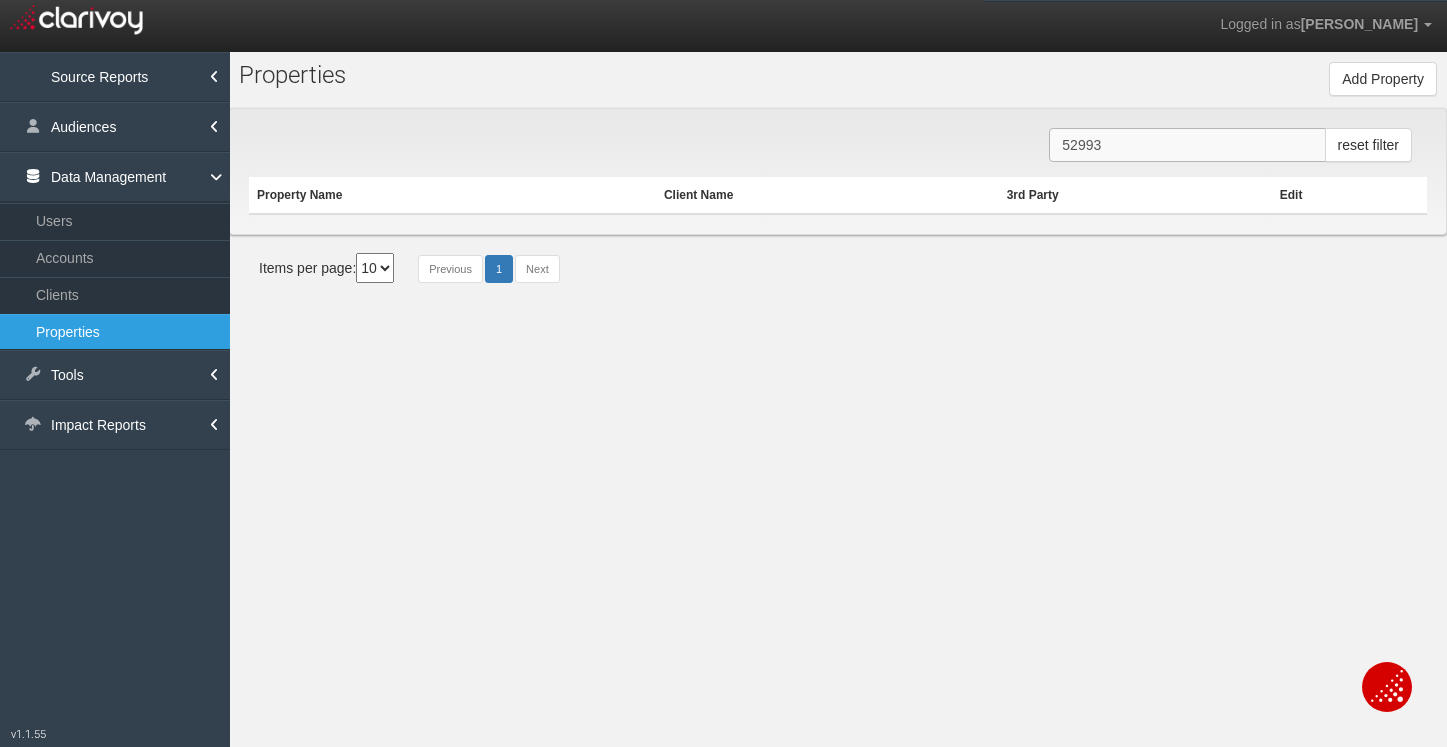 click on "52993" at bounding box center [1187, 145] 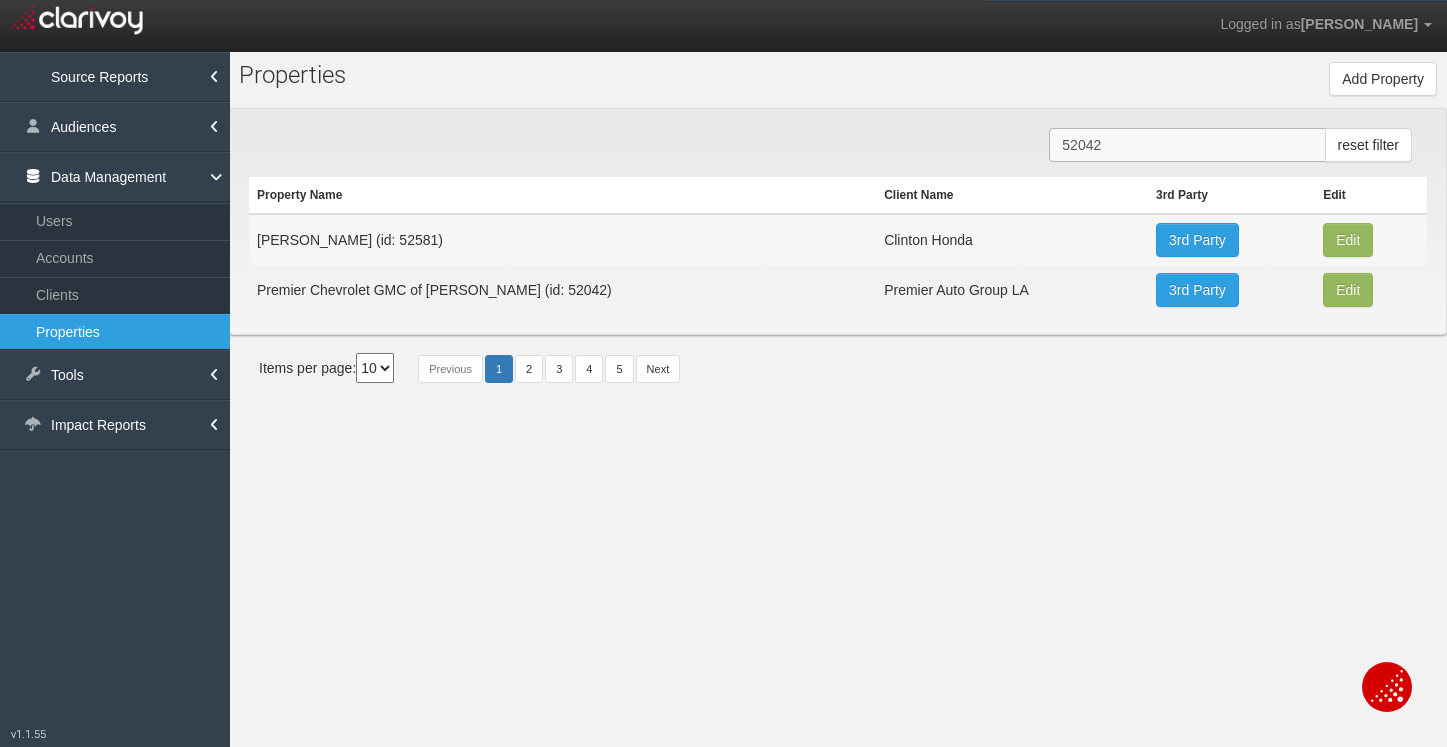 type on "52042" 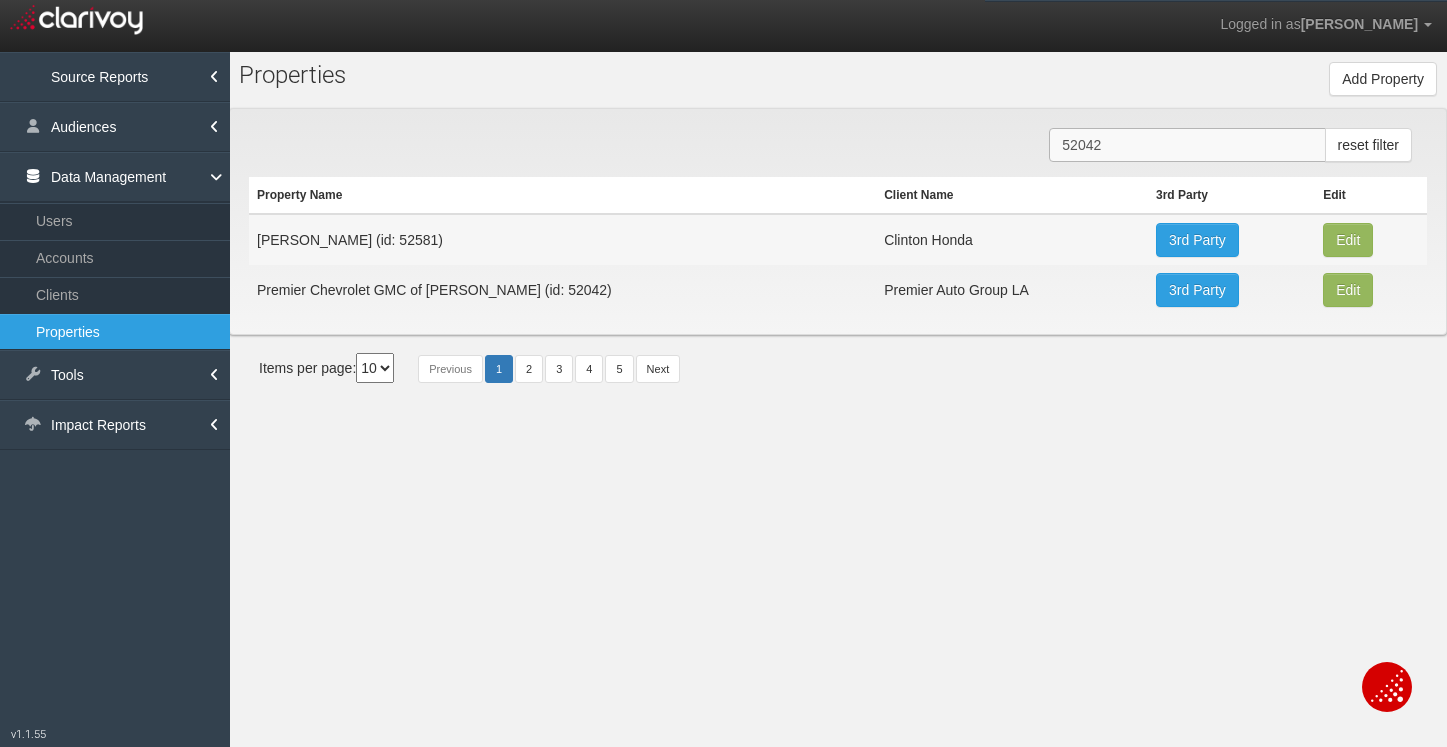 click on "52042" at bounding box center (1187, 145) 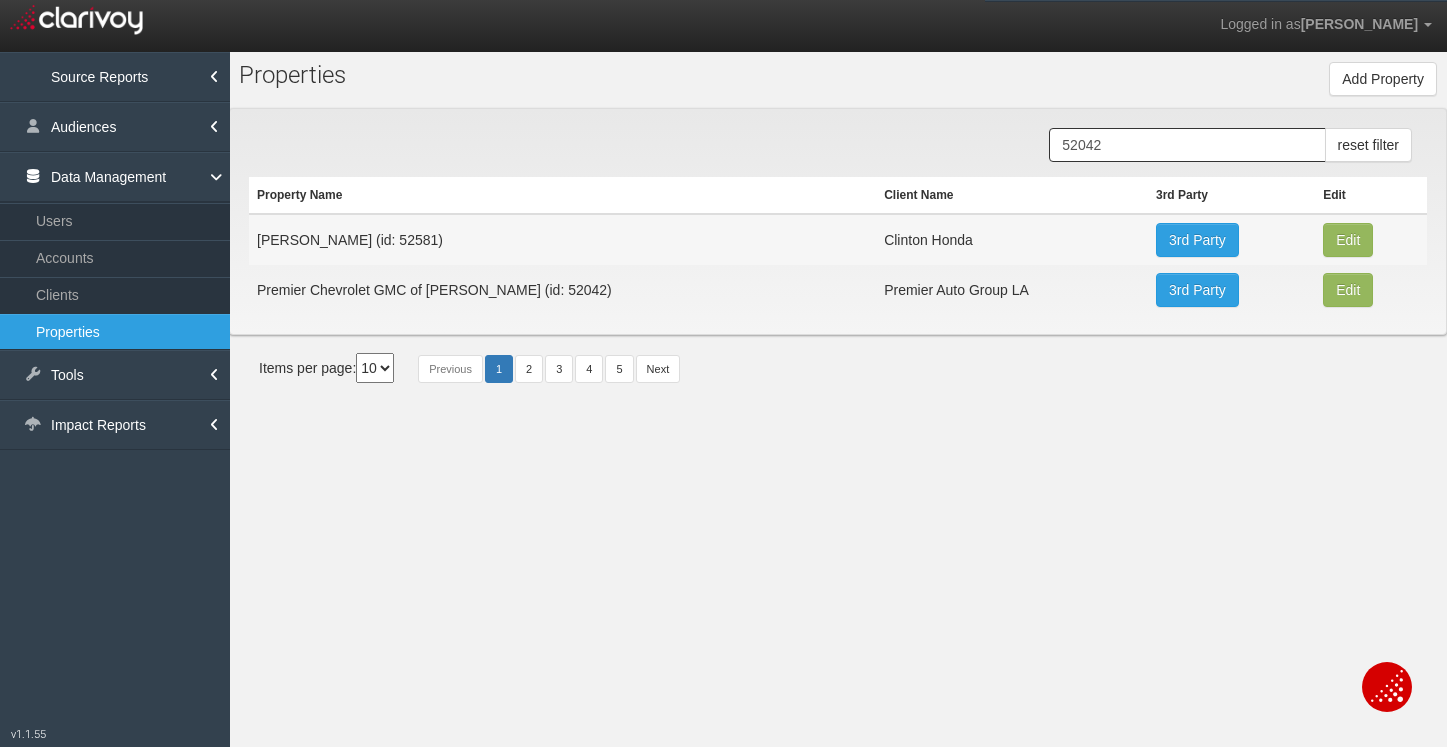 click on "Premier Chevrolet GMC of [PERSON_NAME] (id: 52042)" at bounding box center [562, 290] 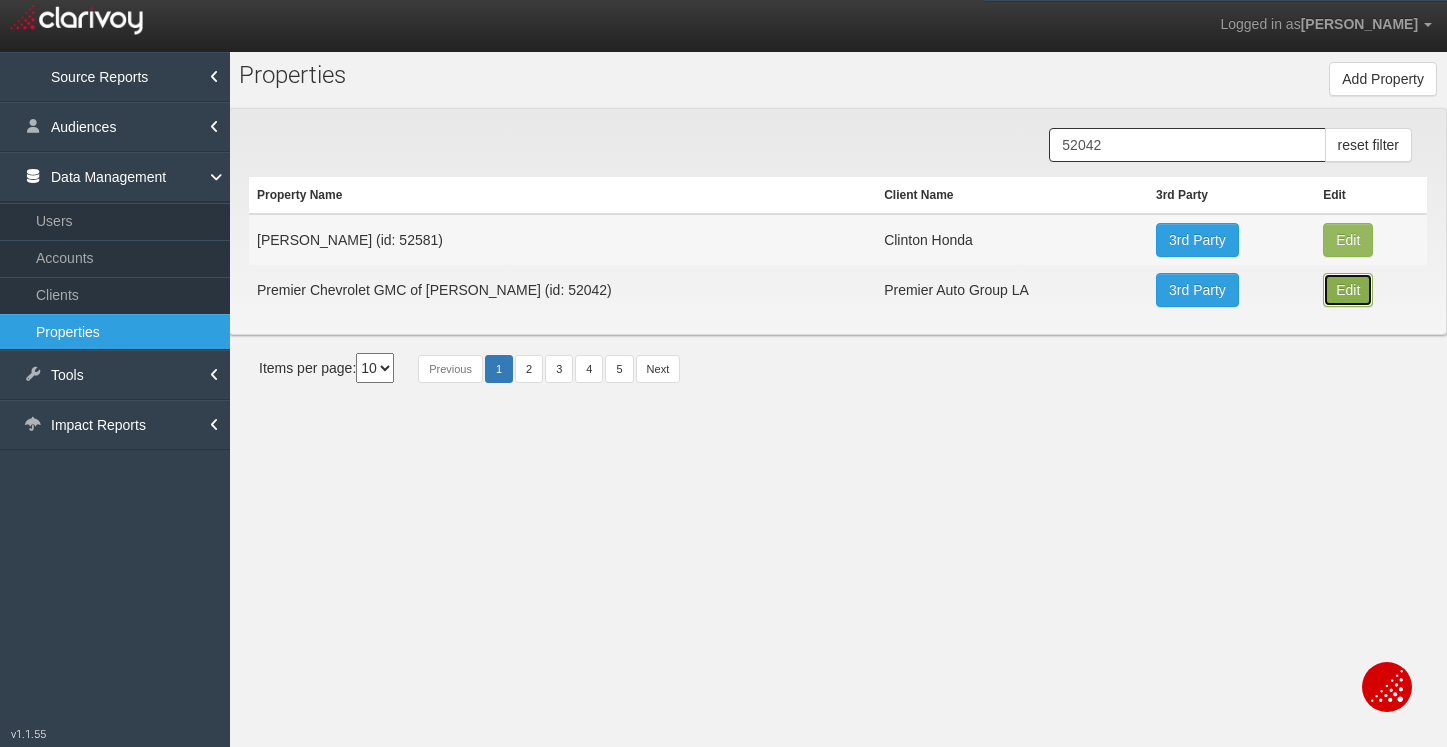 click on "Edit" at bounding box center [1348, 240] 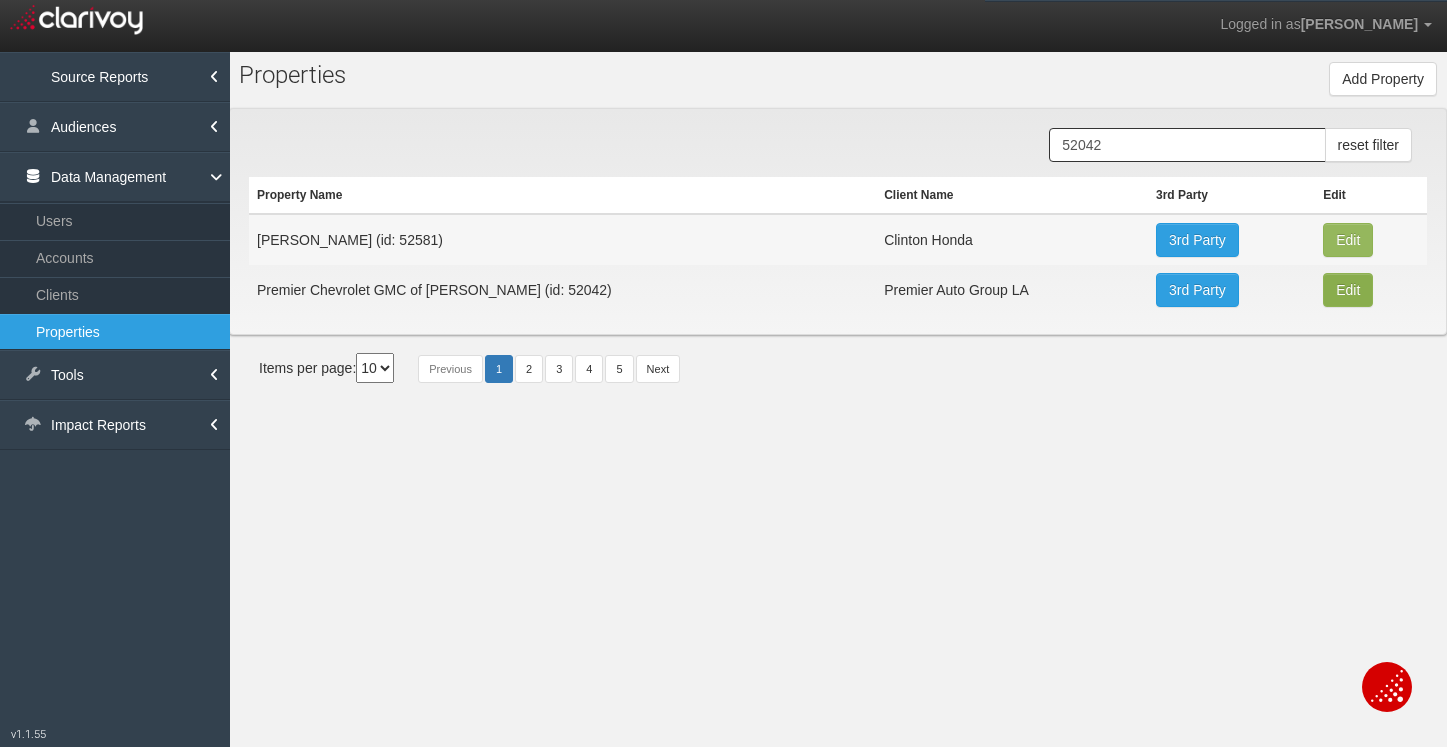 type on "Premier Chevrolet GMC of [GEOGRAPHIC_DATA]" 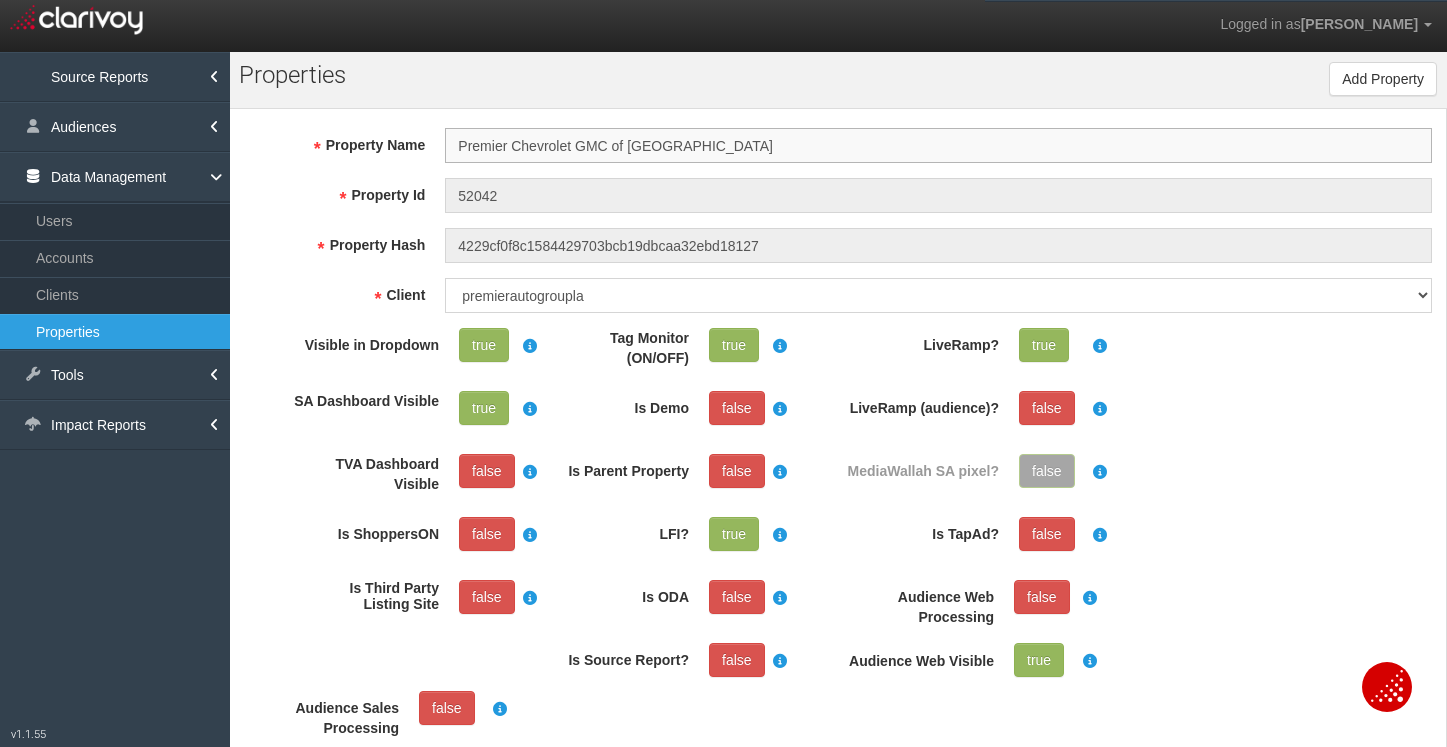 scroll, scrollTop: 37, scrollLeft: 0, axis: vertical 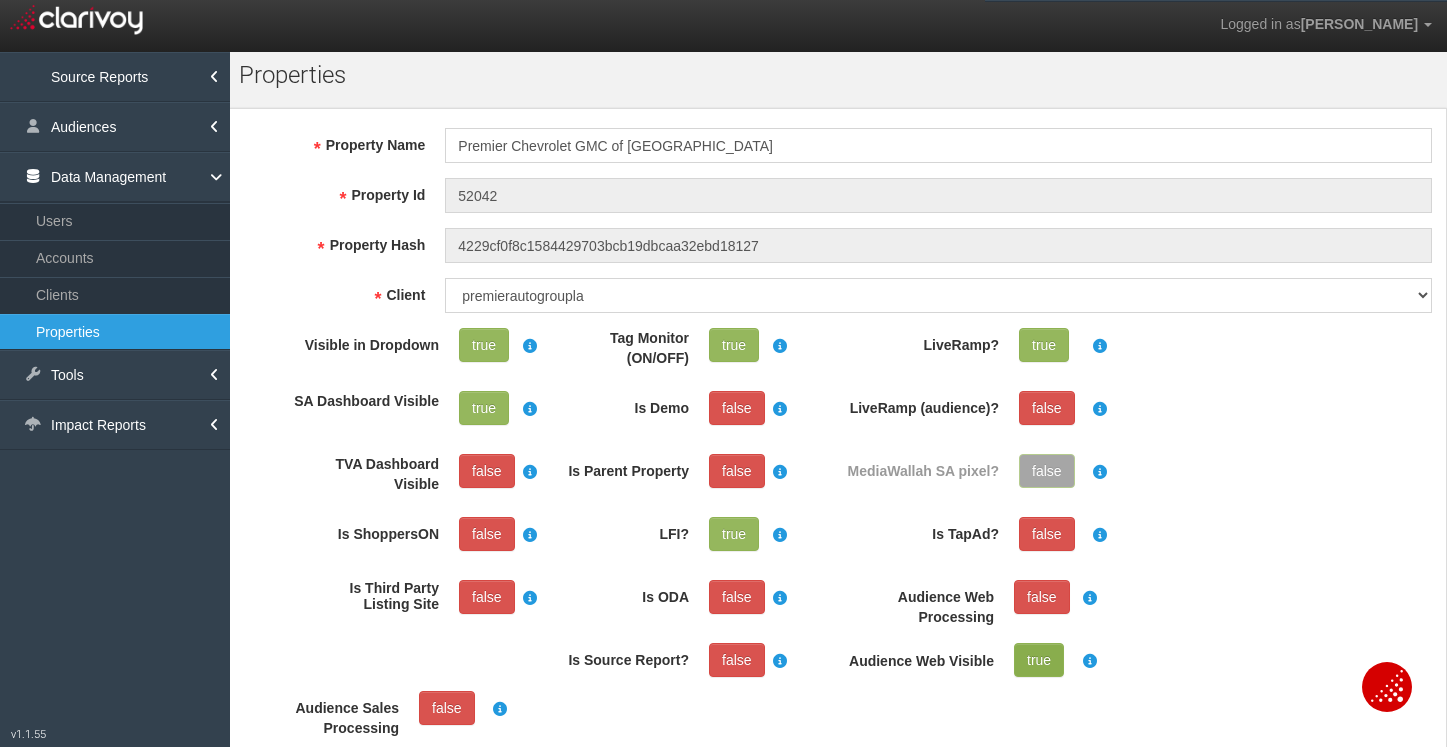 click on "true" at bounding box center (1039, 660) 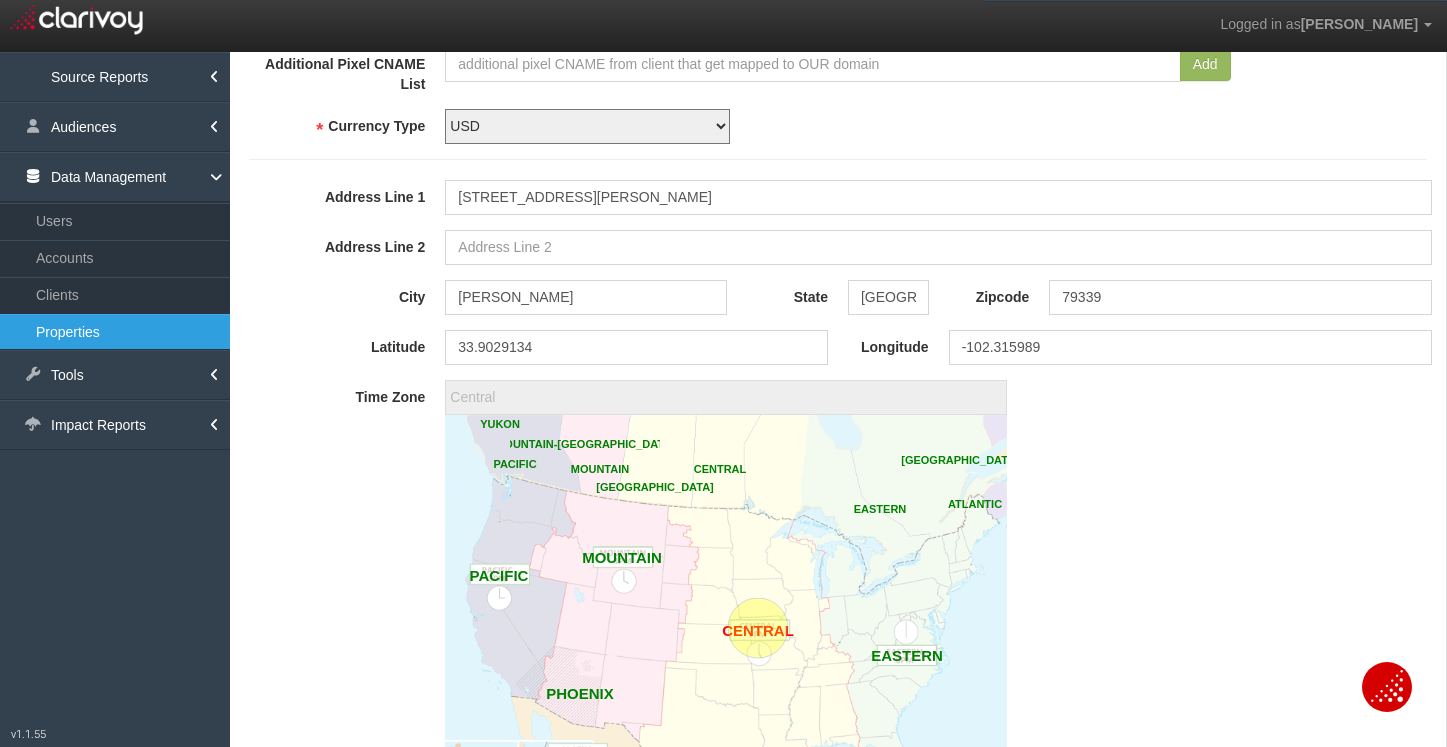 scroll, scrollTop: 1552, scrollLeft: 0, axis: vertical 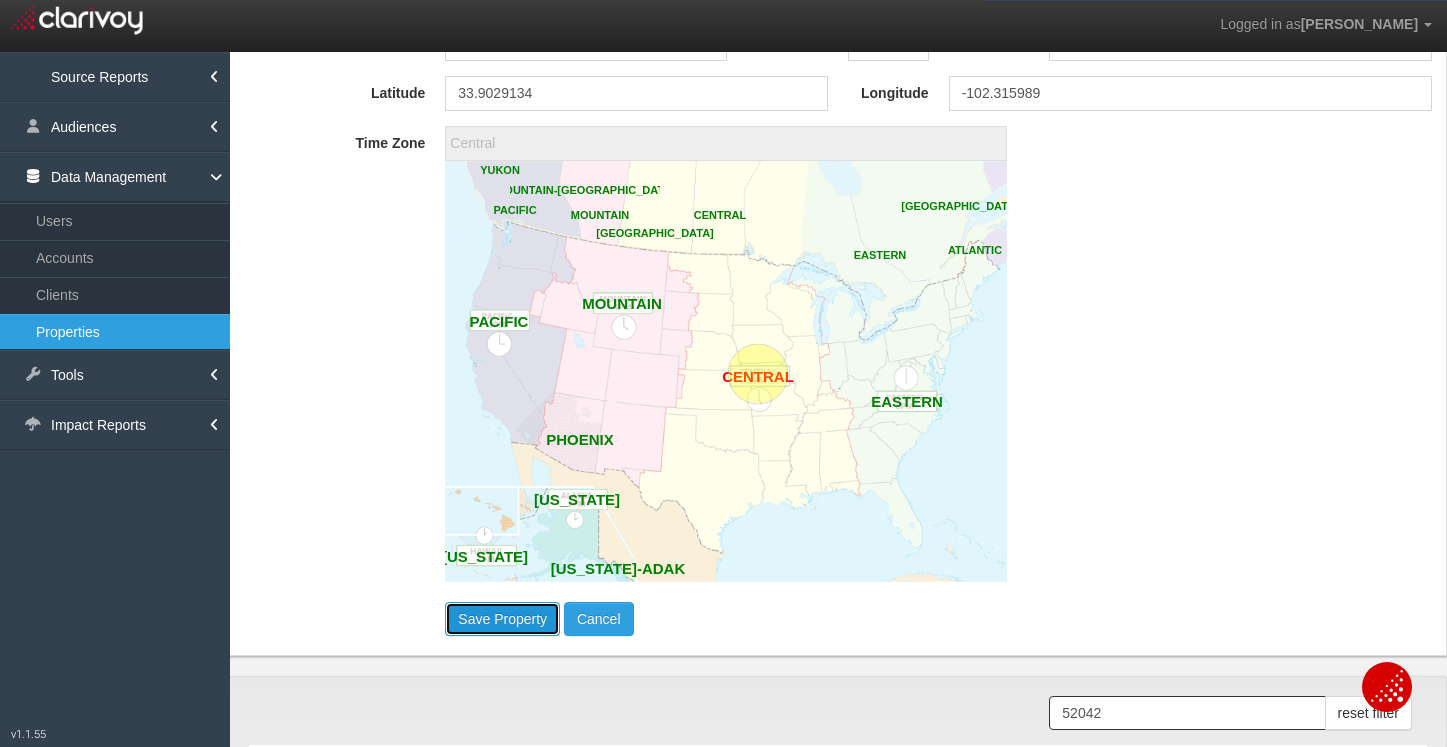 click on "Save Property" at bounding box center (502, 619) 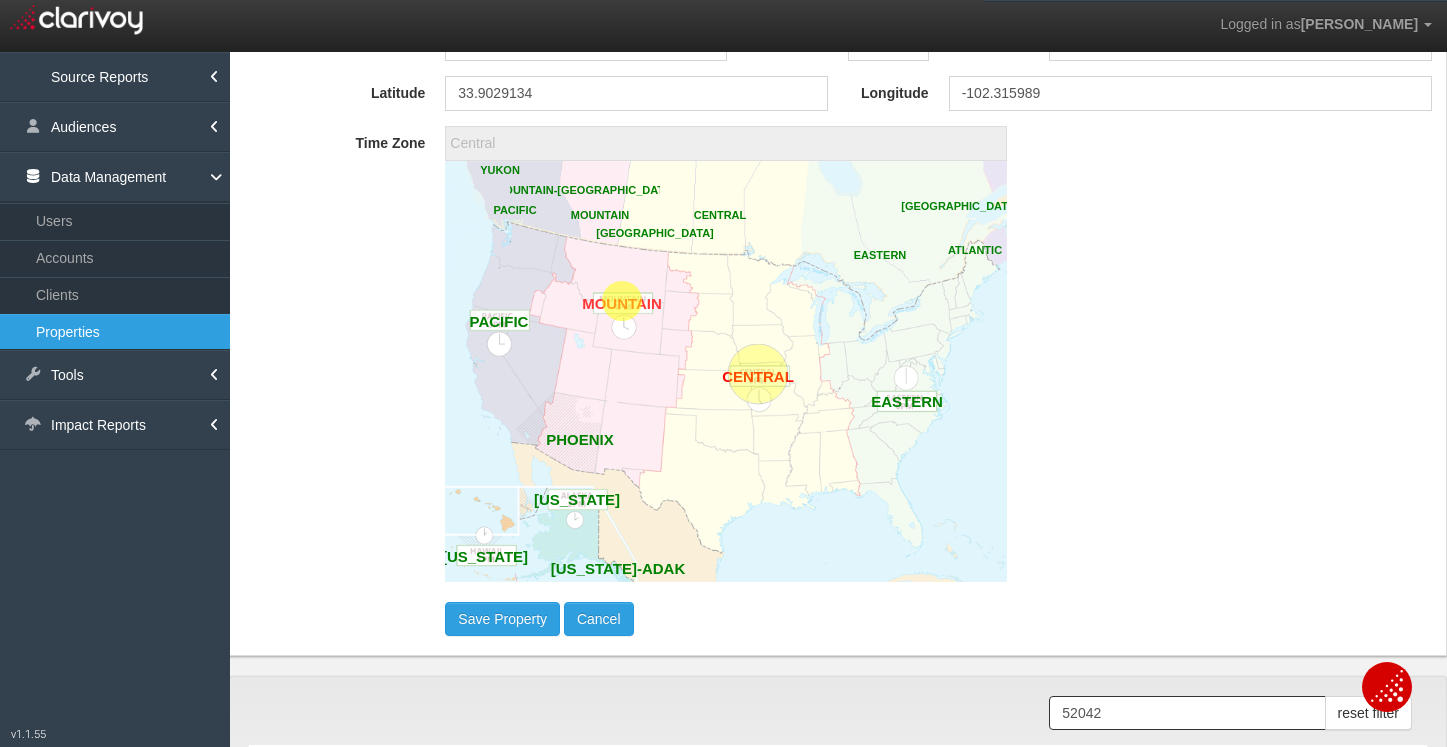 type 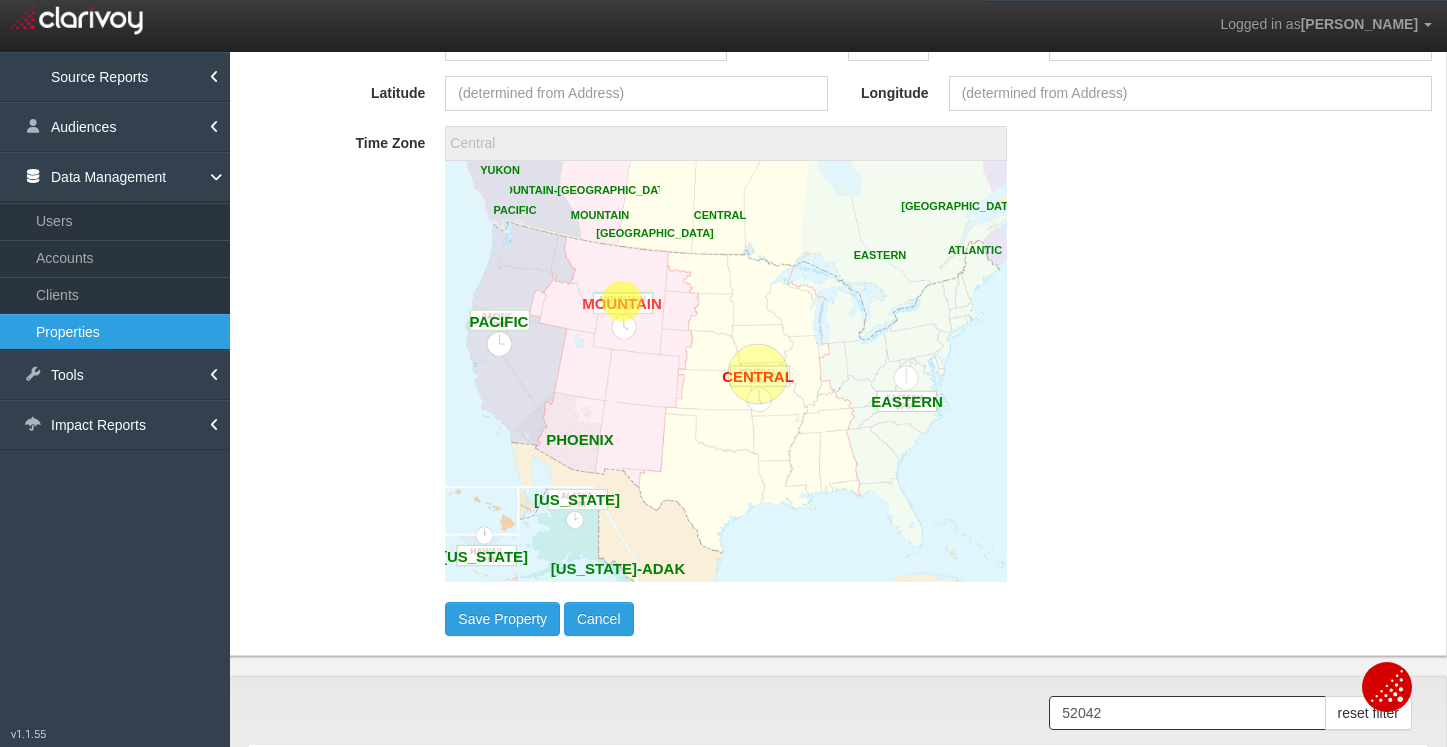 select on "?" 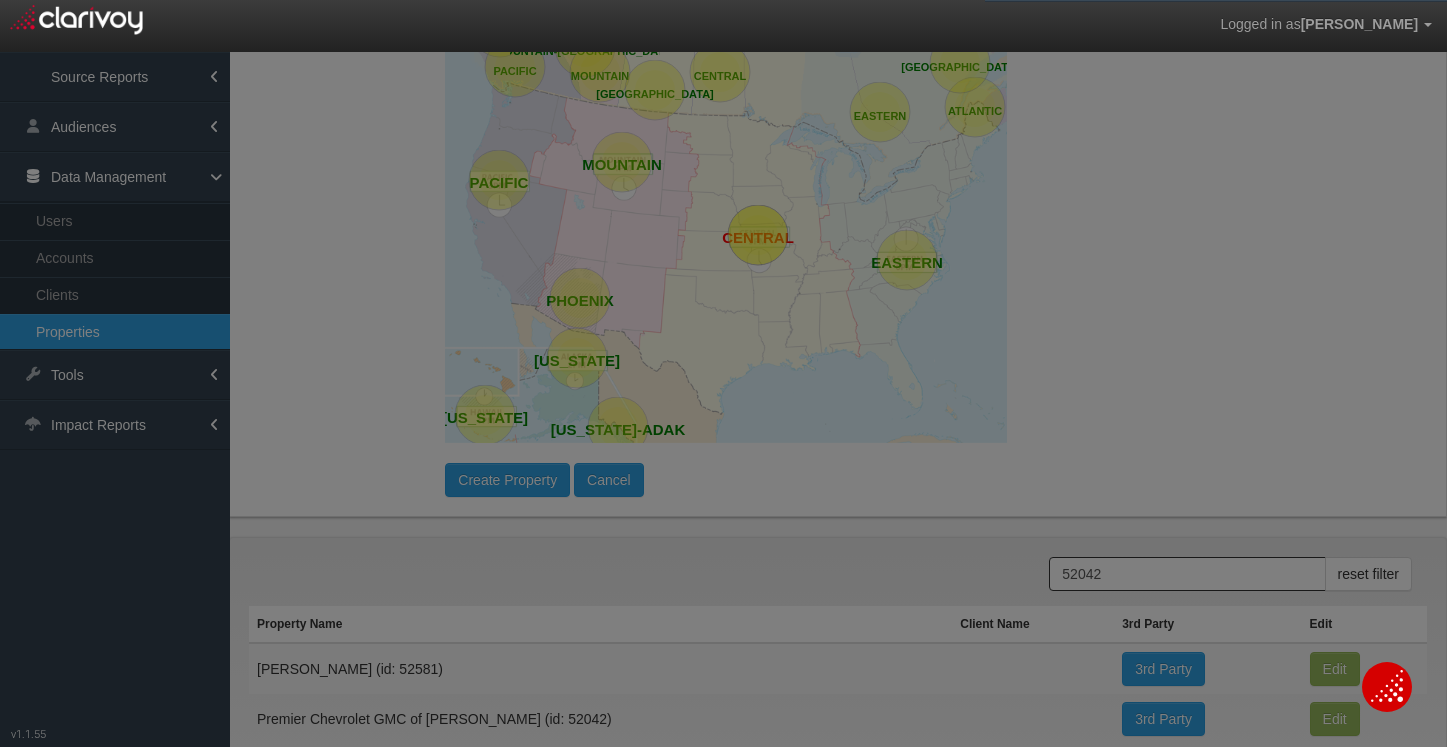 scroll, scrollTop: 0, scrollLeft: 0, axis: both 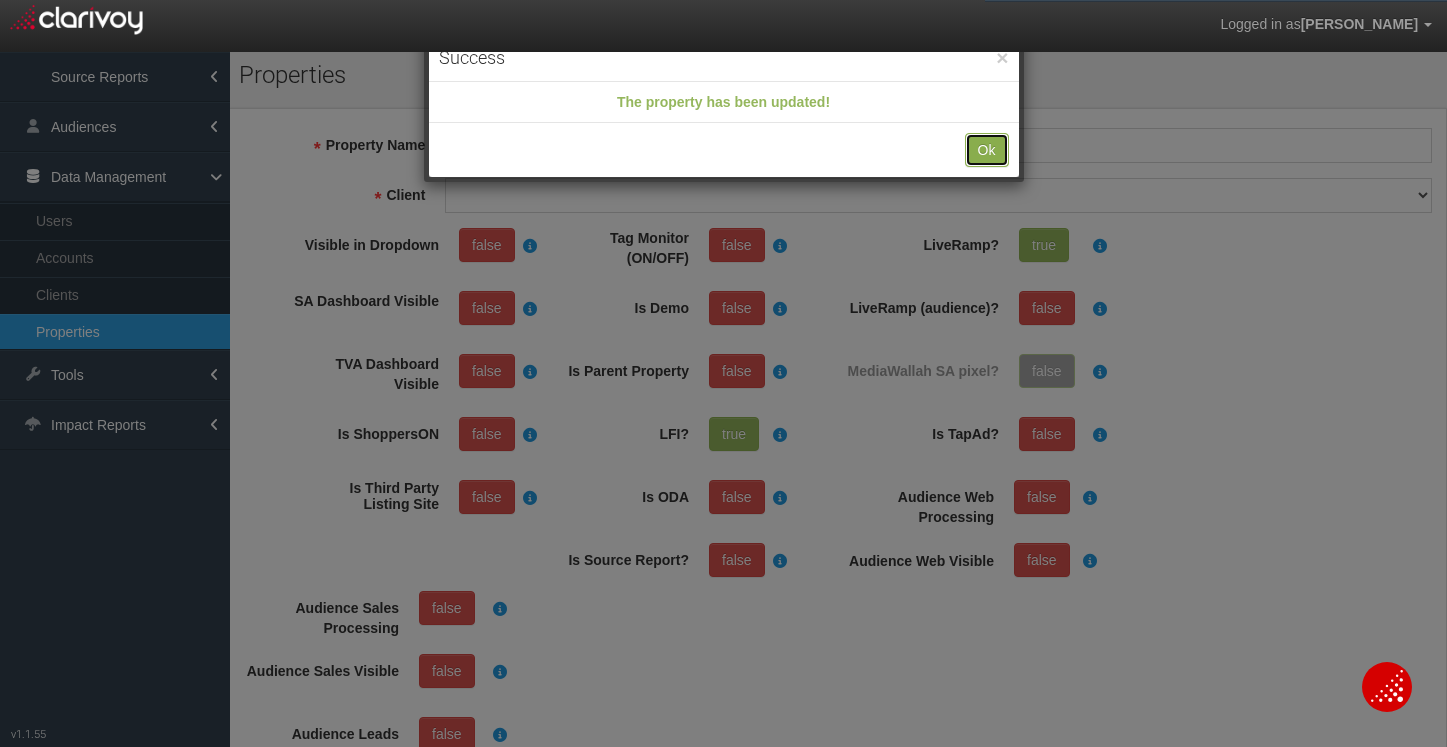 click on "Ok" at bounding box center (987, 150) 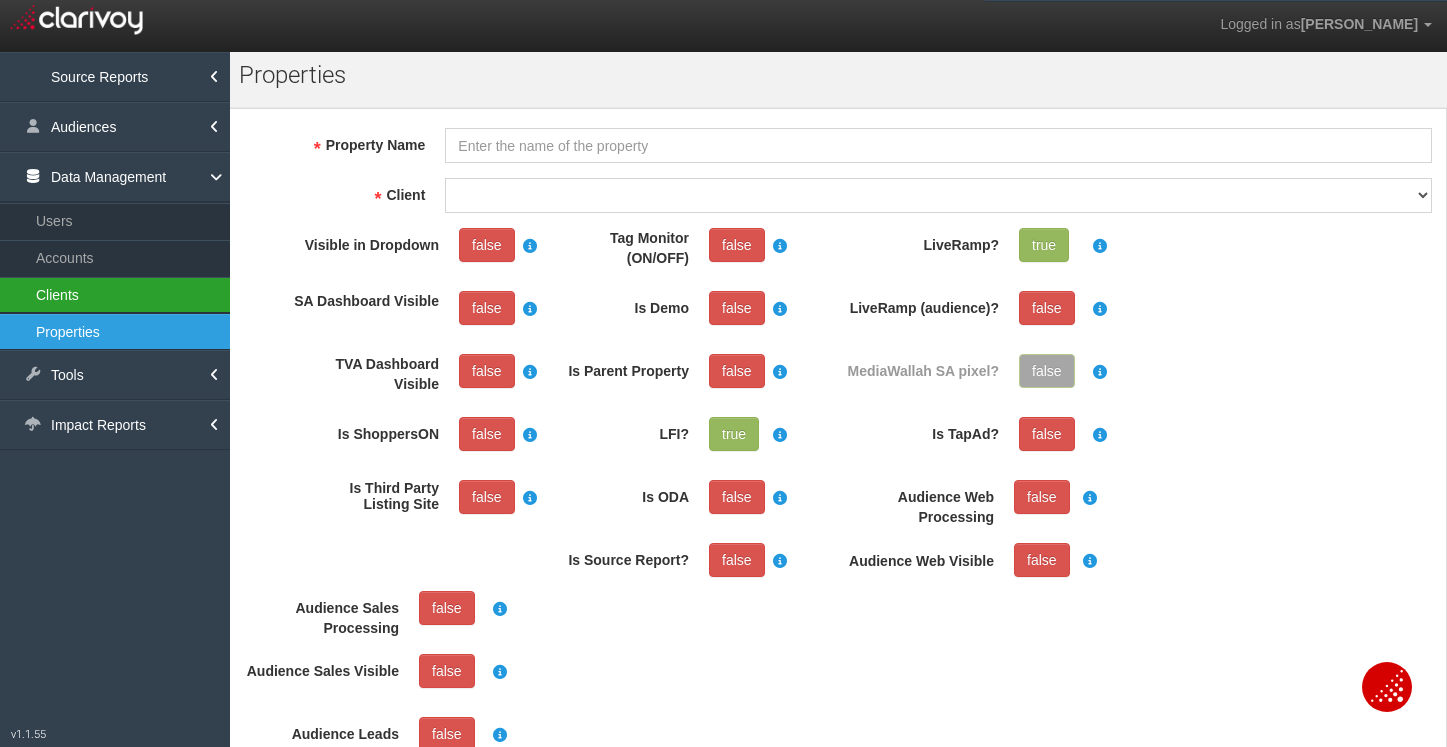 click on "Clients" at bounding box center (115, 295) 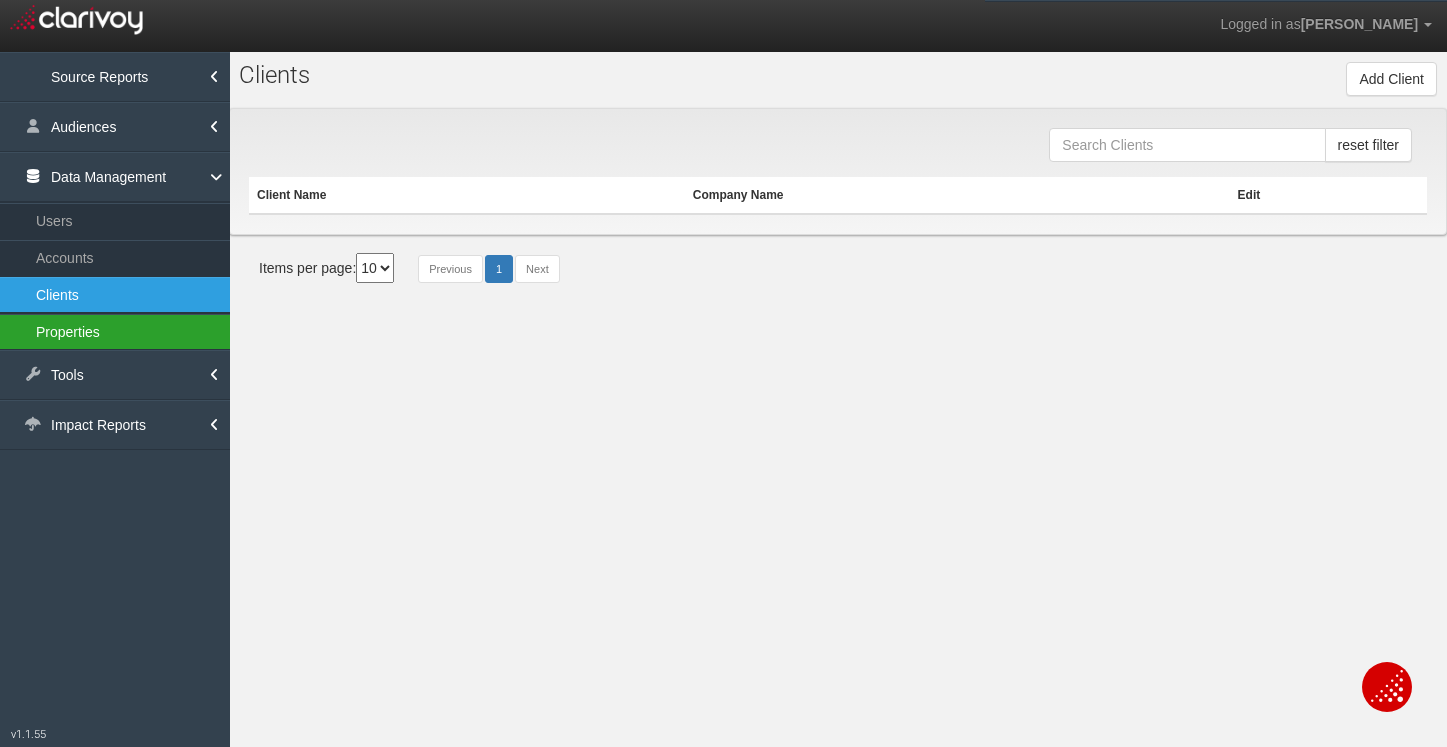 click on "Properties" at bounding box center [115, 332] 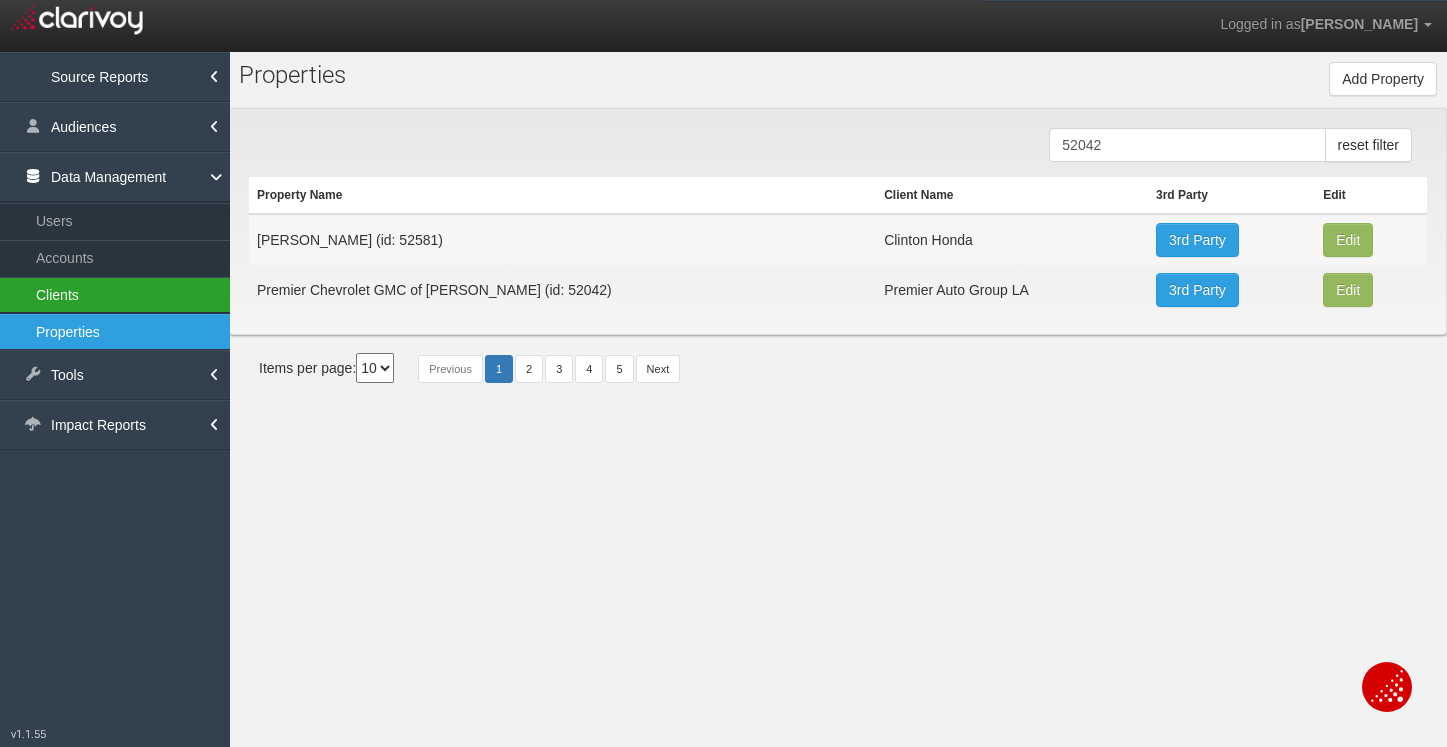 click on "Clients" at bounding box center (115, 295) 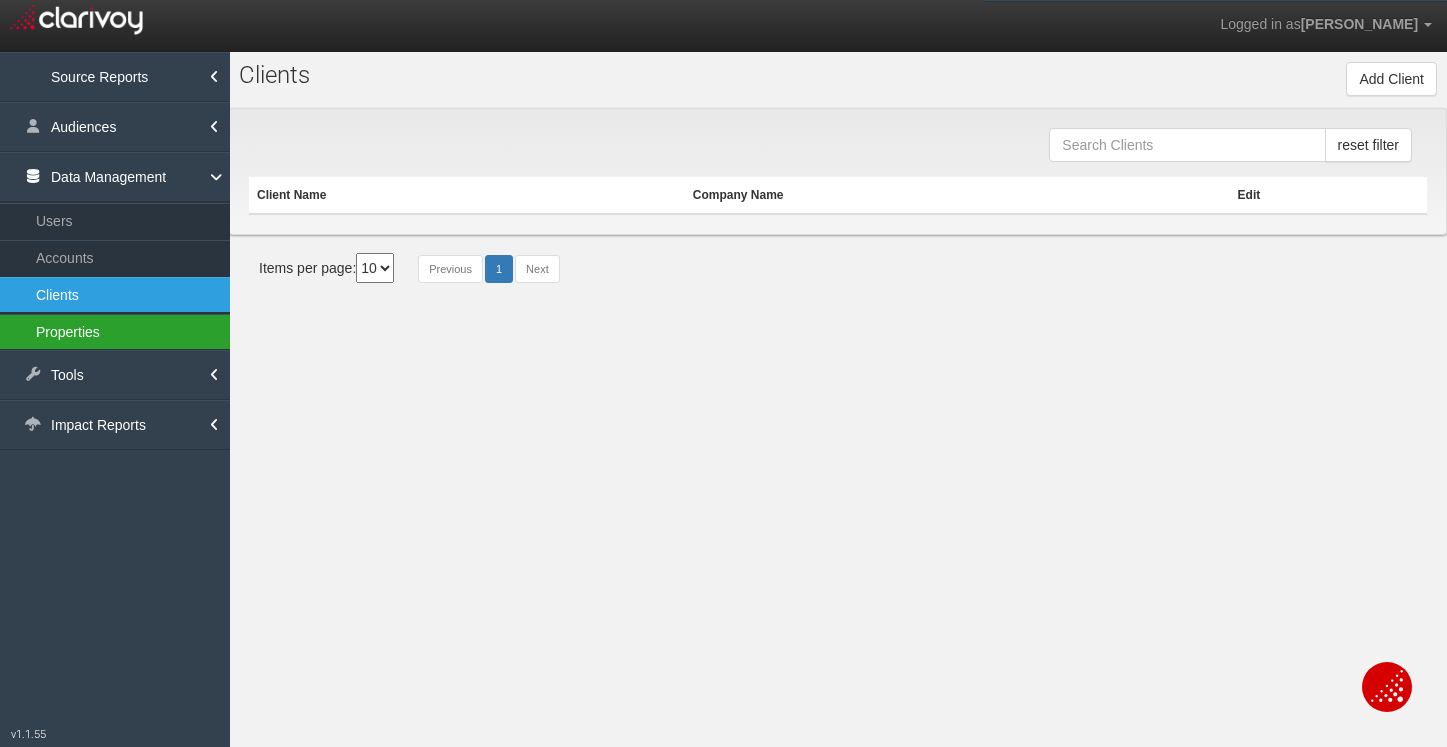 click on "Properties" at bounding box center (115, 332) 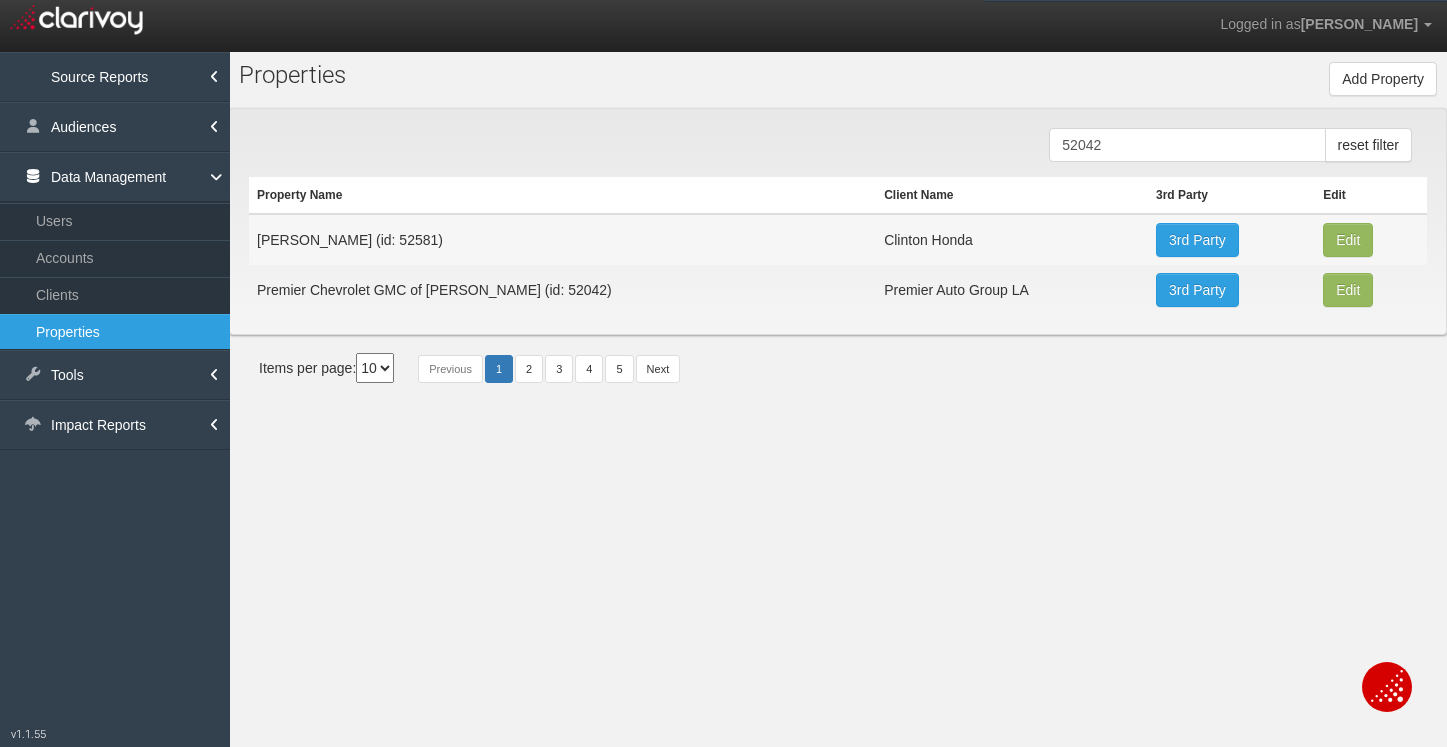 click on "Pr o perties
Add Property
Property Name
Property Id
Property Hash
Client
1stgear 212motors 24autogroup 401group 405motors 44automart 503autos a-b aaaohio aaronautomotivegroup abzmotors accurateautomotiveofjacksonville actionautoutah acuraofcolumbus acuraofpembrokepines adamautogroup adamstoyota advance advantagefordlincoln adventureag [GEOGRAPHIC_DATA] airporthonda [PERSON_NAME] akinsautogroup alamo alanwebbag albrechtautogroup alexkarras alfredmatthews allamericanford allengwynn allensamuels allenturner allstargroup allwaysautogroup almcars alphaauto alpiemonteautogroup alpineautogroup alwilleford ambarmotors americanautobrokers amesburychevy amgauto amherstsubaru amsi anchorautooutlet [PERSON_NAME] andean andersonauto andersonautomotivegroup andymohr [PERSON_NAME] apple" at bounding box center (838, 425) 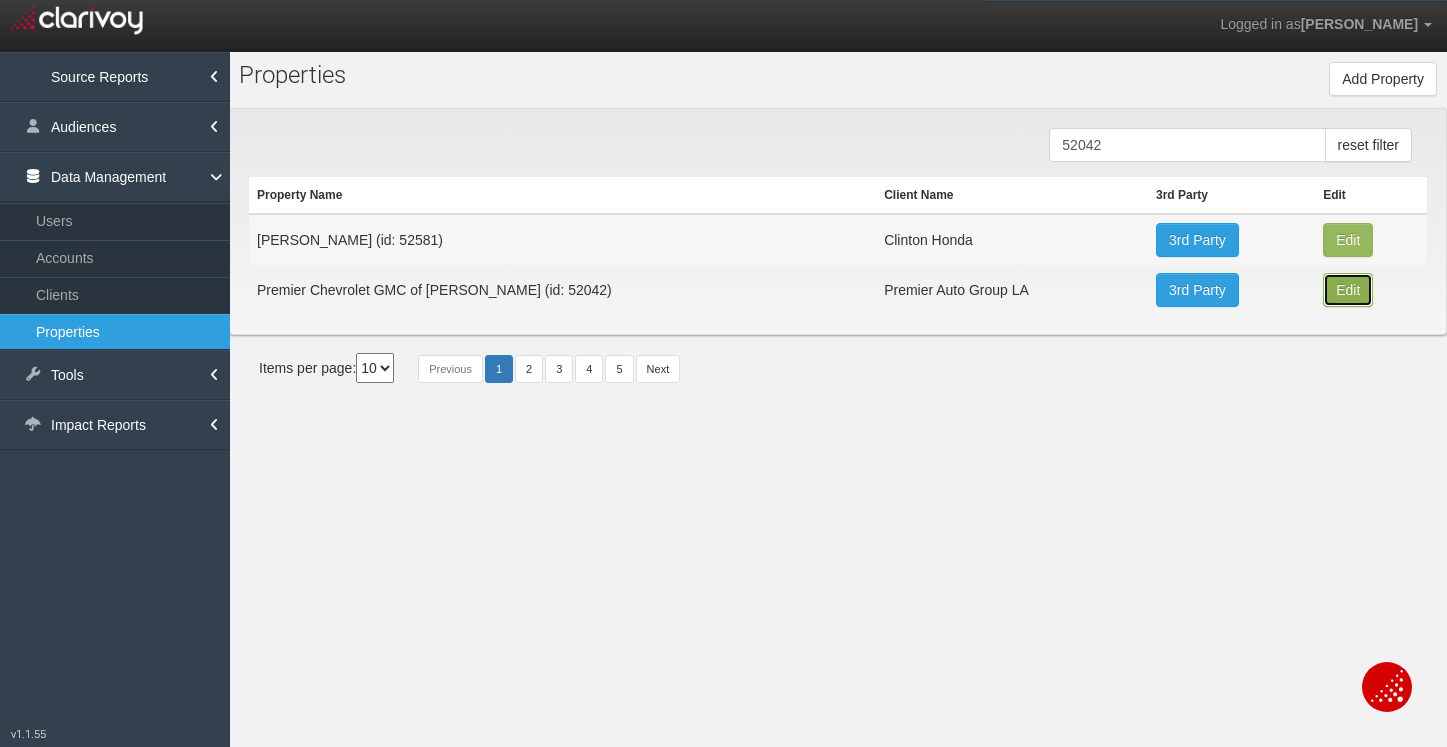 click on "Edit" at bounding box center (1348, 240) 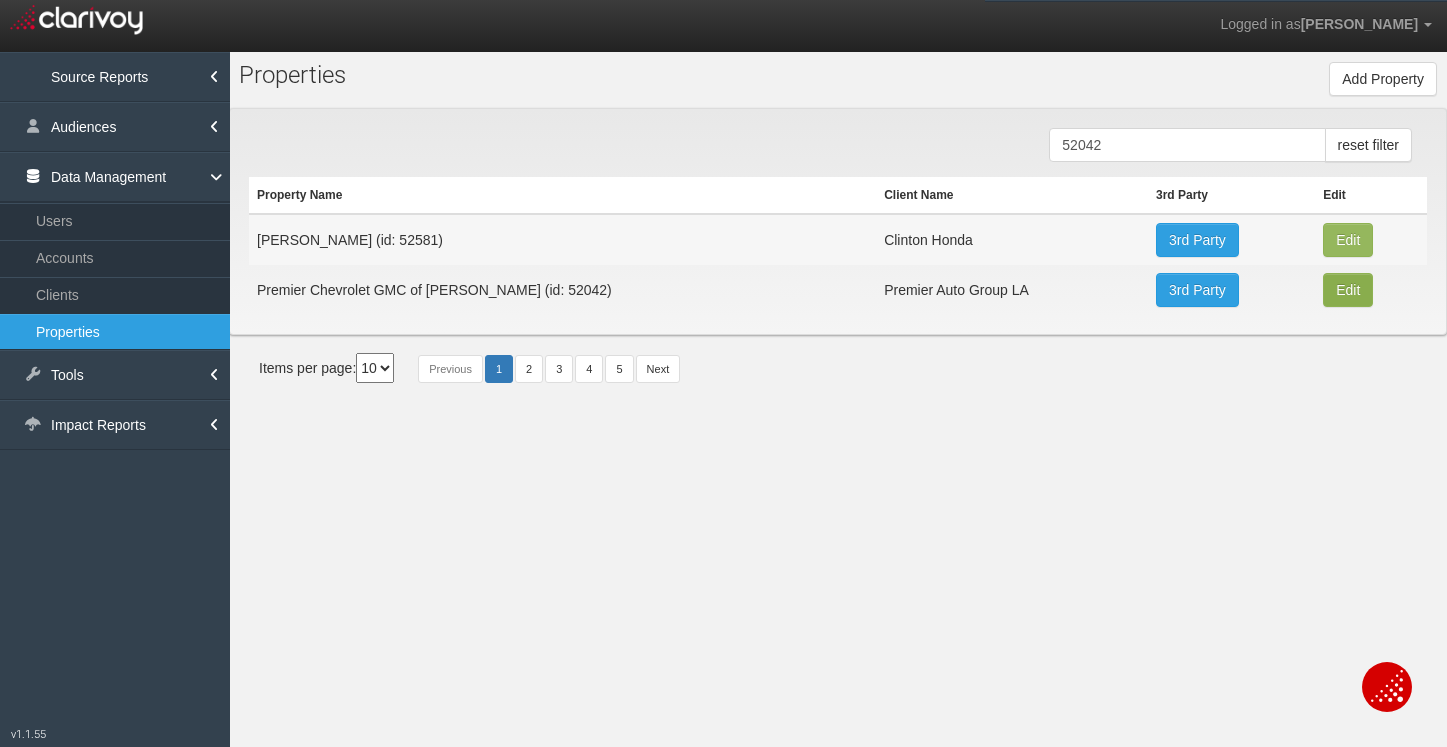 type on "Premier Chevrolet GMC of [GEOGRAPHIC_DATA]" 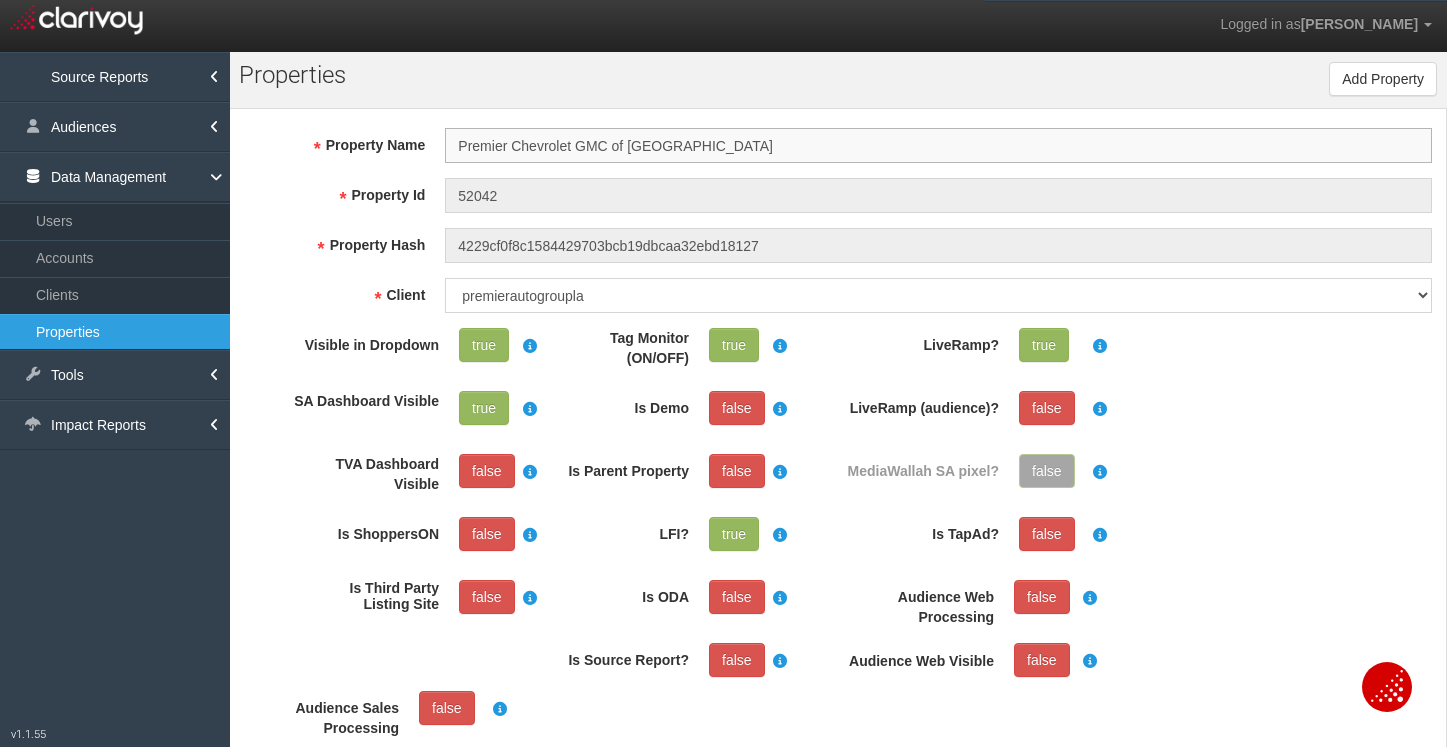 scroll, scrollTop: 37, scrollLeft: 0, axis: vertical 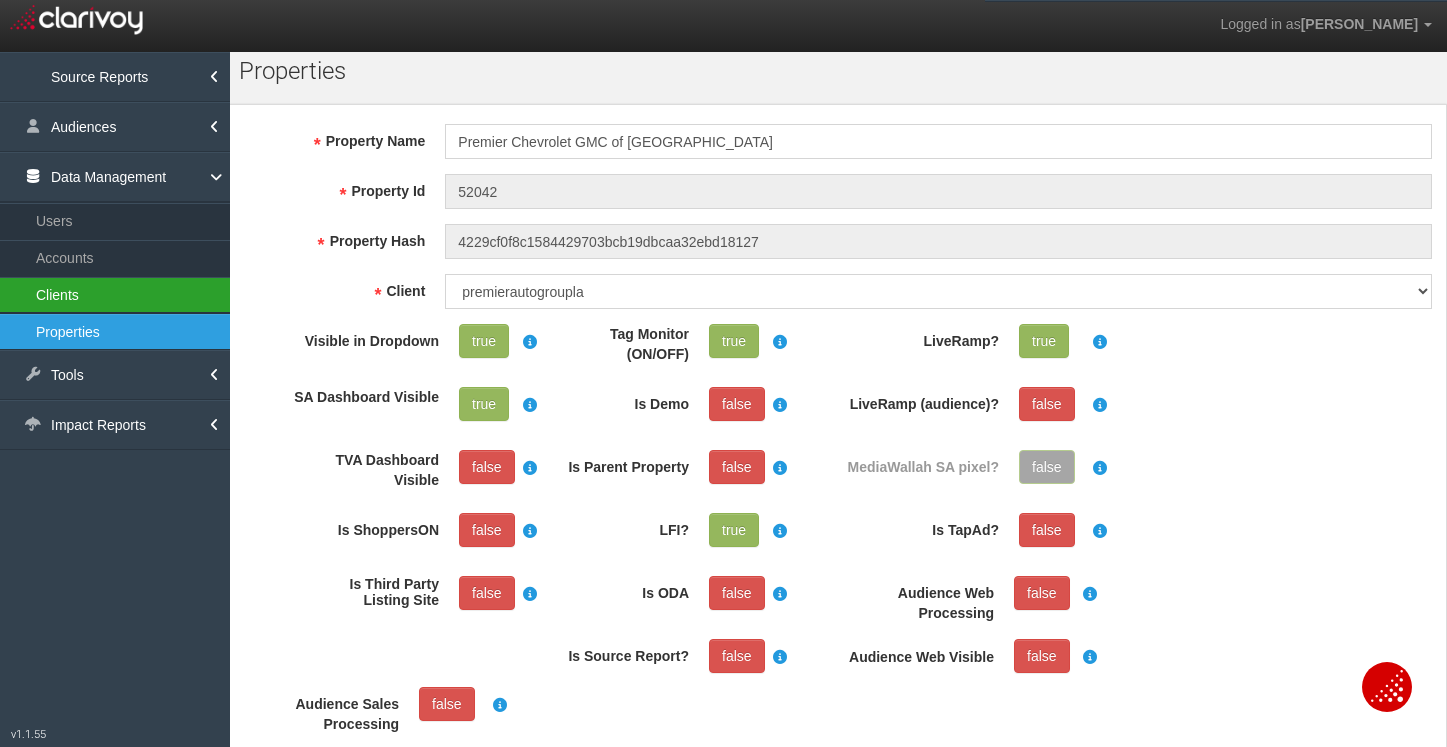 click on "Clients" at bounding box center (115, 295) 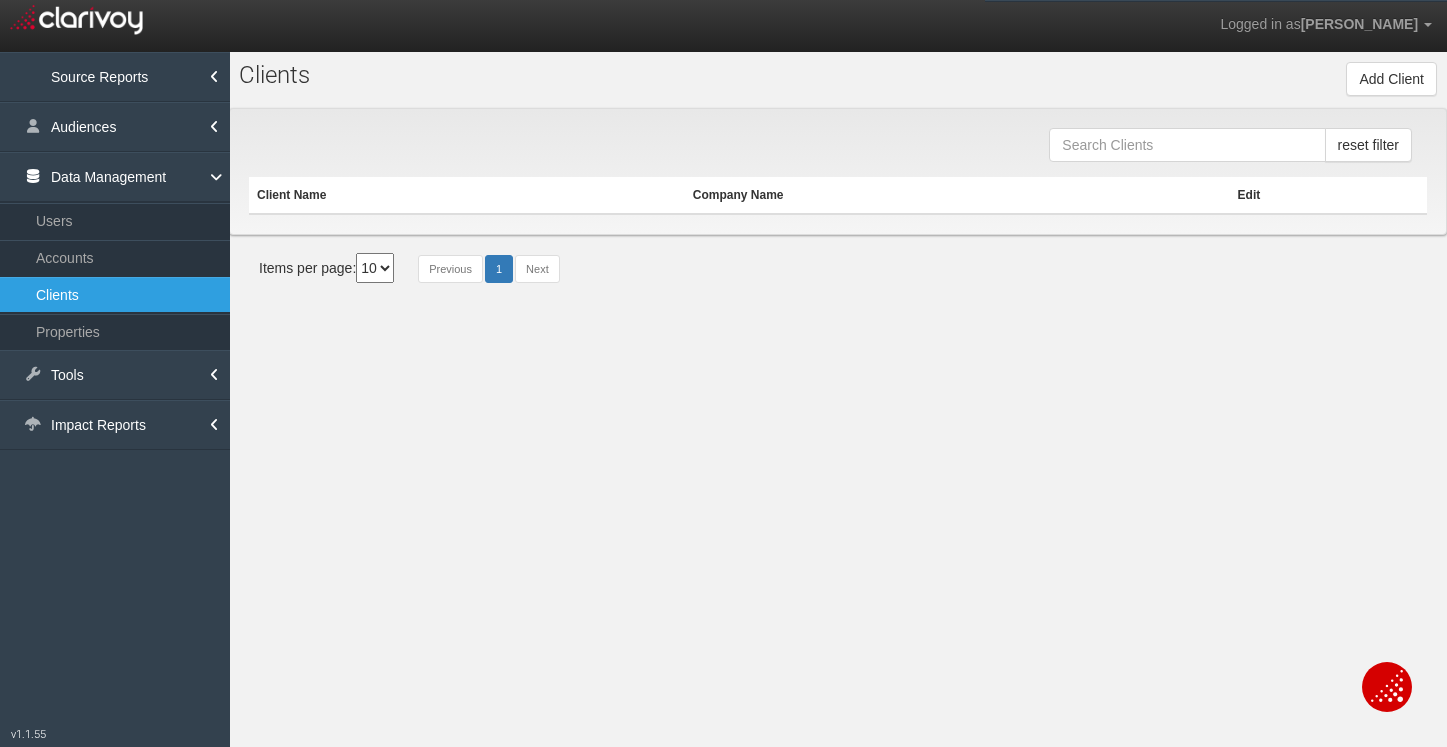scroll, scrollTop: 0, scrollLeft: 0, axis: both 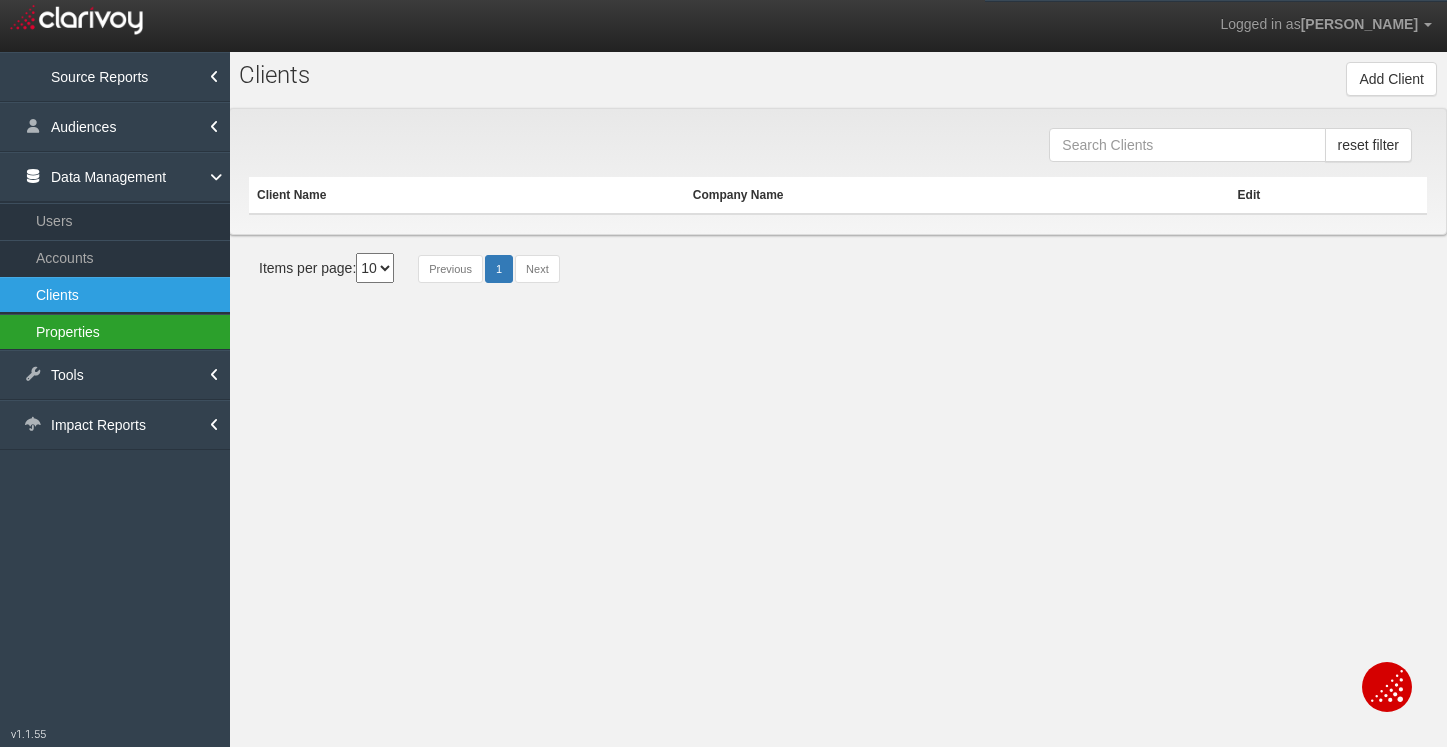 click on "Properties" at bounding box center (115, 332) 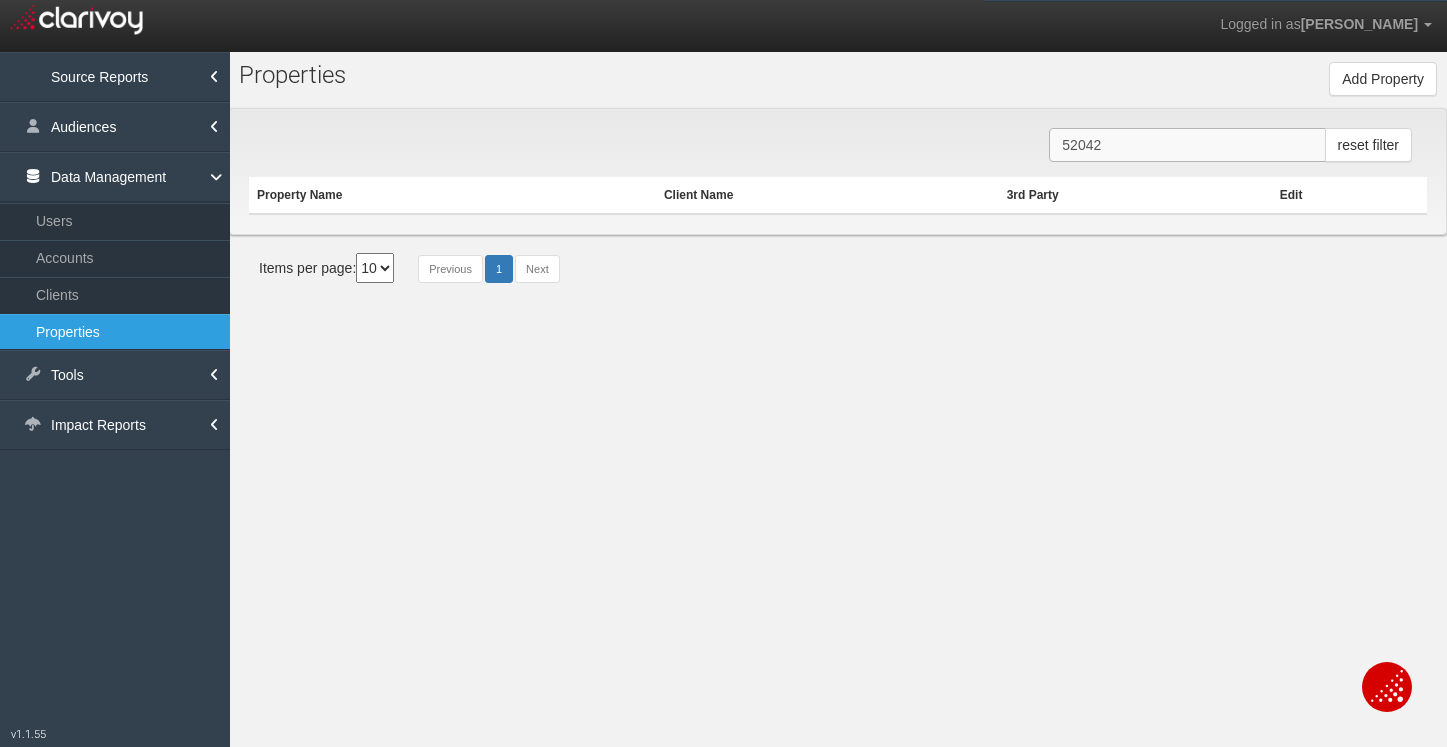 click on "52042" at bounding box center (1187, 145) 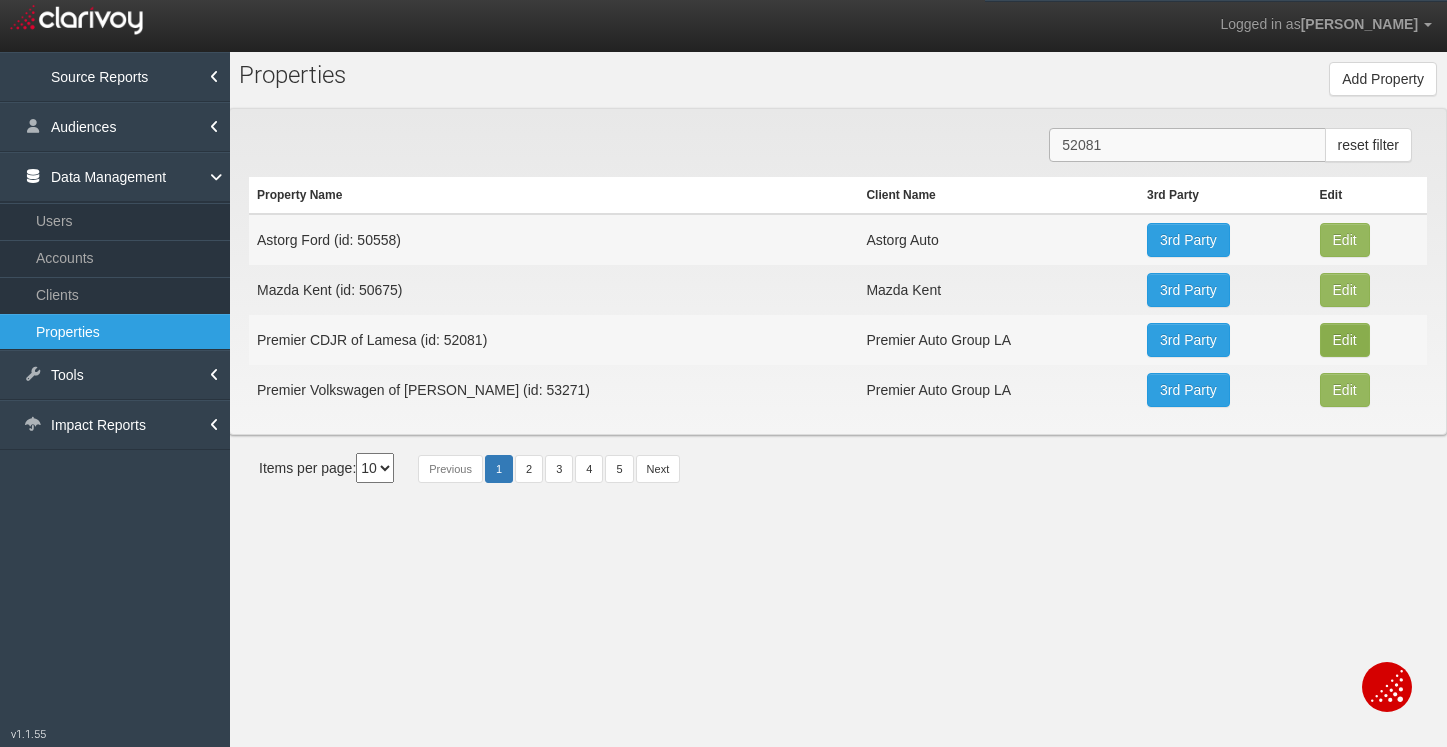 type on "52081" 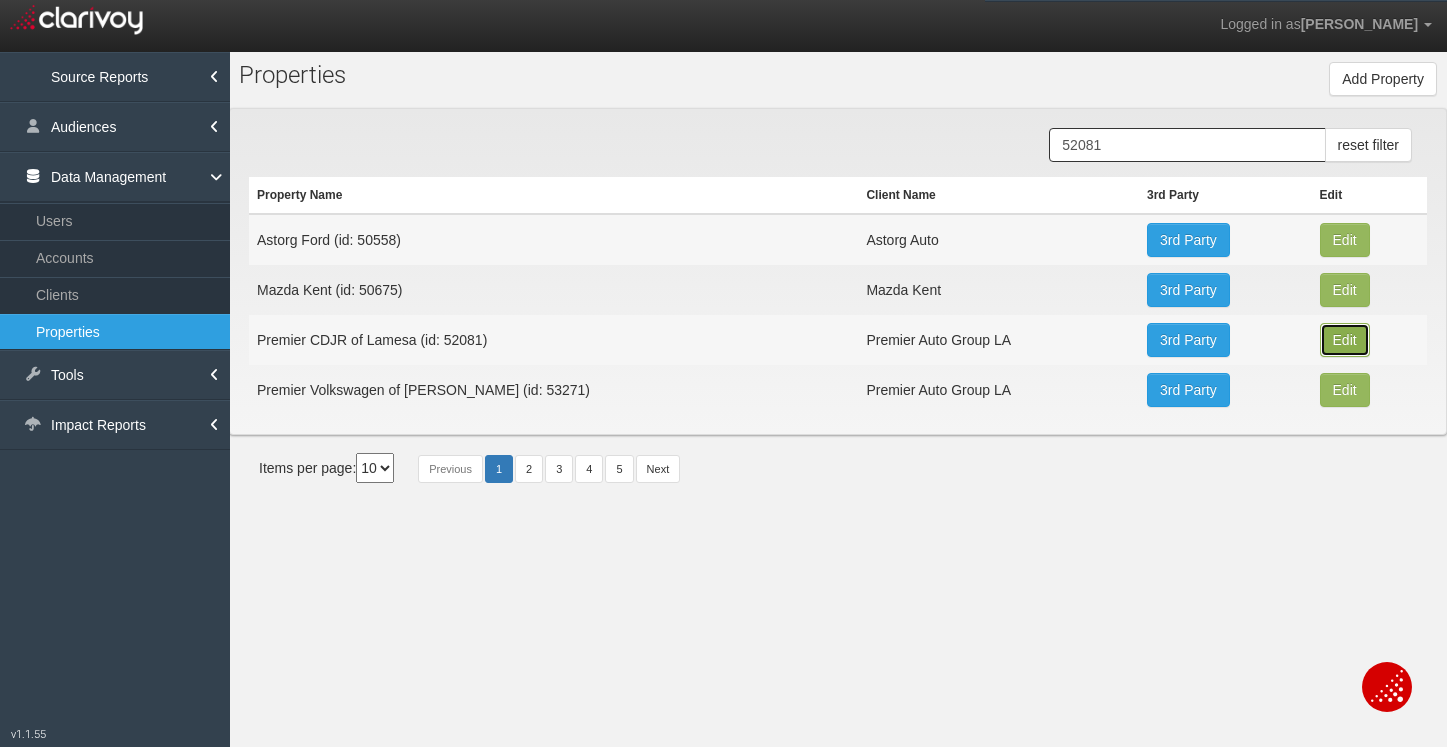 click on "Edit" at bounding box center [1345, 240] 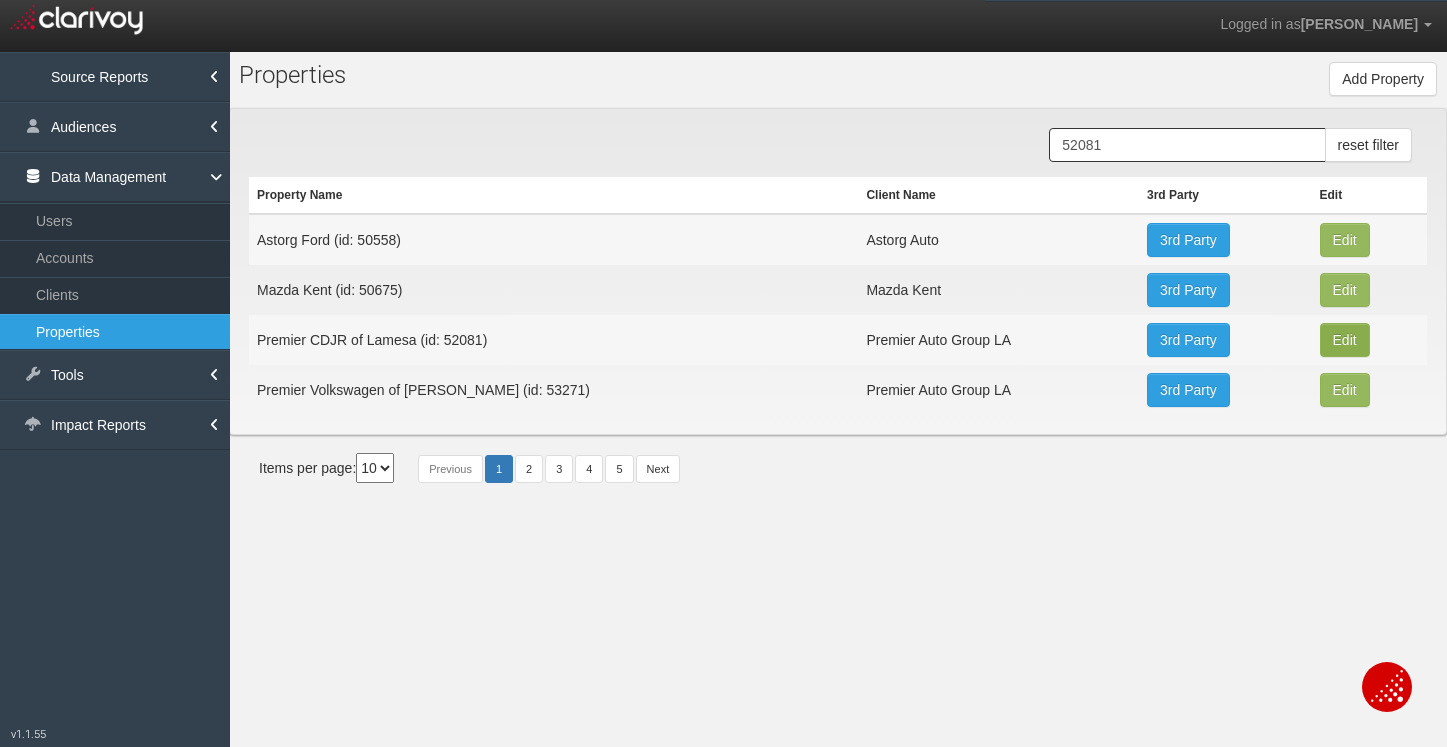 type on "Premier CDJR of Lamesa" 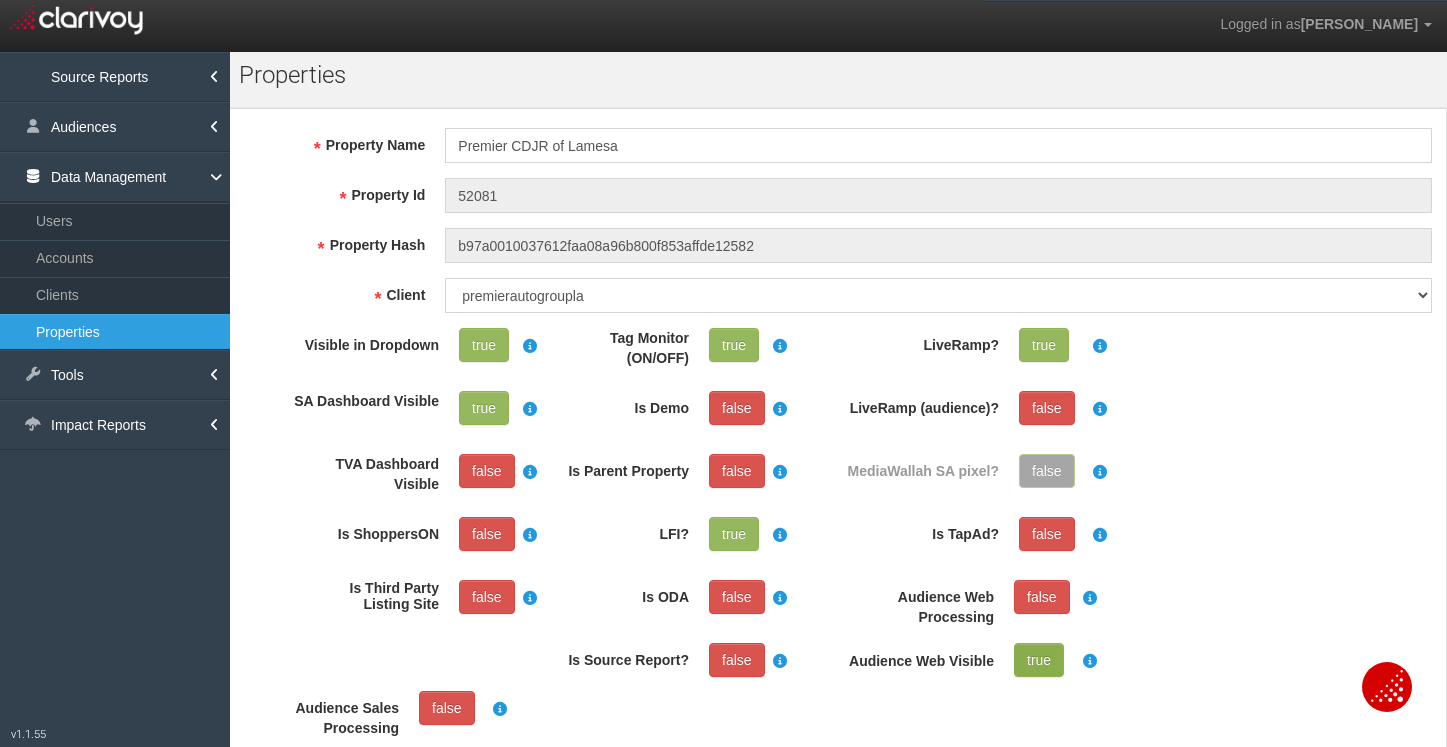 click on "true" at bounding box center (1039, 660) 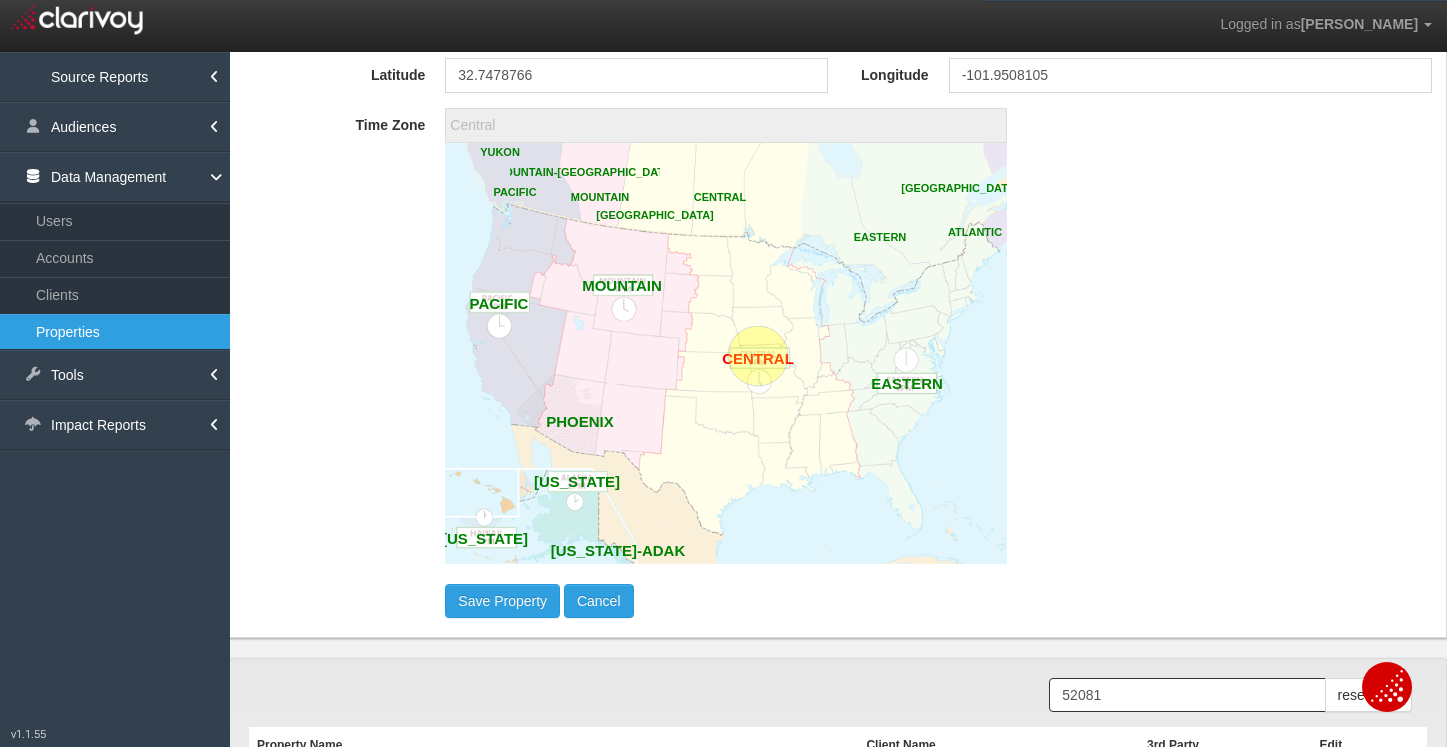 scroll, scrollTop: 1837, scrollLeft: 0, axis: vertical 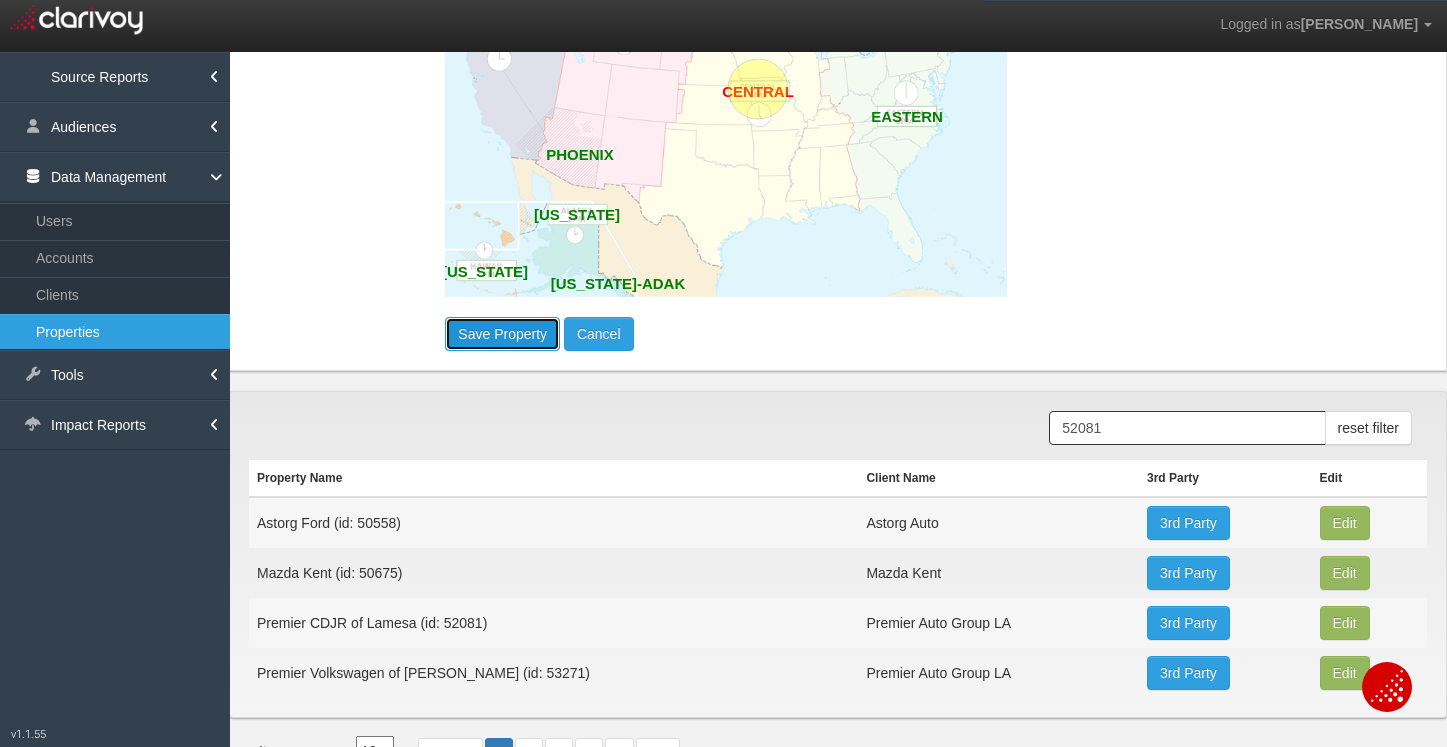 click on "Save Property" at bounding box center [502, 334] 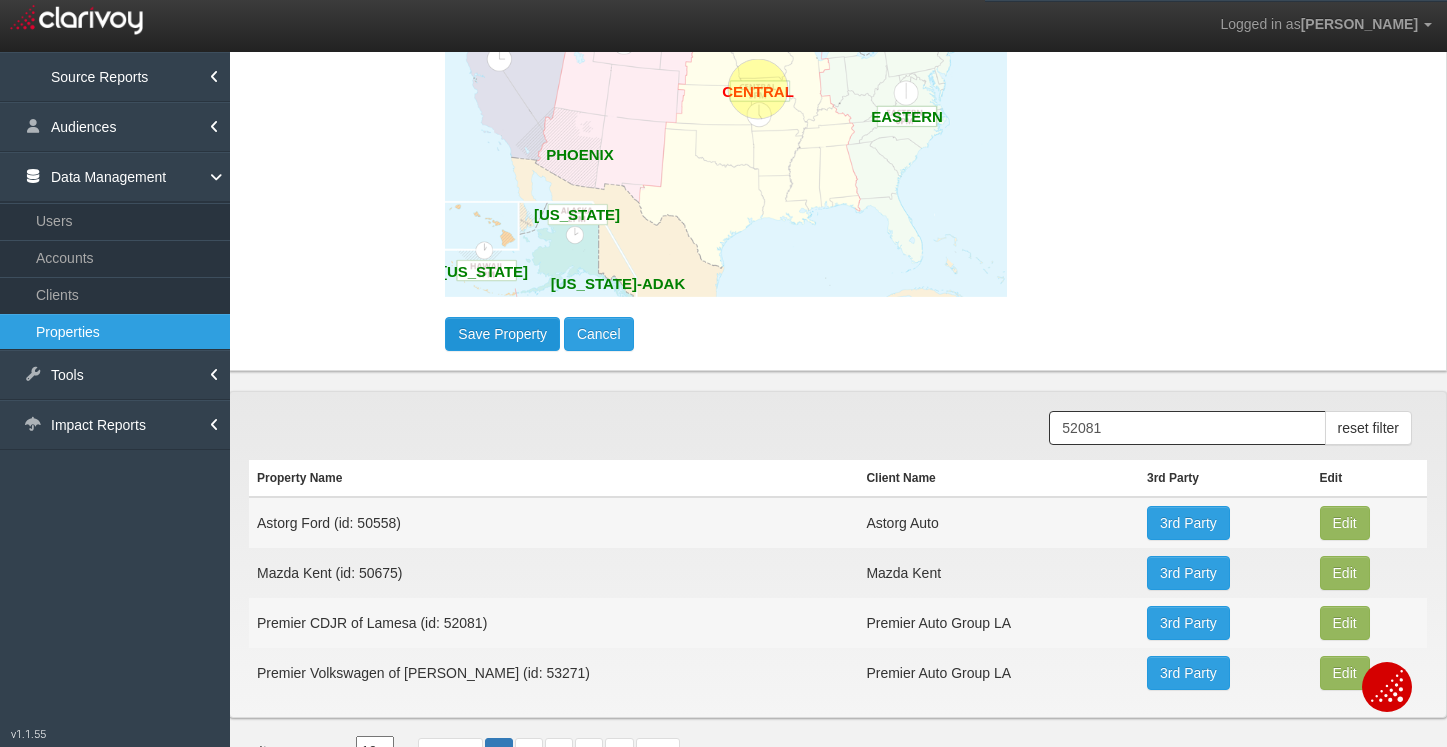 type 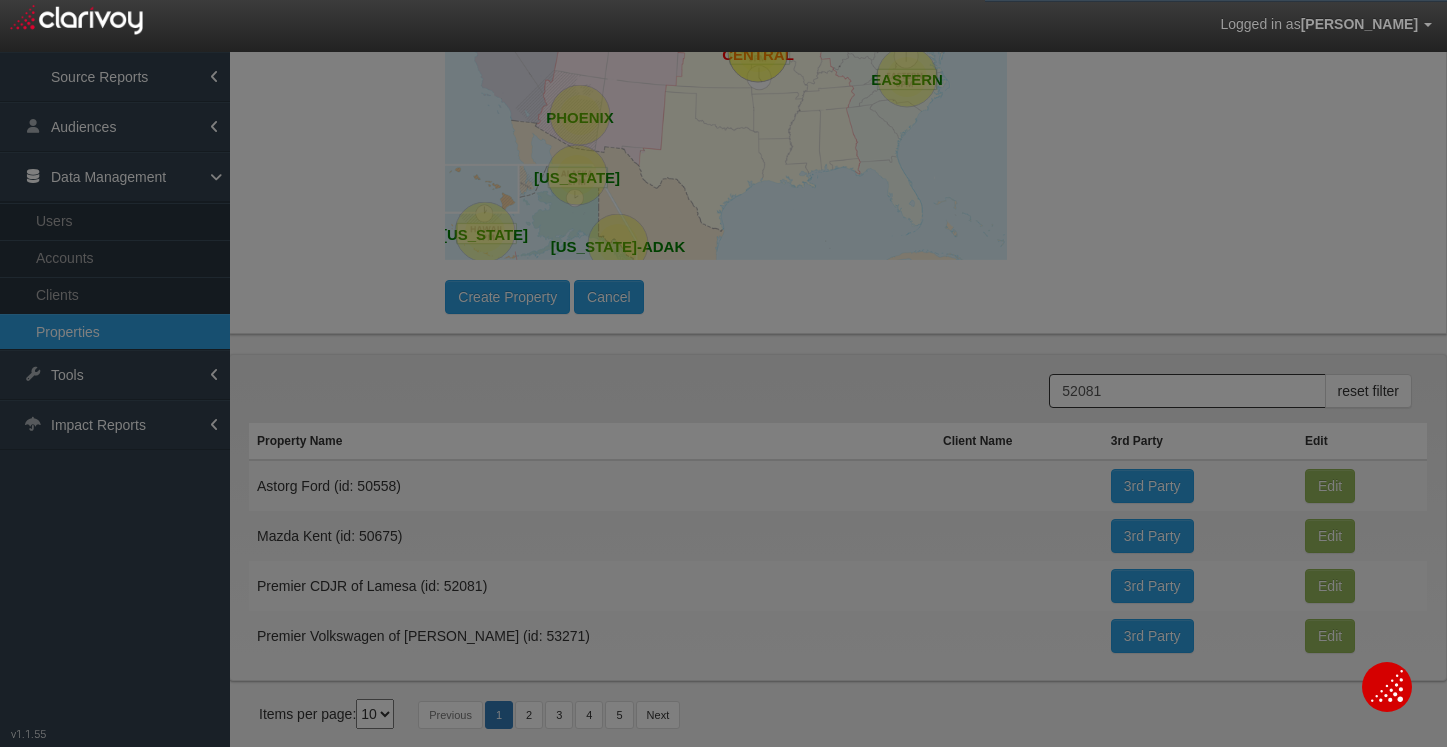 scroll, scrollTop: 0, scrollLeft: 0, axis: both 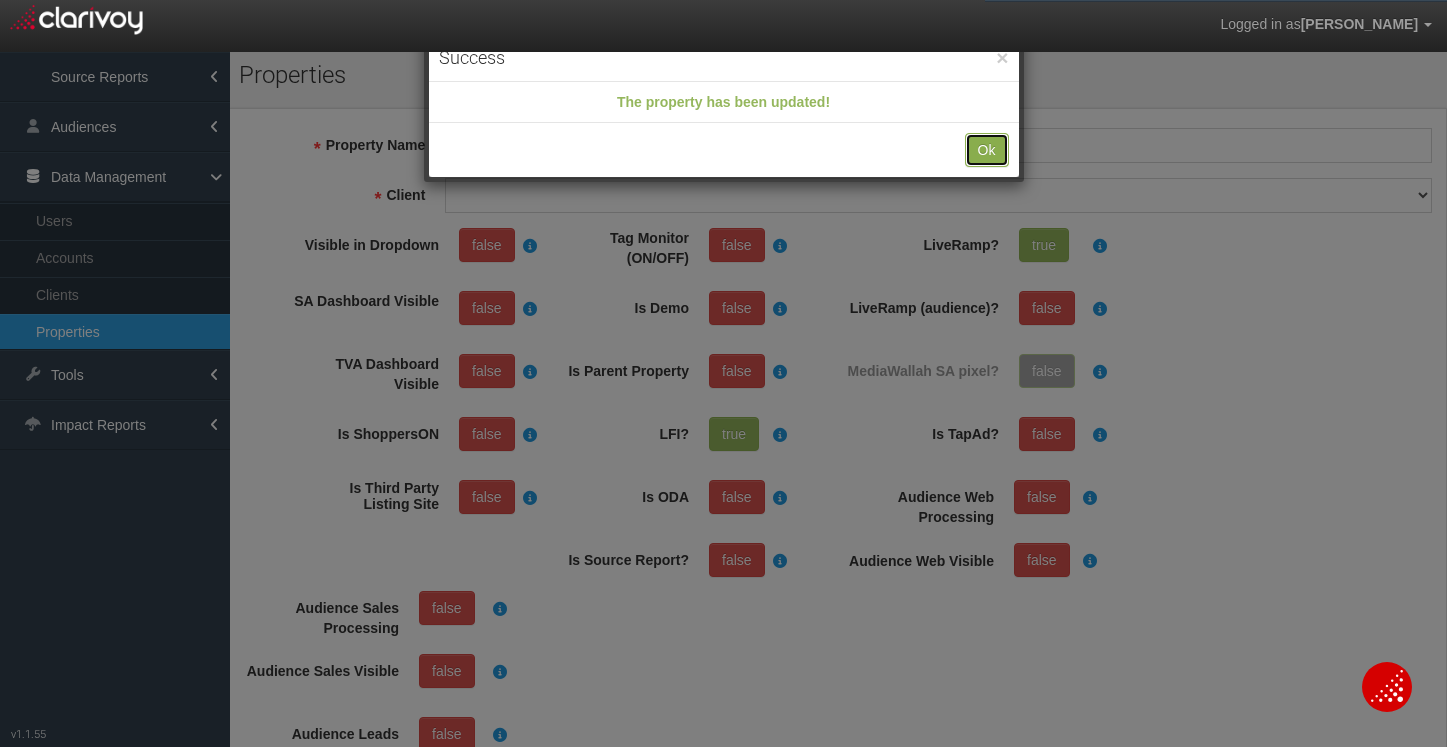click on "Ok" at bounding box center [987, 150] 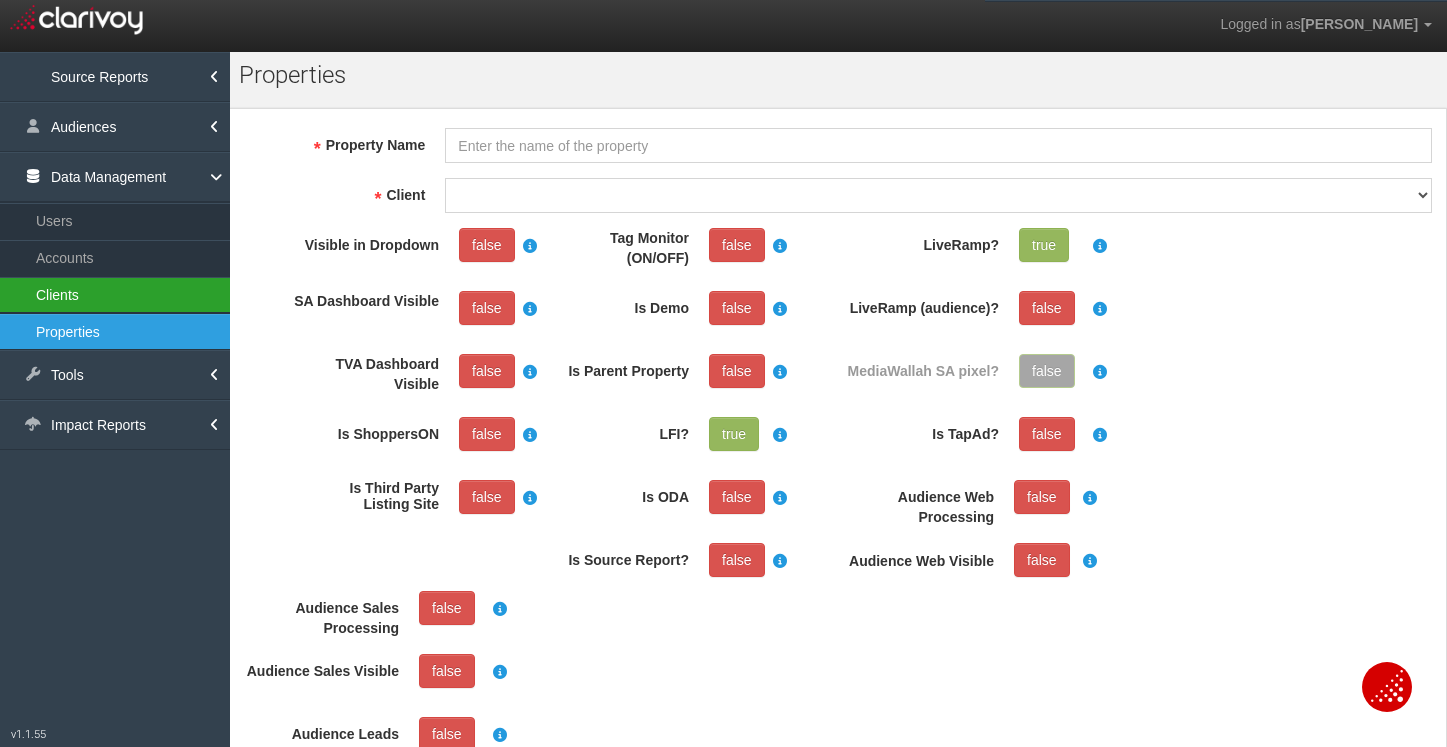 click on "Clients" at bounding box center [115, 295] 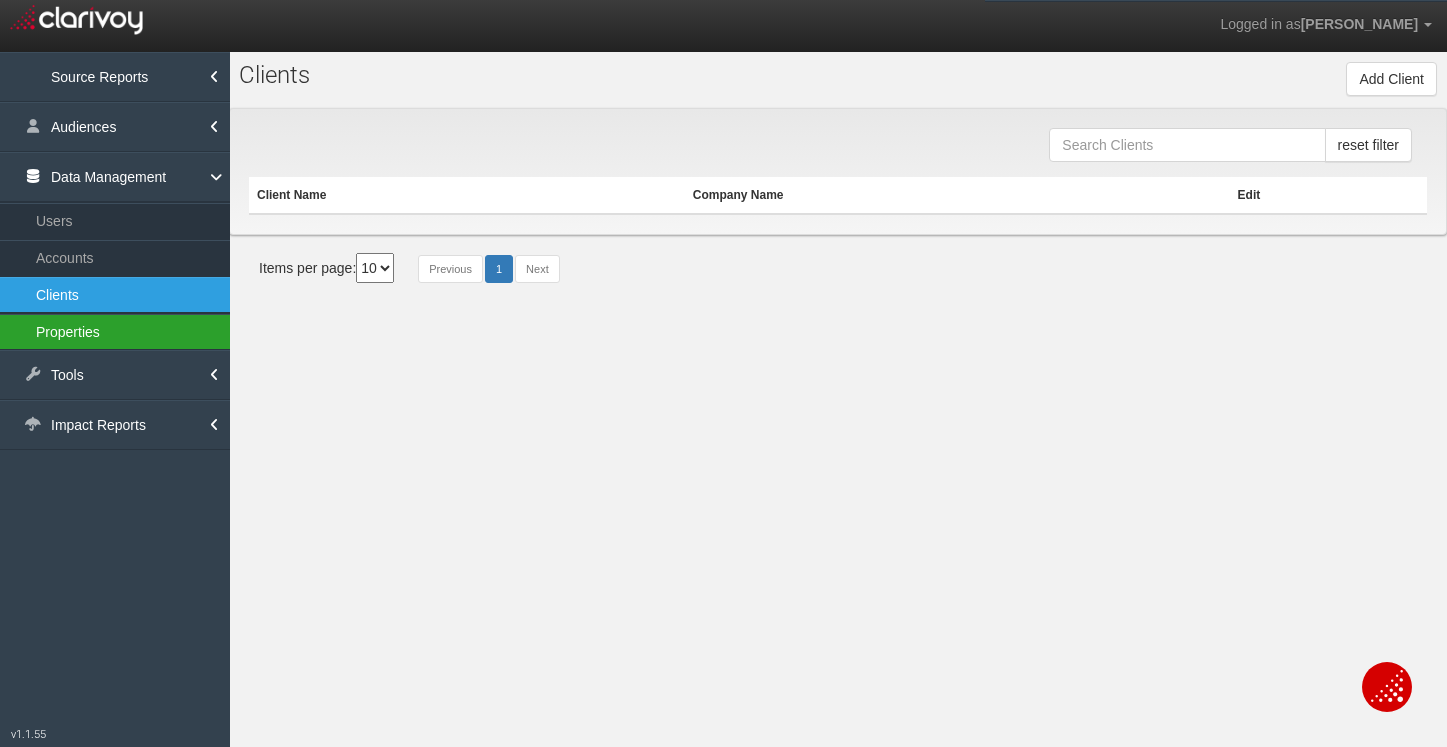 click on "Properties" at bounding box center [115, 332] 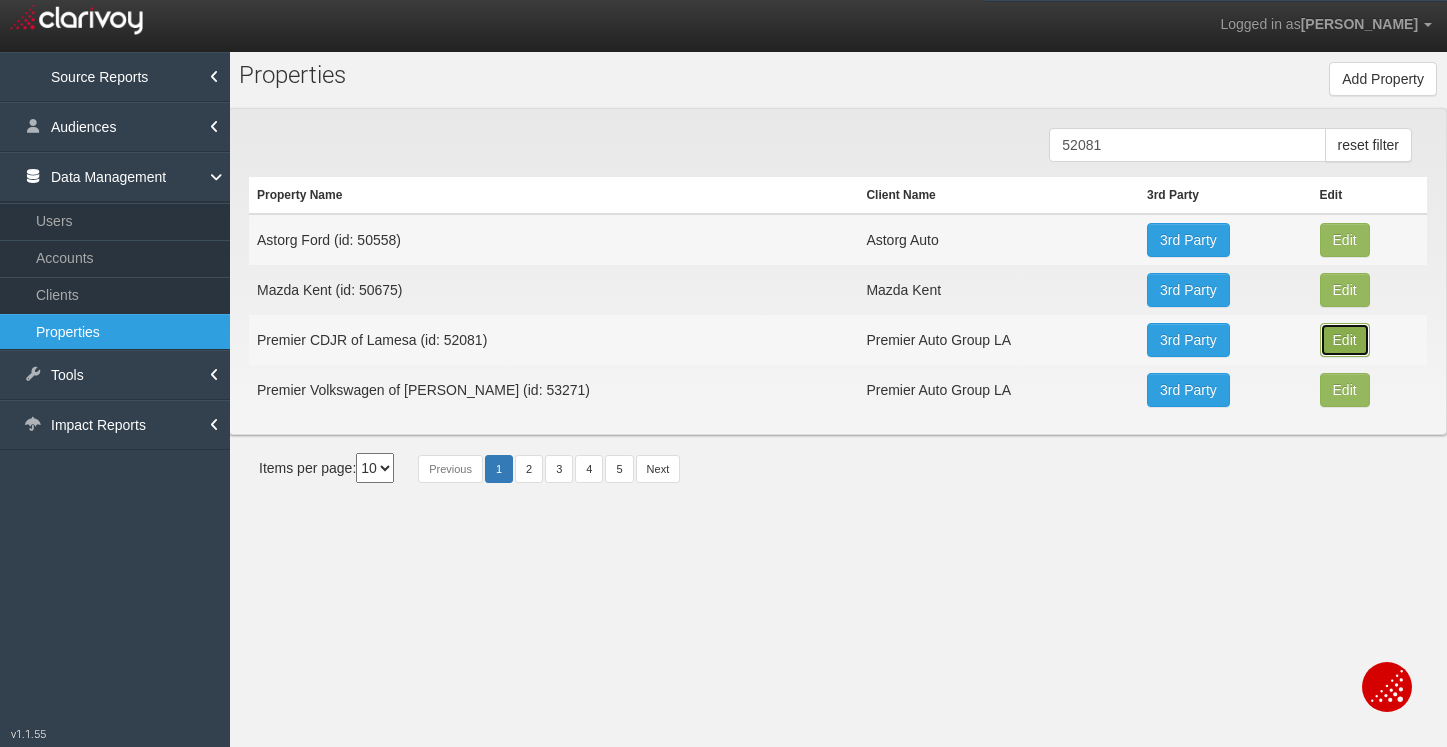 click on "Edit" at bounding box center (1345, 240) 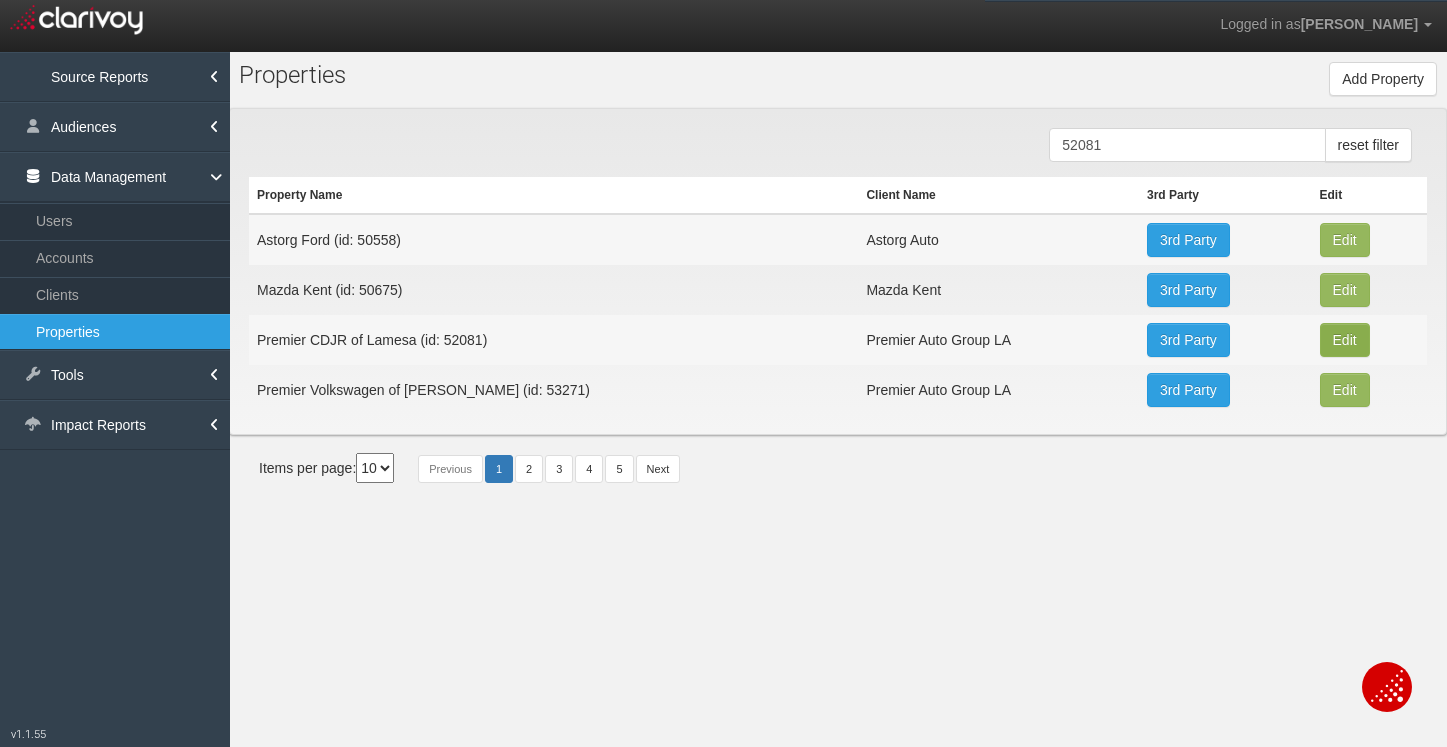 type on "Premier CDJR of Lamesa" 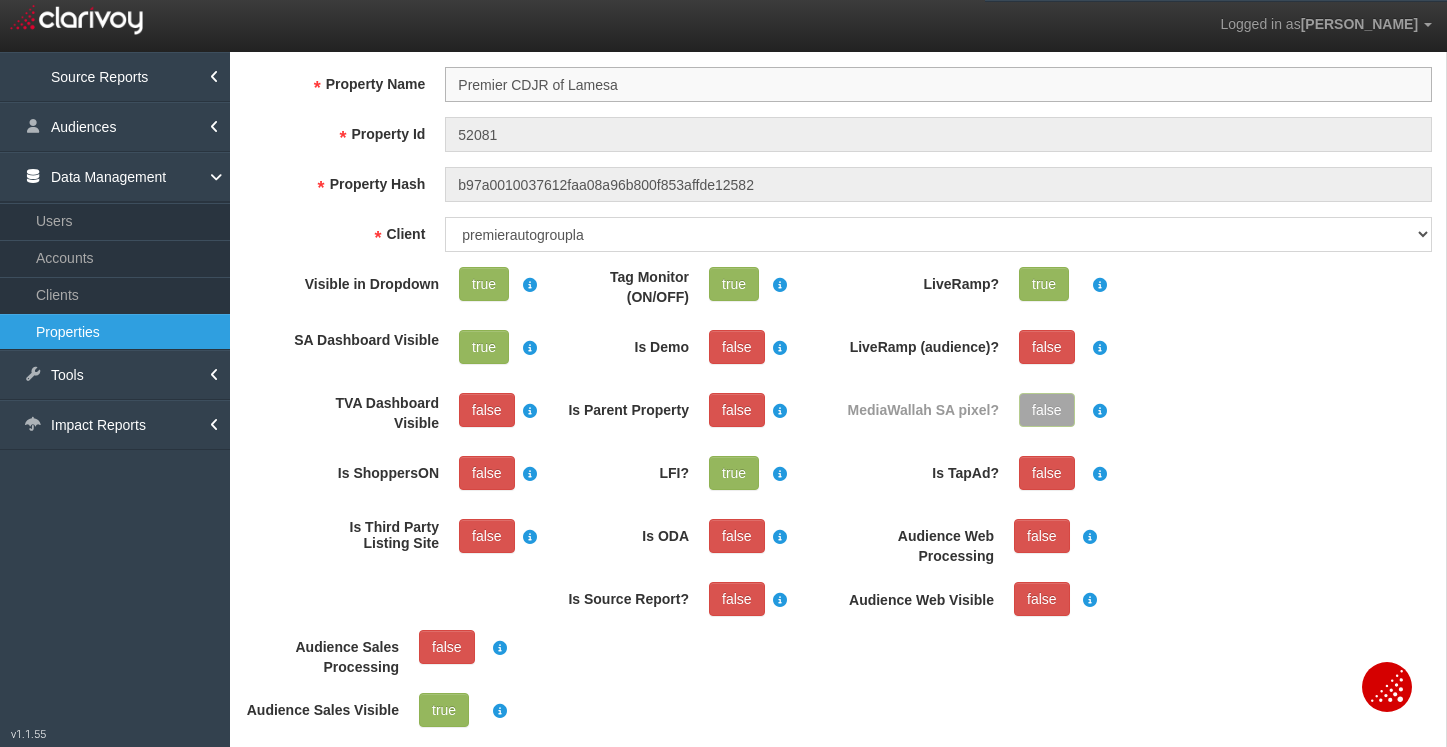 scroll, scrollTop: 103, scrollLeft: 0, axis: vertical 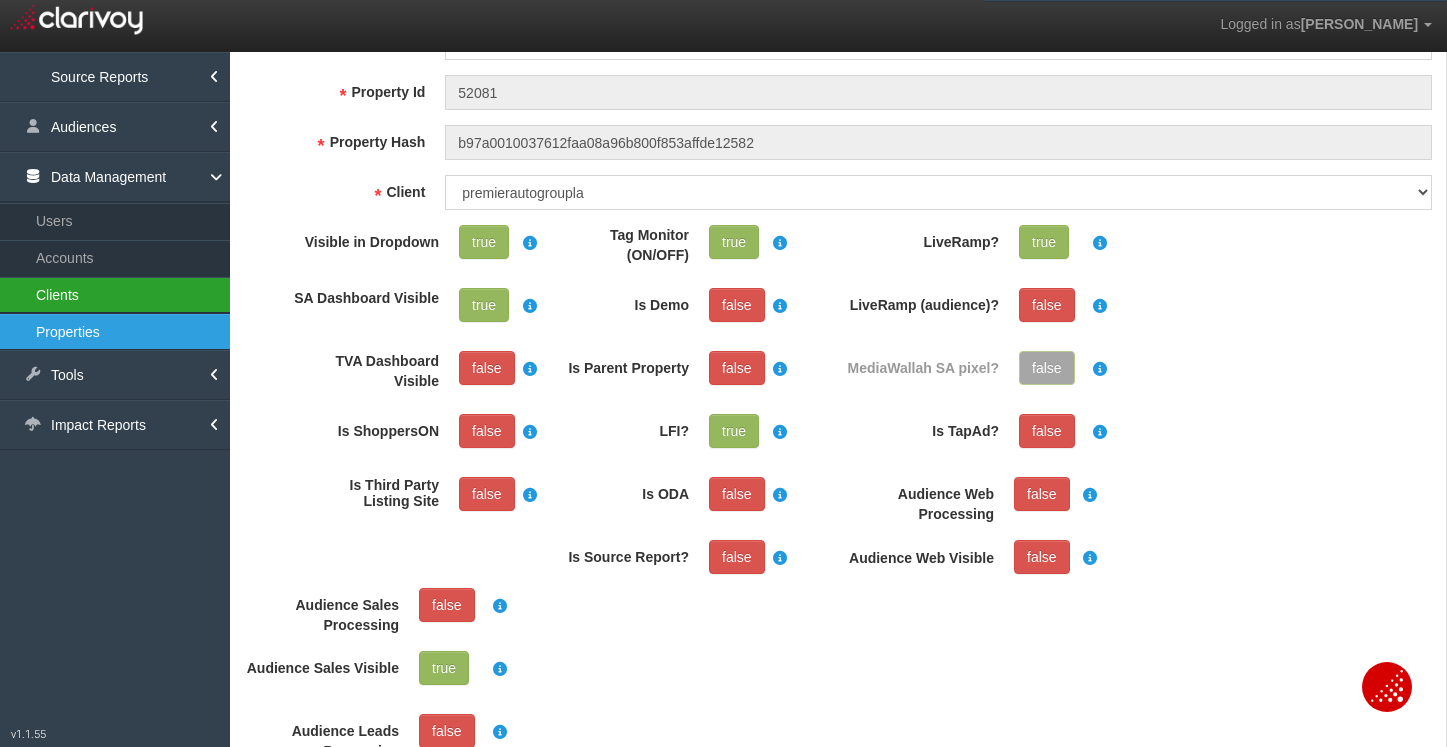 click on "Clients" at bounding box center [115, 295] 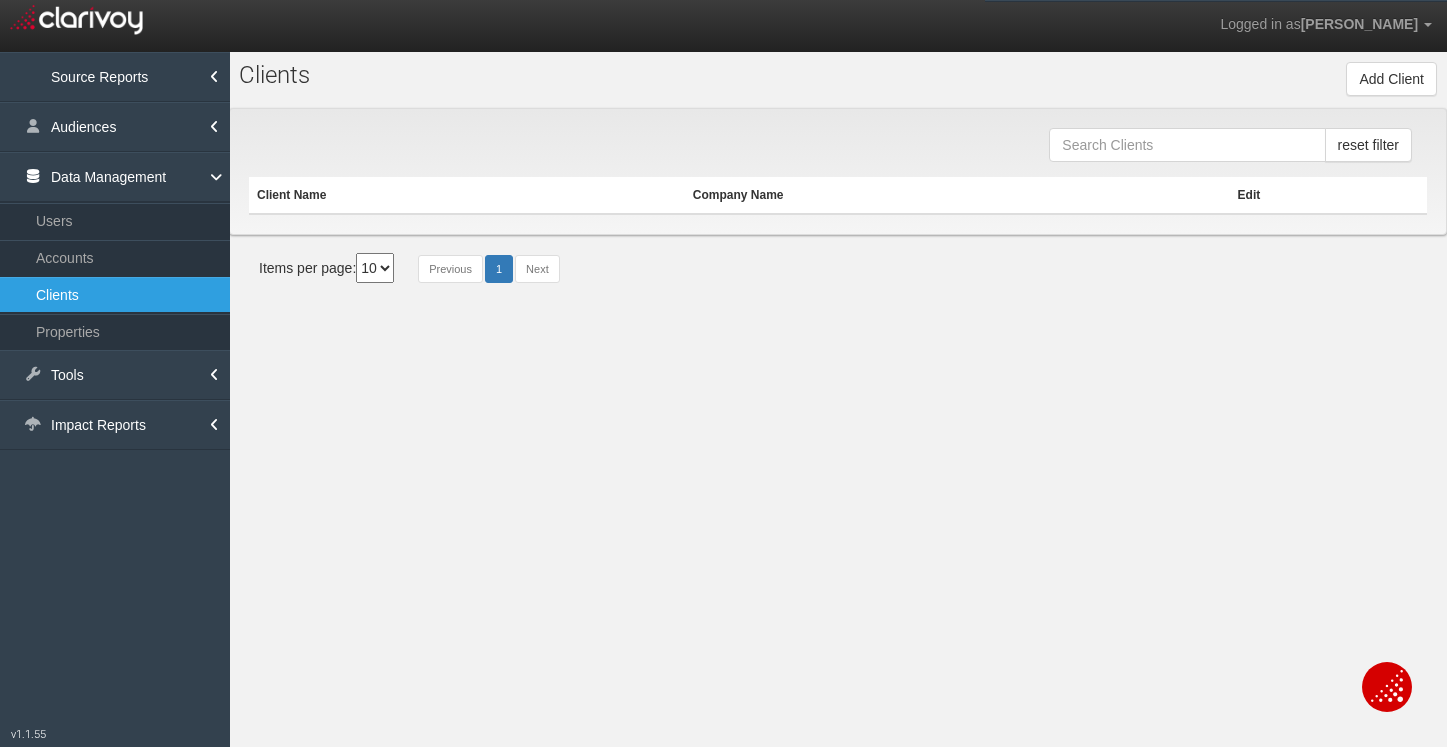 scroll, scrollTop: 0, scrollLeft: 0, axis: both 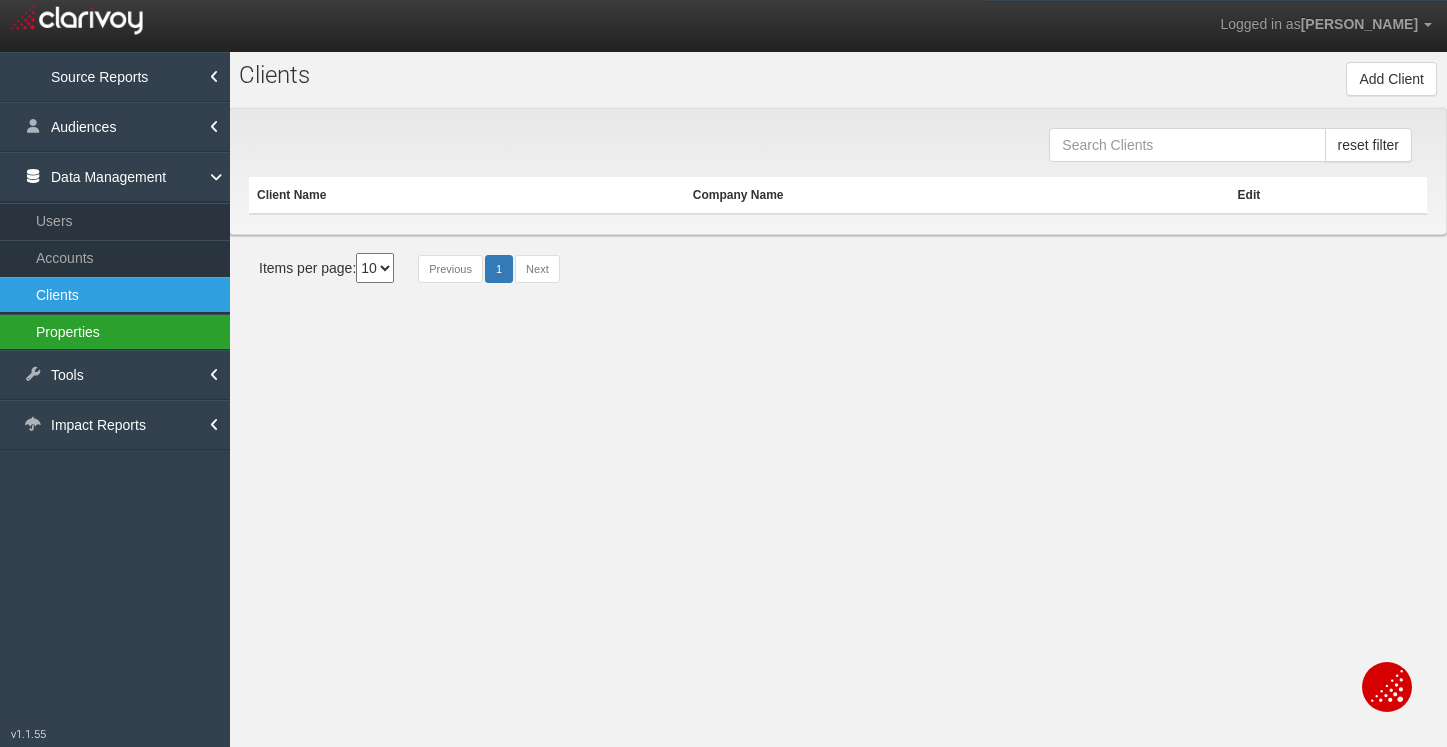 click on "Properties" at bounding box center [115, 332] 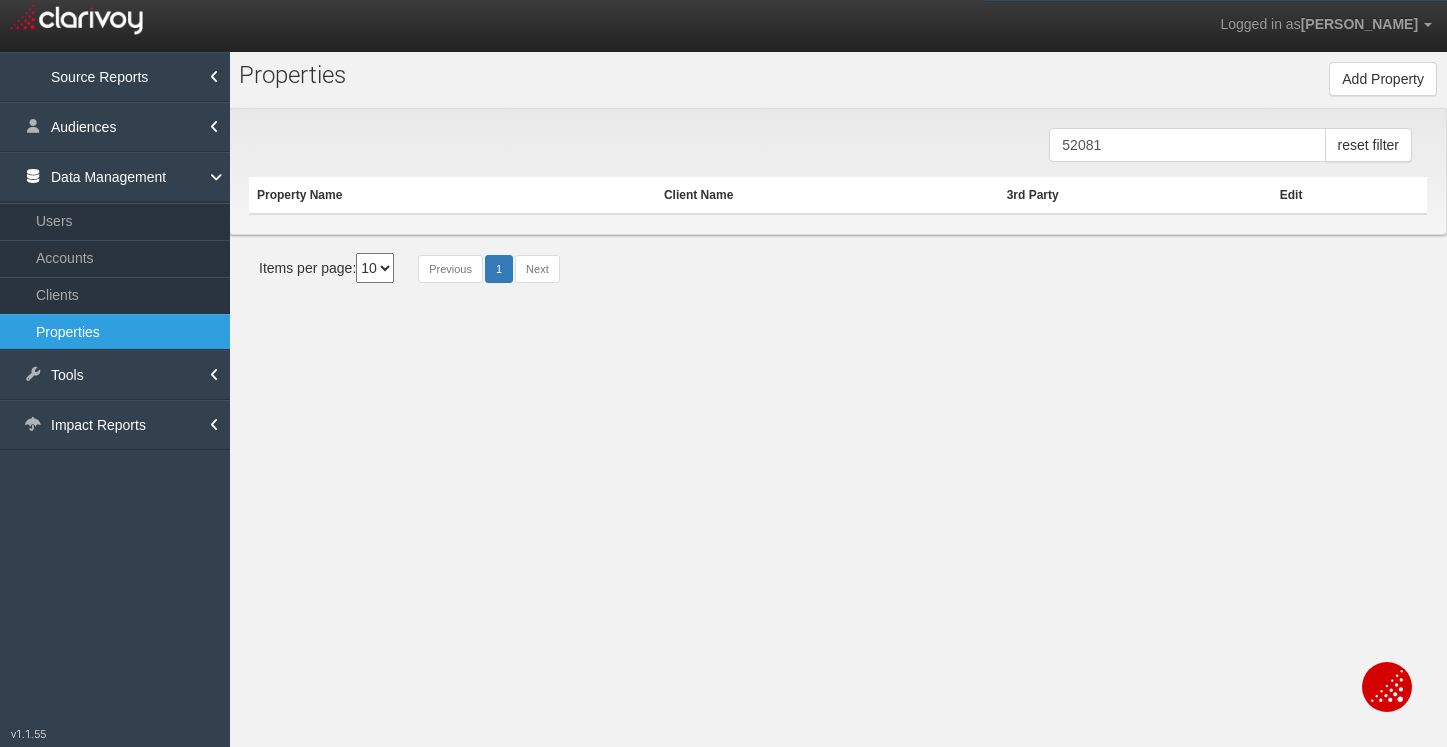 click on "52081" at bounding box center (1187, 145) 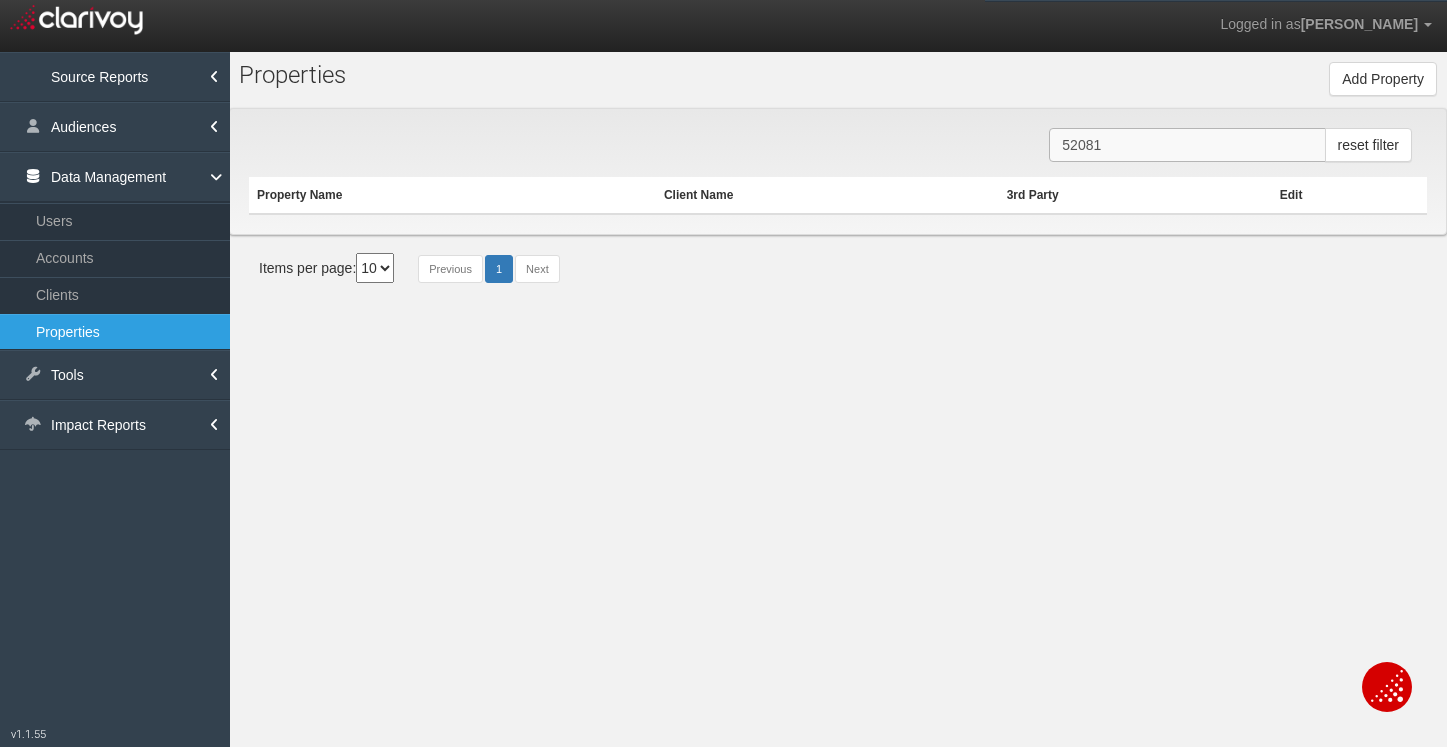 click on "52081" at bounding box center (1187, 145) 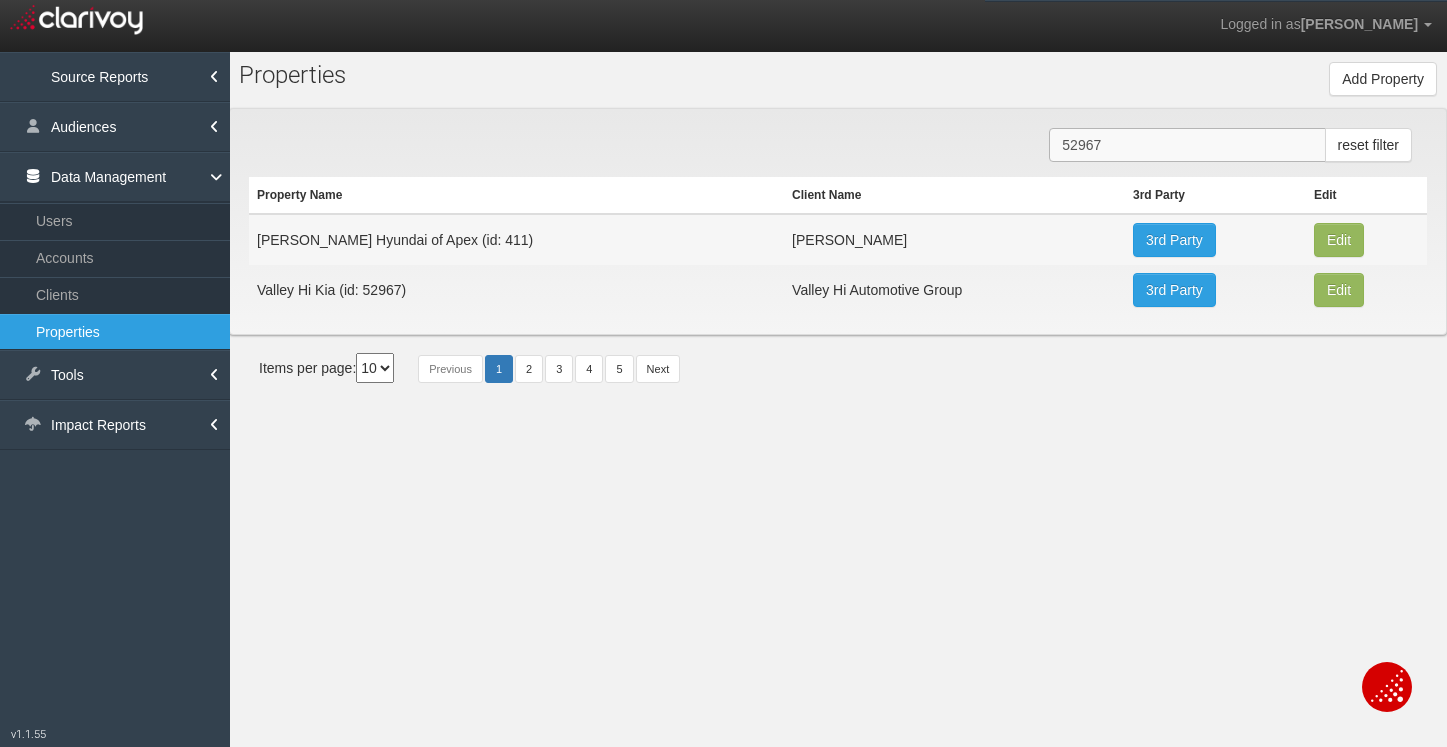 type on "52967" 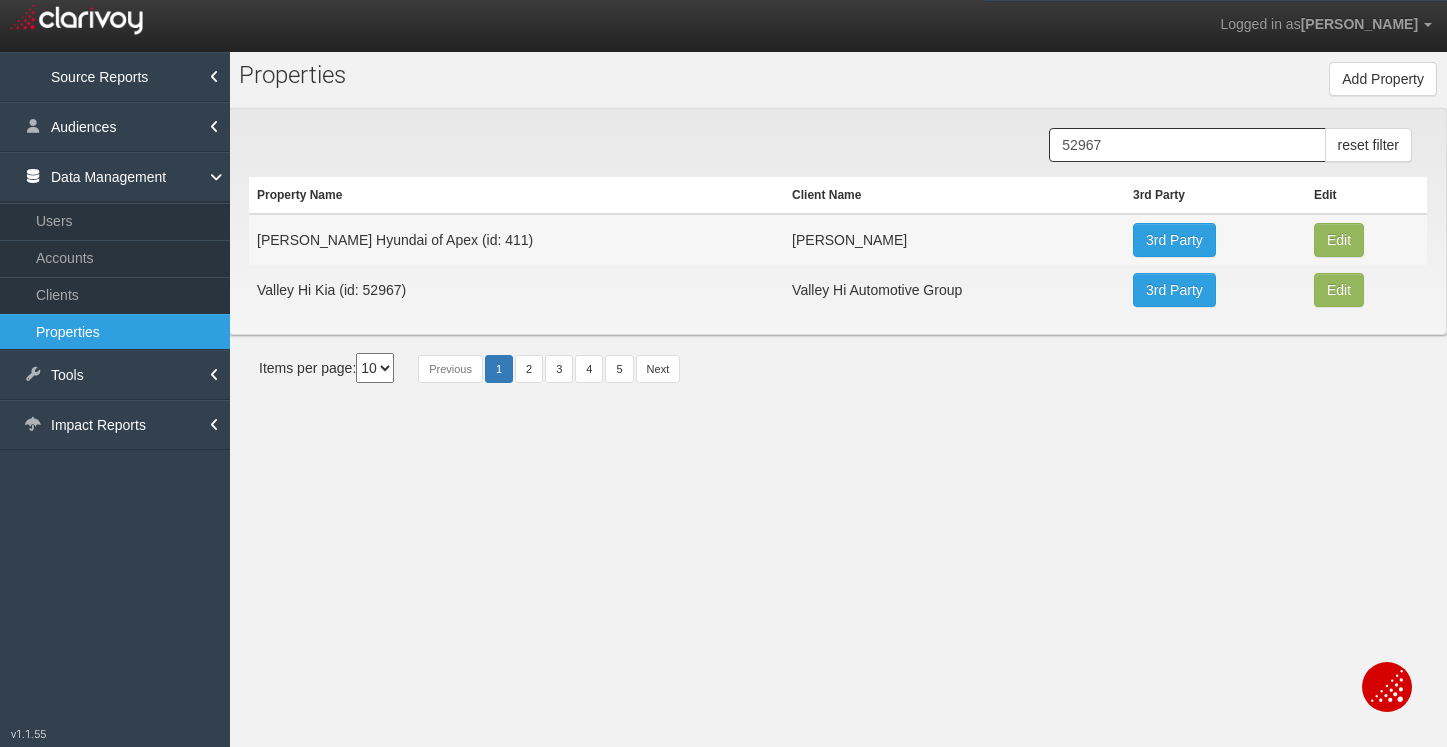 click on "Pr o perties
Add Property
Property Name
Property Id
Property Hash
Client
1stgear 212motors 24autogroup 401group 405motors 44automart 503autos a-b aaaohio aaronautomotivegroup abzmotors accurateautomotiveofjacksonville actionautoutah acuraofcolumbus acuraofpembrokepines adamautogroup adamstoyota advance advantagefordlincoln adventureag [GEOGRAPHIC_DATA] airporthonda [PERSON_NAME] akinsautogroup alamo alanwebbag albrechtautogroup alexkarras alfredmatthews allamericanford allengwynn allensamuels allenturner allstargroup allwaysautogroup almcars alphaauto alpiemonteautogroup alpineautogroup alwilleford ambarmotors americanautobrokers amesburychevy amgauto amherstsubaru amsi anchorautooutlet [PERSON_NAME] andean andersonauto andersonautomotivegroup andymohr [PERSON_NAME] apple" at bounding box center (838, 425) 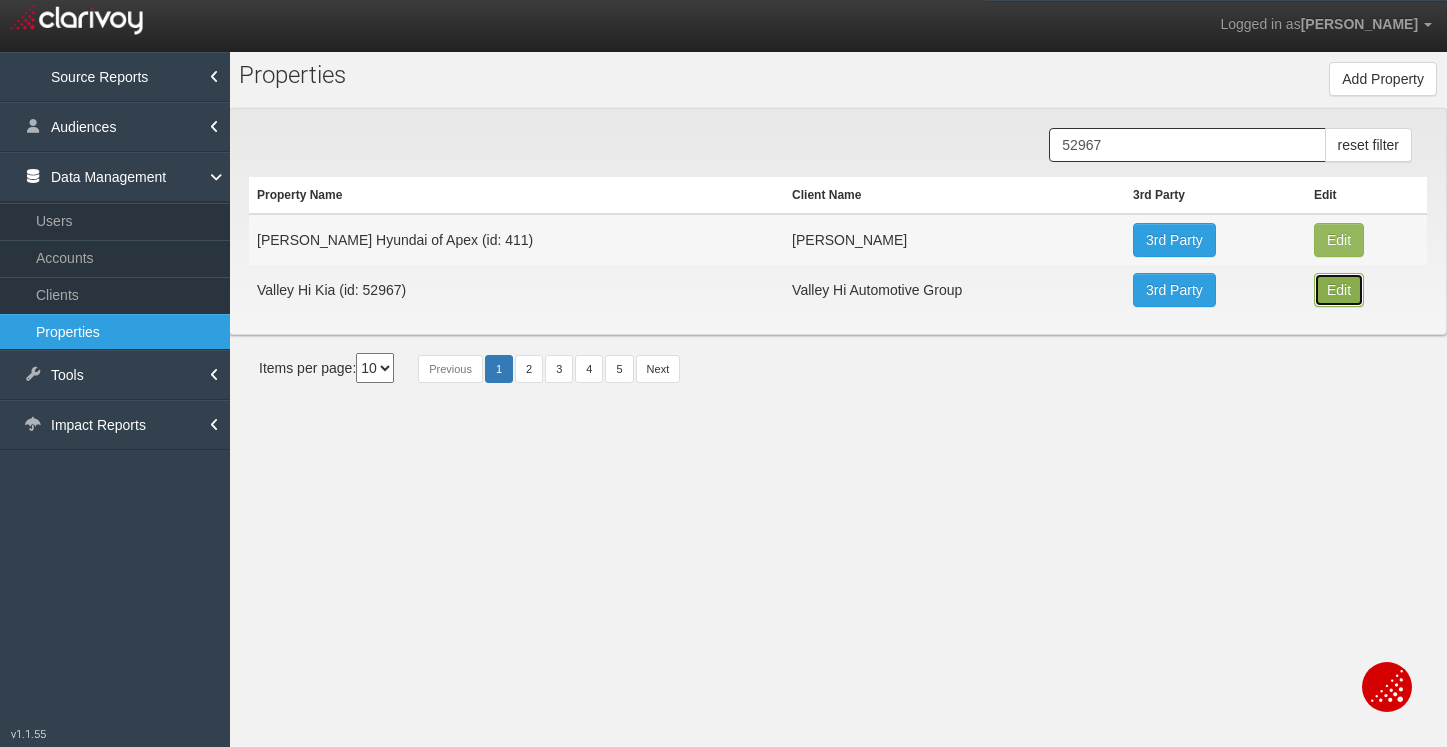 click on "Edit" at bounding box center (1339, 240) 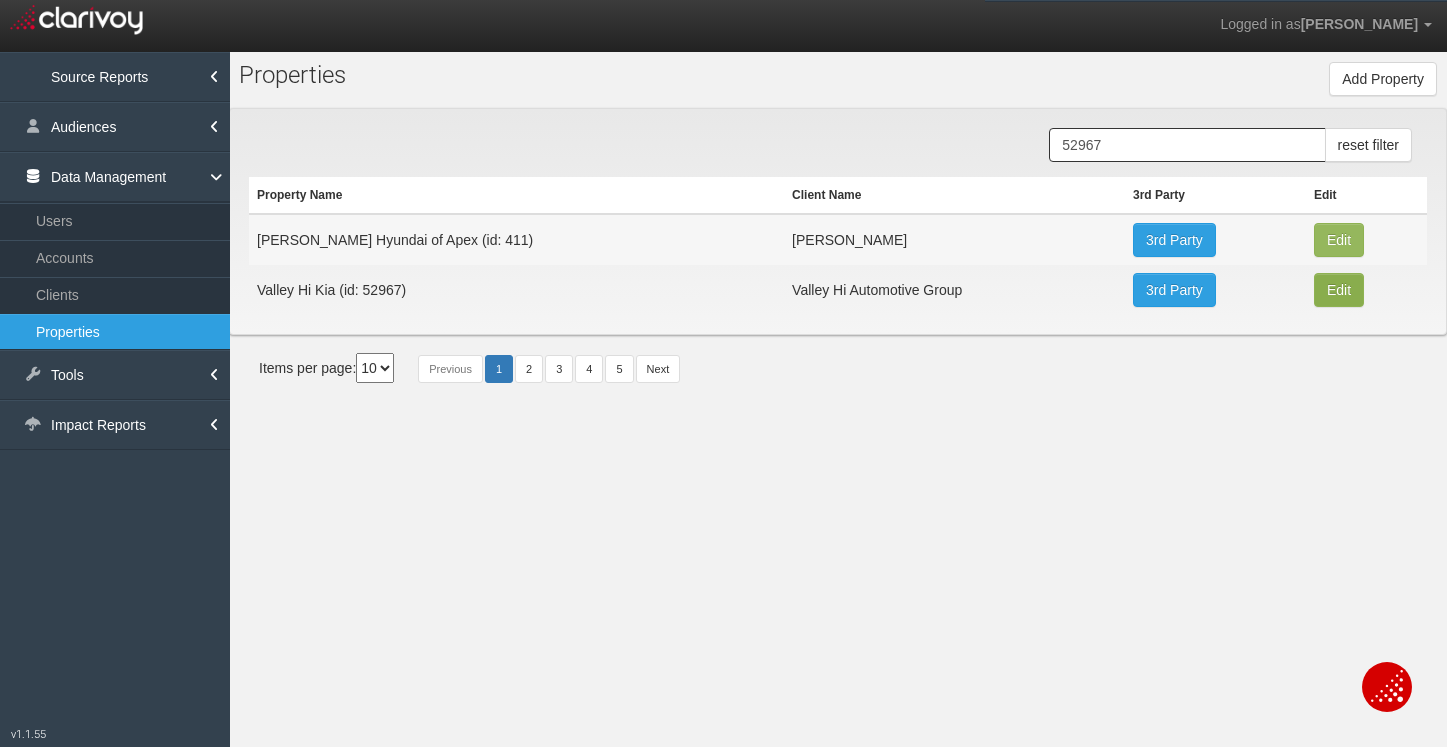 type on "Valley Hi Kia" 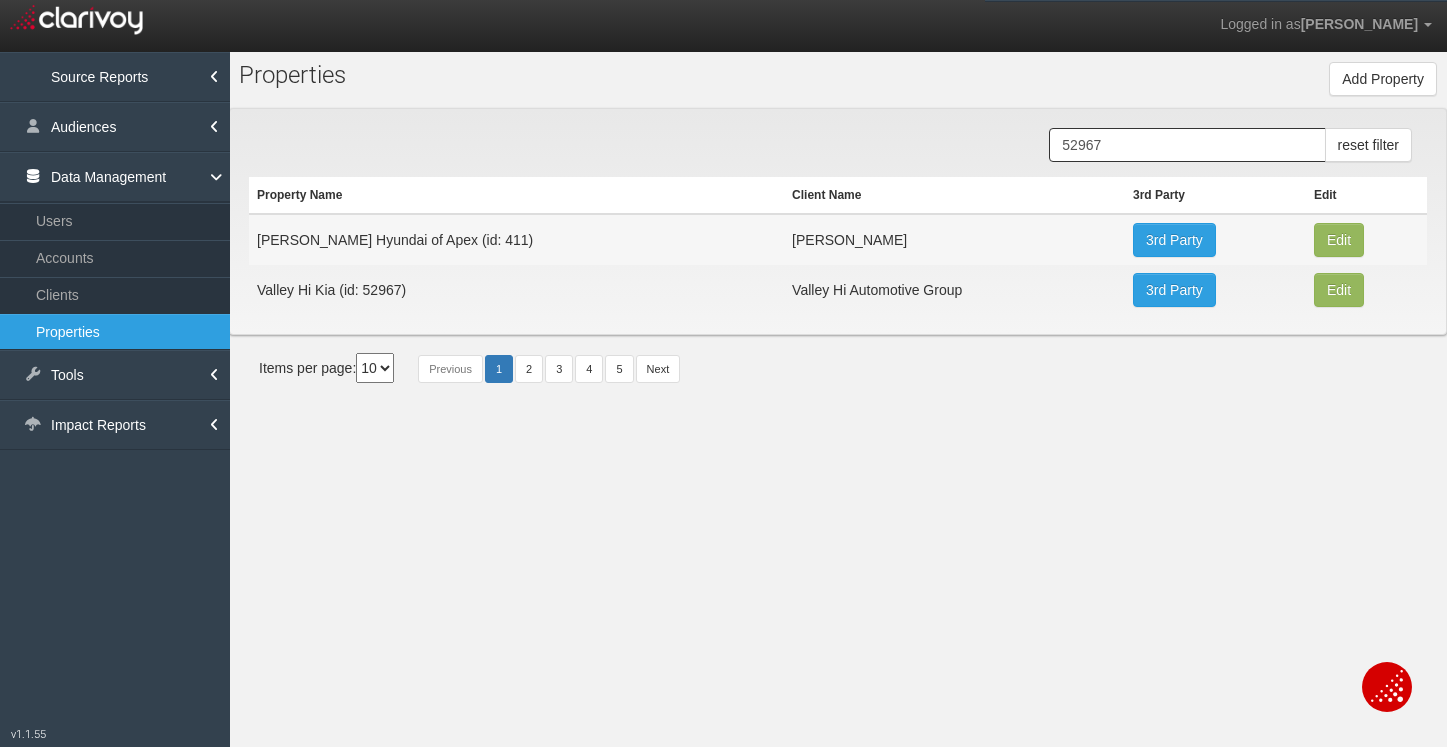 scroll, scrollTop: 37, scrollLeft: 0, axis: vertical 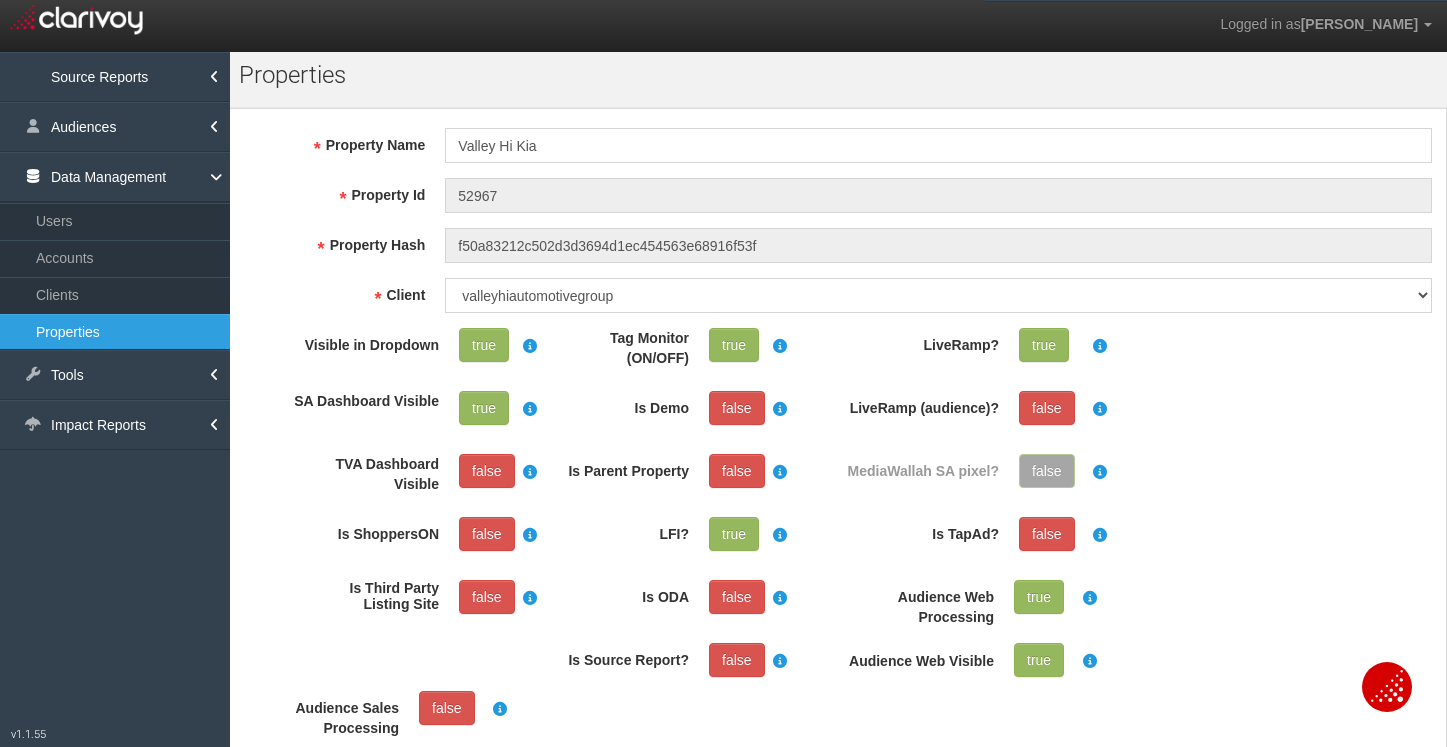 click on "(For Domains, Brands, Keywords and CNAMEs, you may enter one at a time, then "Add"
or enter a single comma(,) delimited
list)" at bounding box center (838, 703) 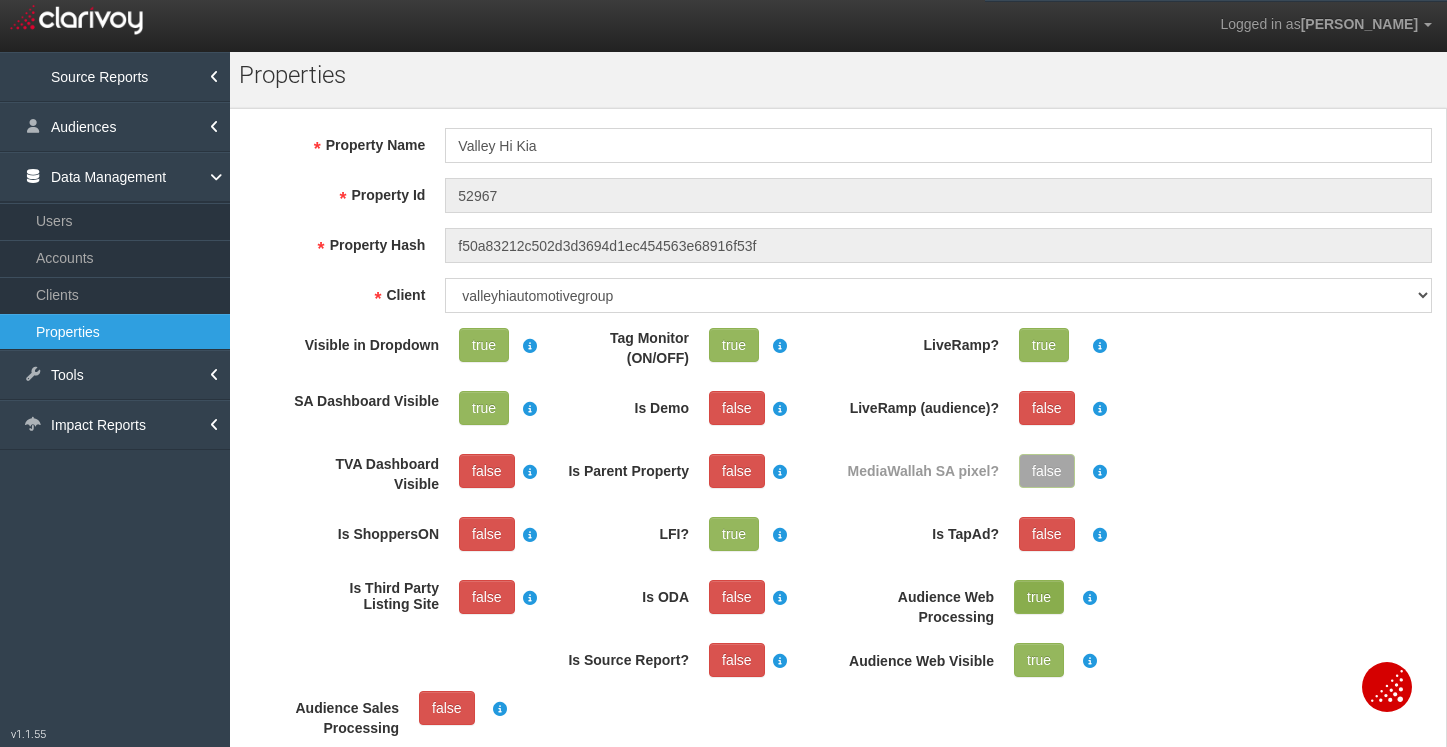 click on "true" at bounding box center (1039, 597) 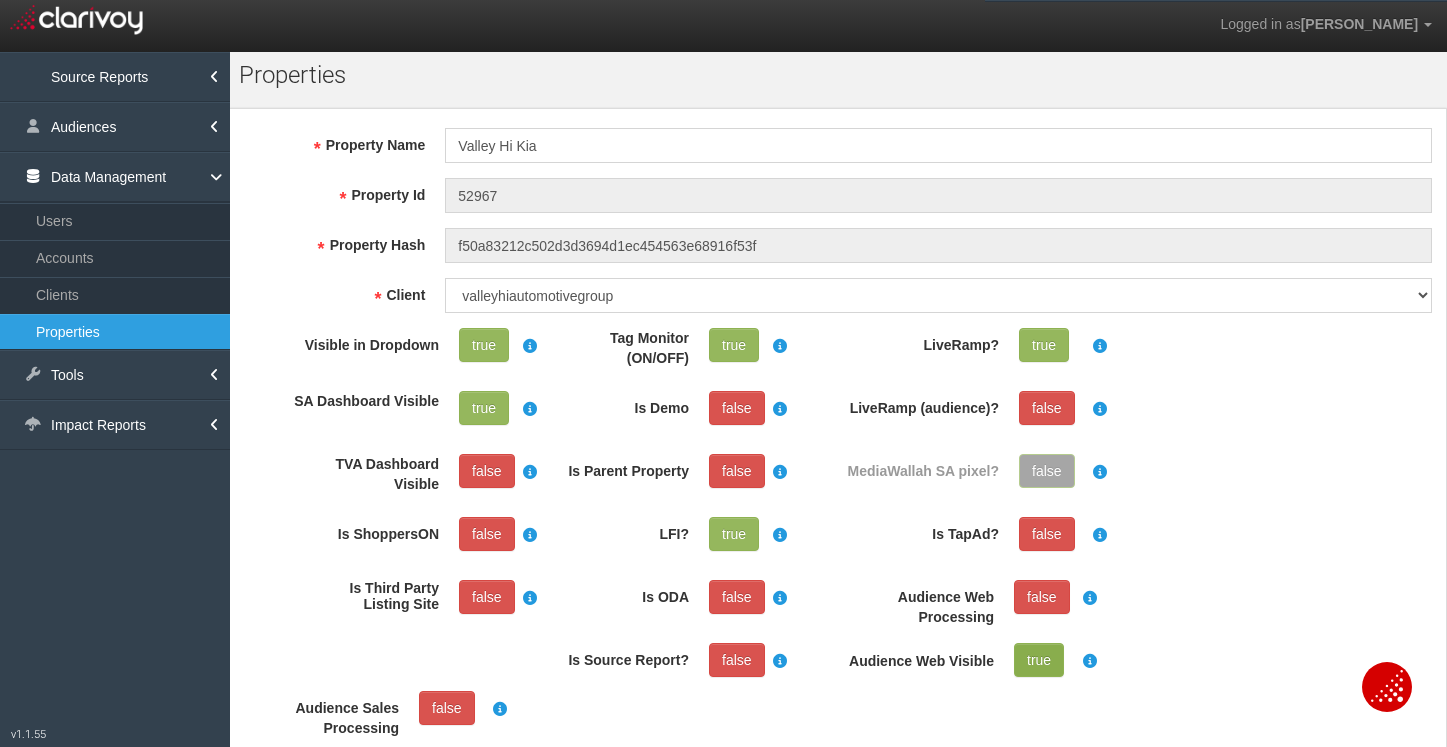click on "true" at bounding box center [1039, 660] 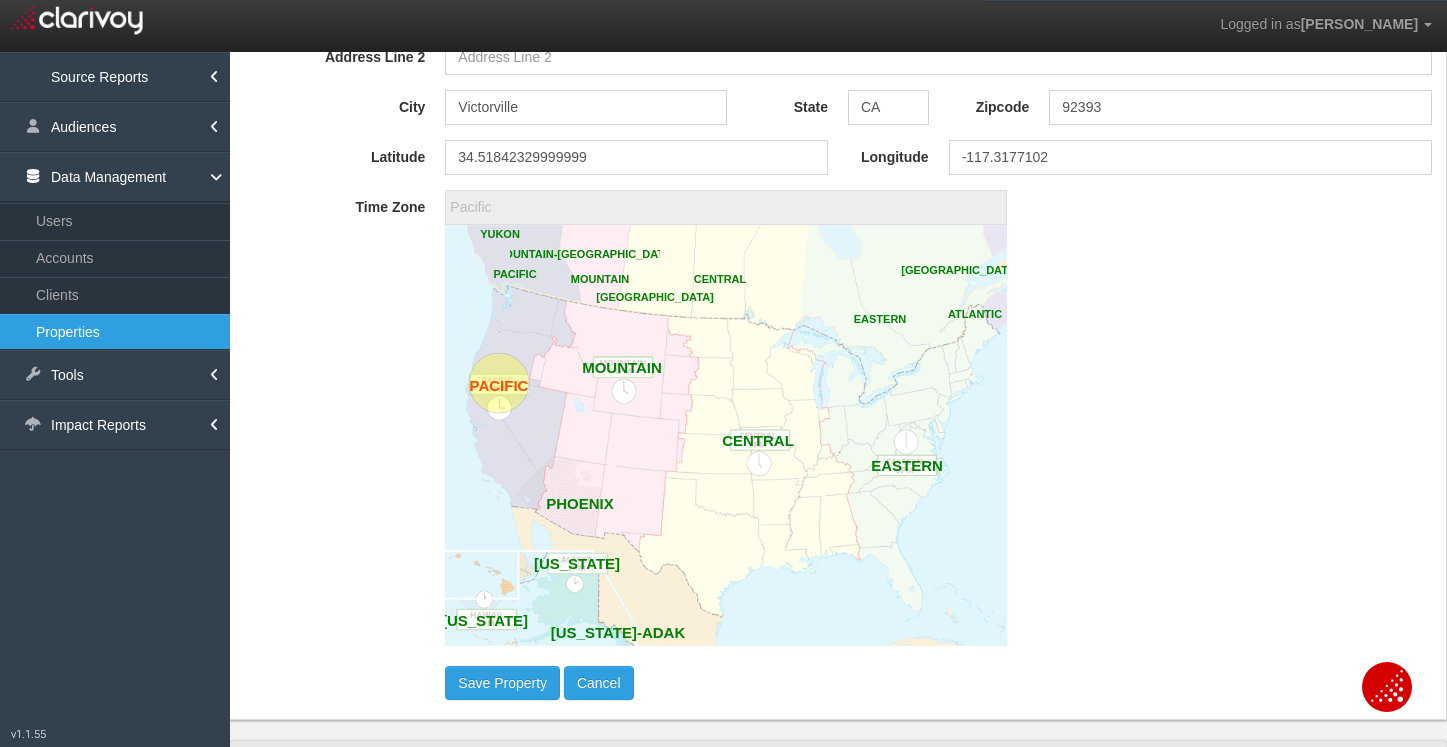 scroll, scrollTop: 1773, scrollLeft: 0, axis: vertical 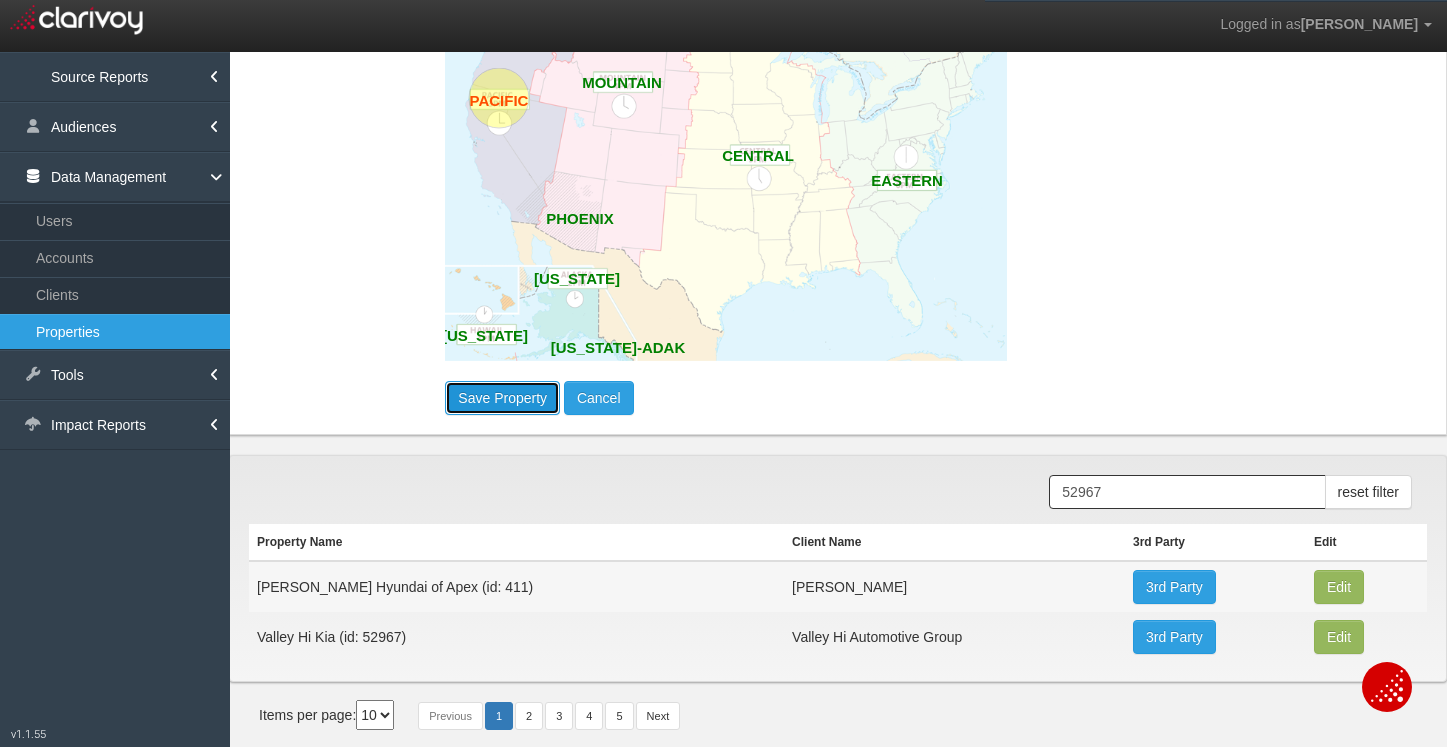 click on "Save Property" at bounding box center (502, 398) 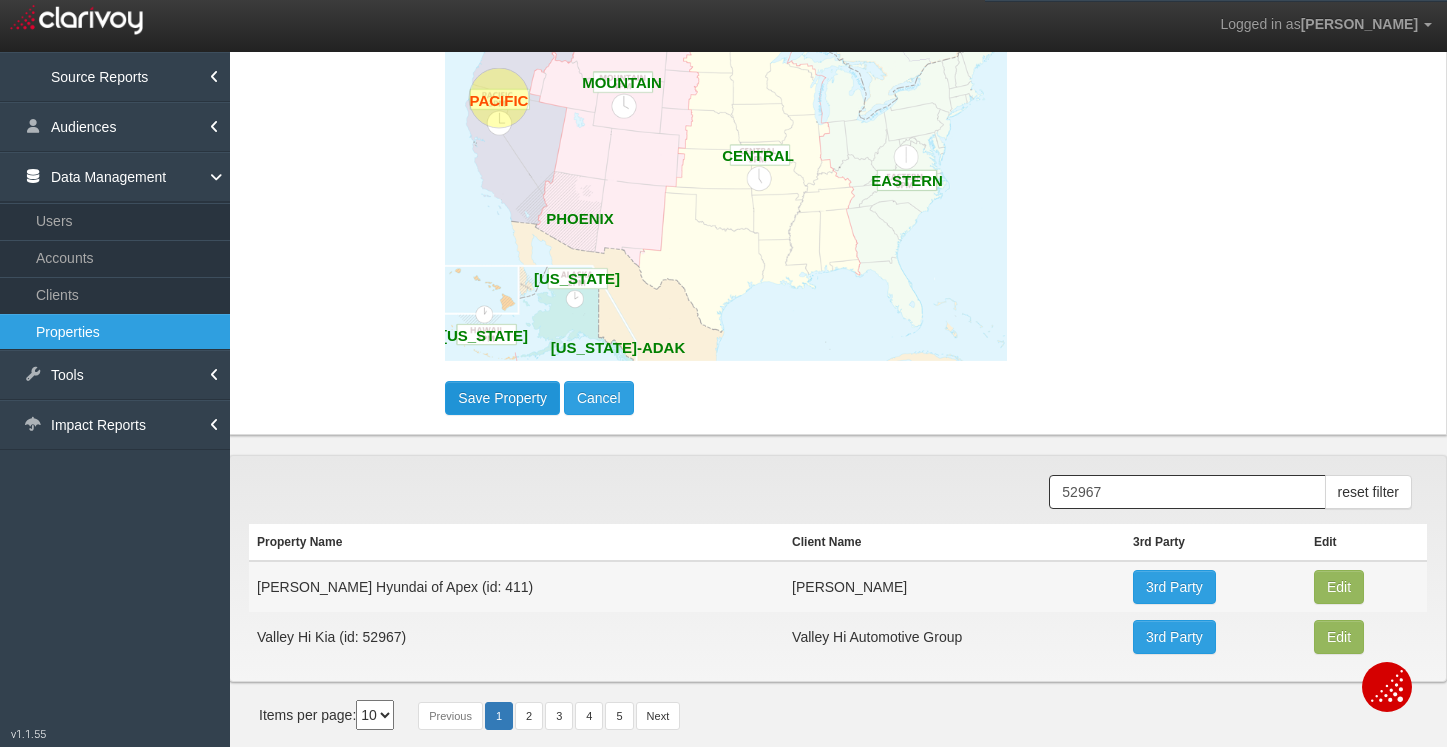 type 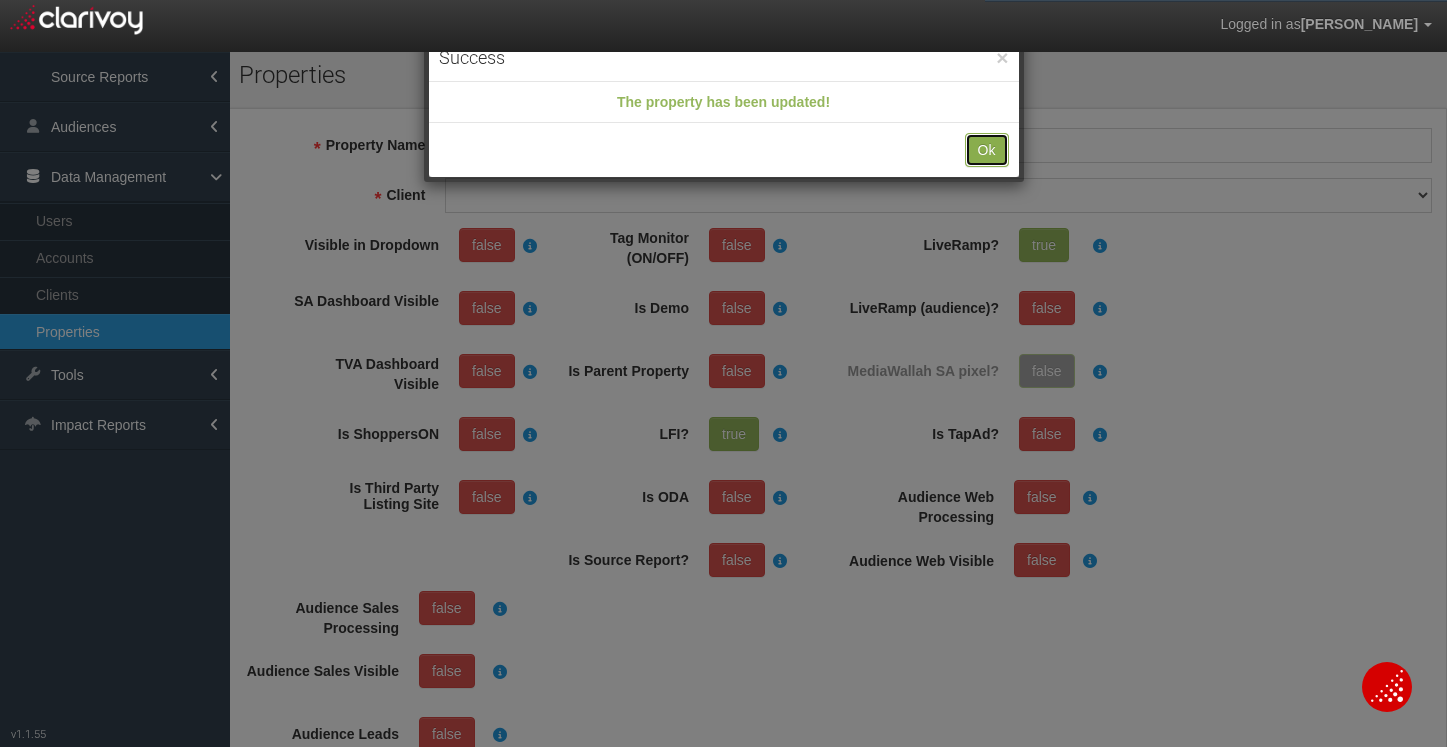 click on "Ok" at bounding box center [987, 150] 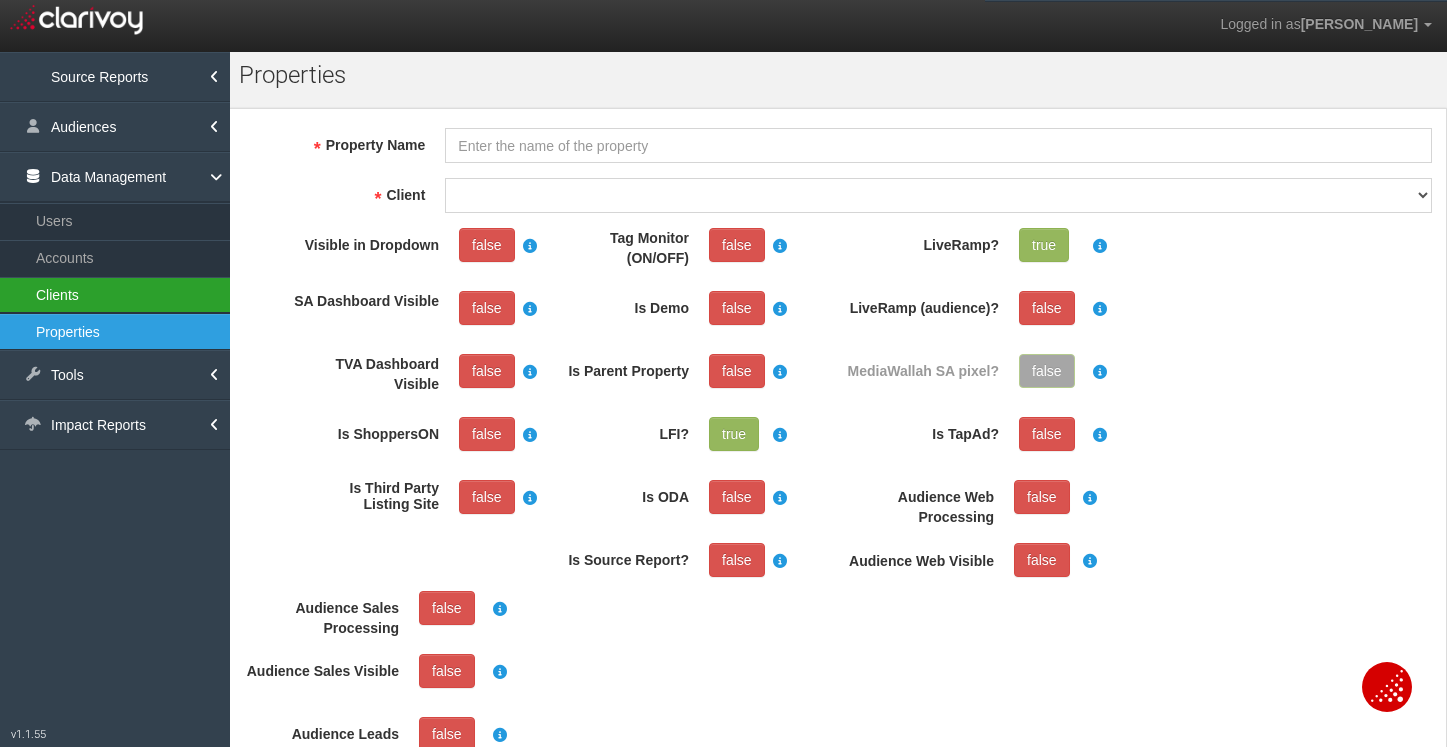click on "Clients" at bounding box center [115, 295] 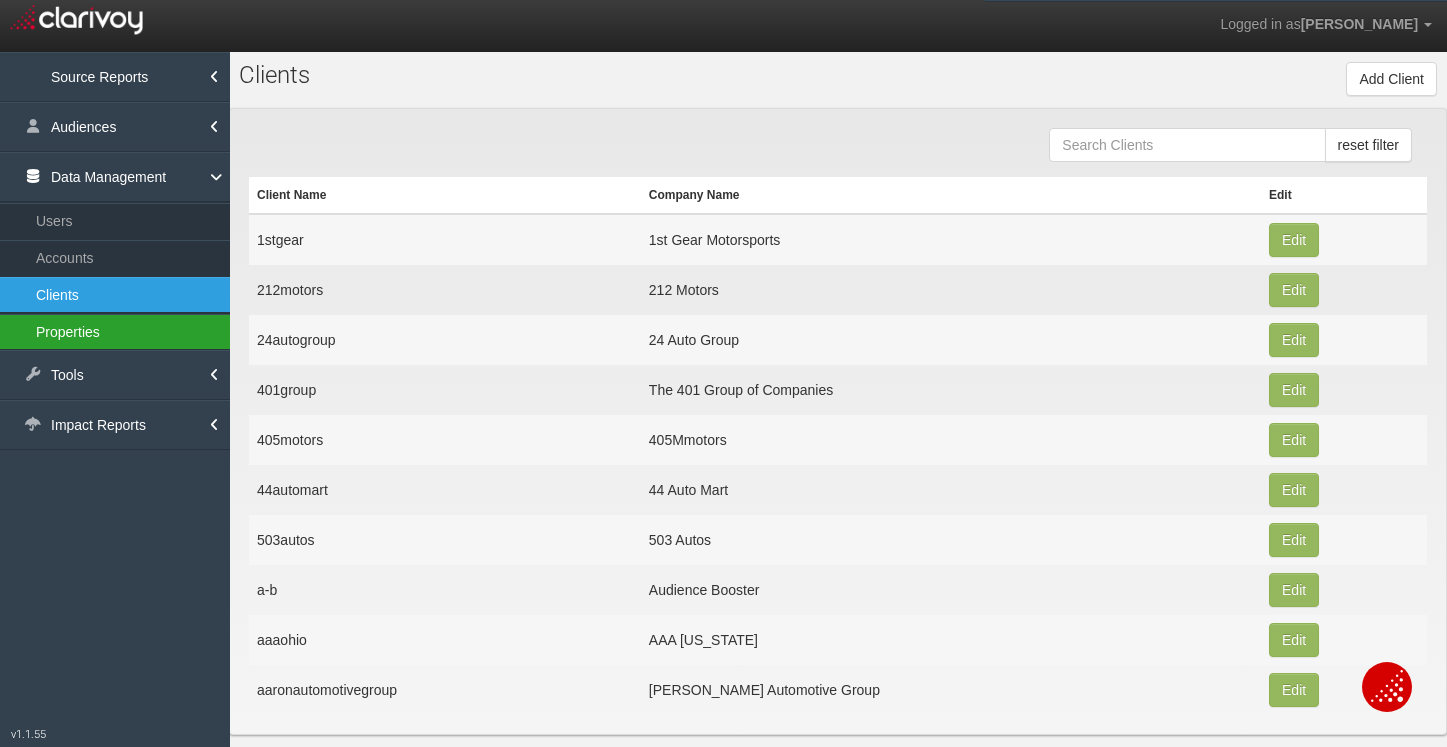 click on "Properties" at bounding box center [115, 332] 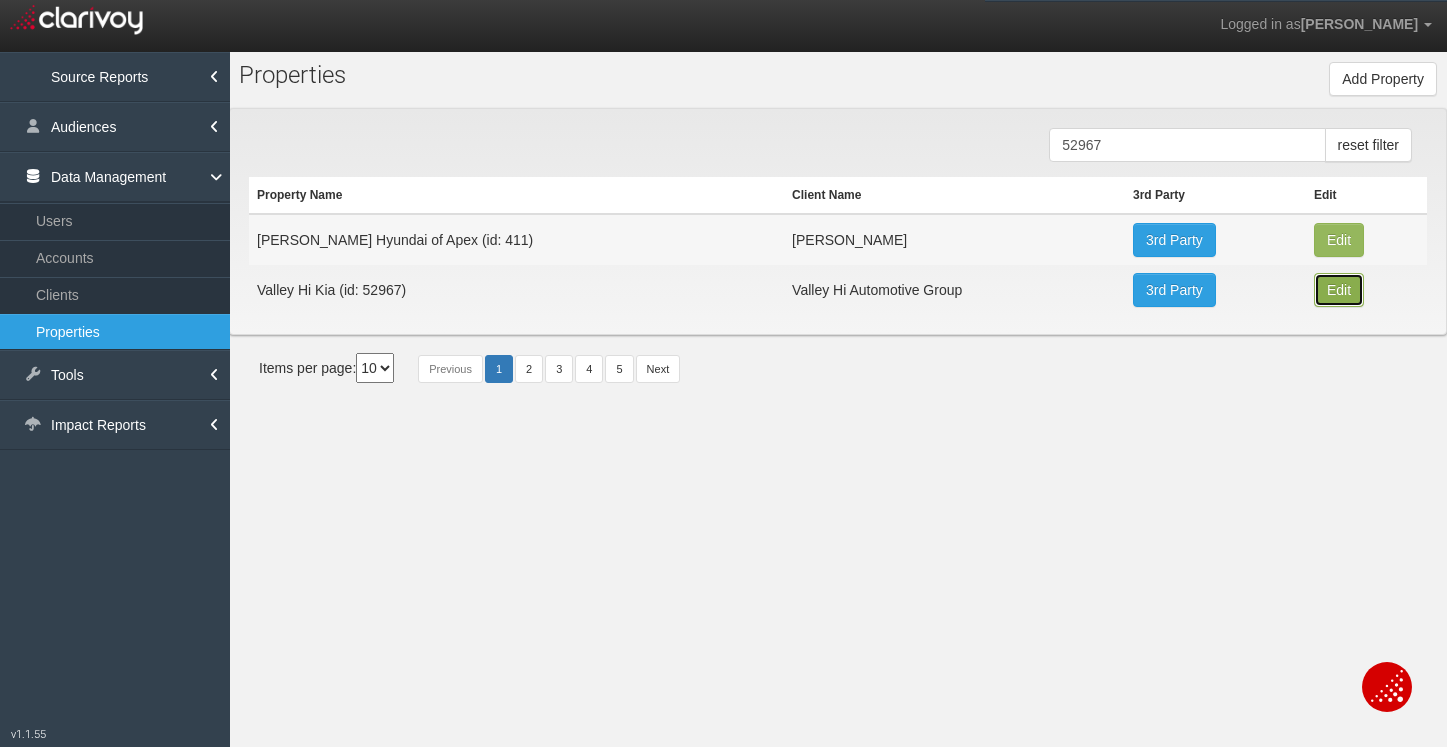 click on "Edit" at bounding box center (1339, 240) 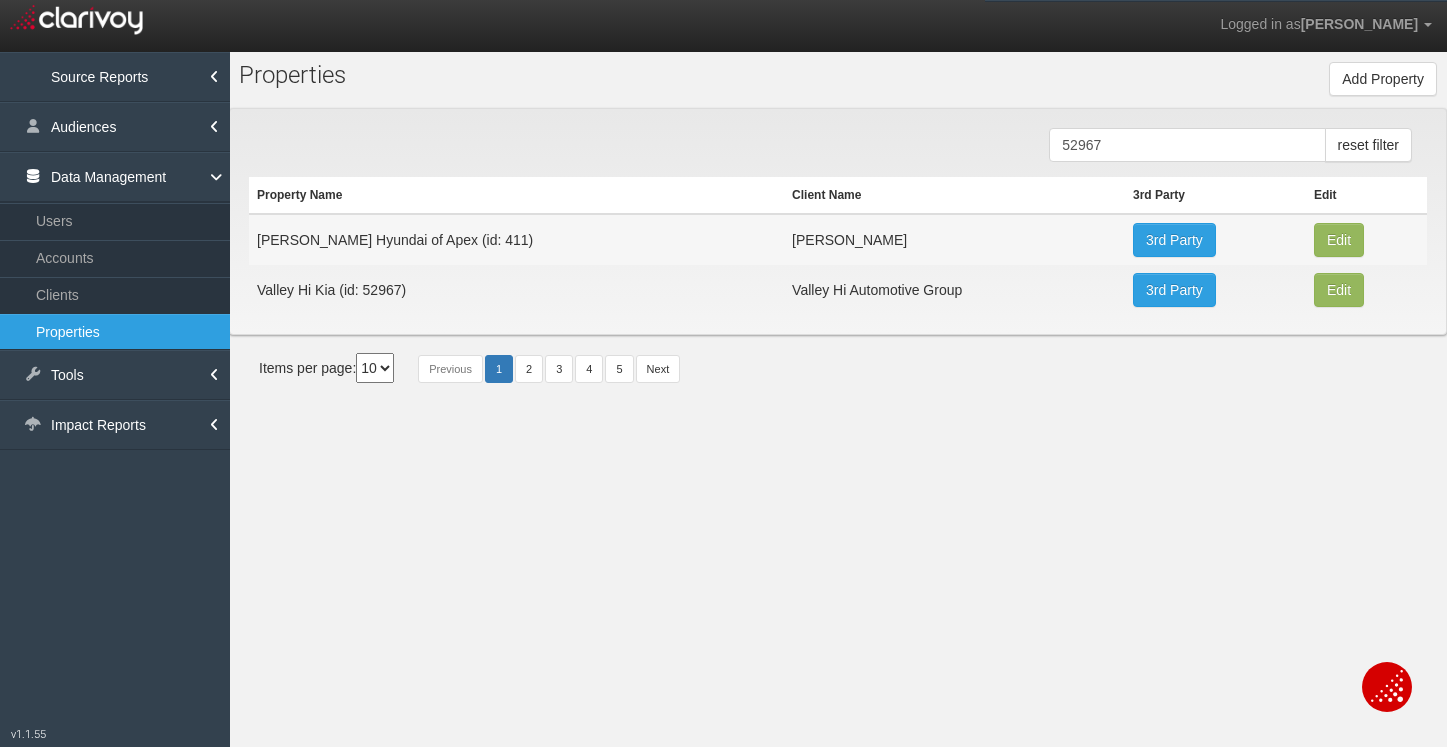 scroll, scrollTop: 37, scrollLeft: 0, axis: vertical 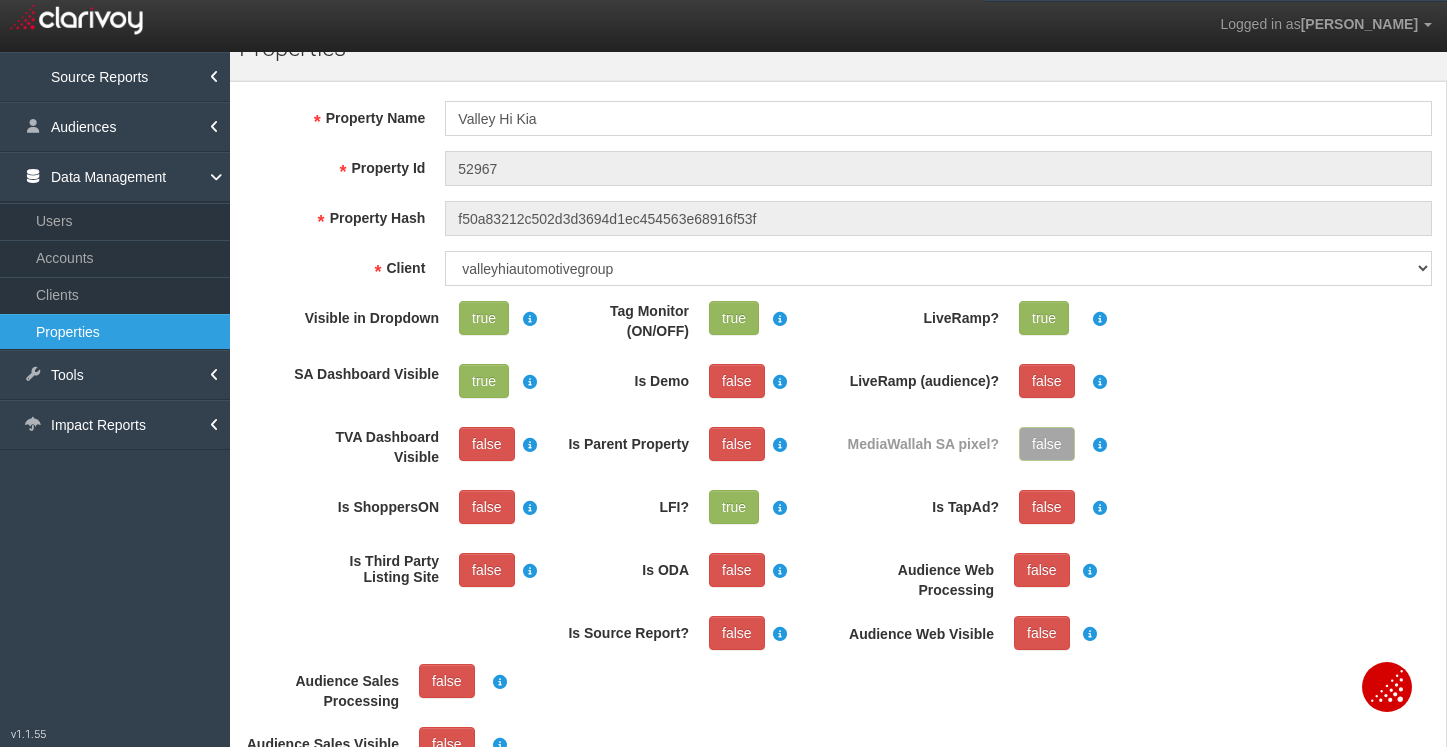 drag, startPoint x: 75, startPoint y: 307, endPoint x: 77, endPoint y: 319, distance: 12.165525 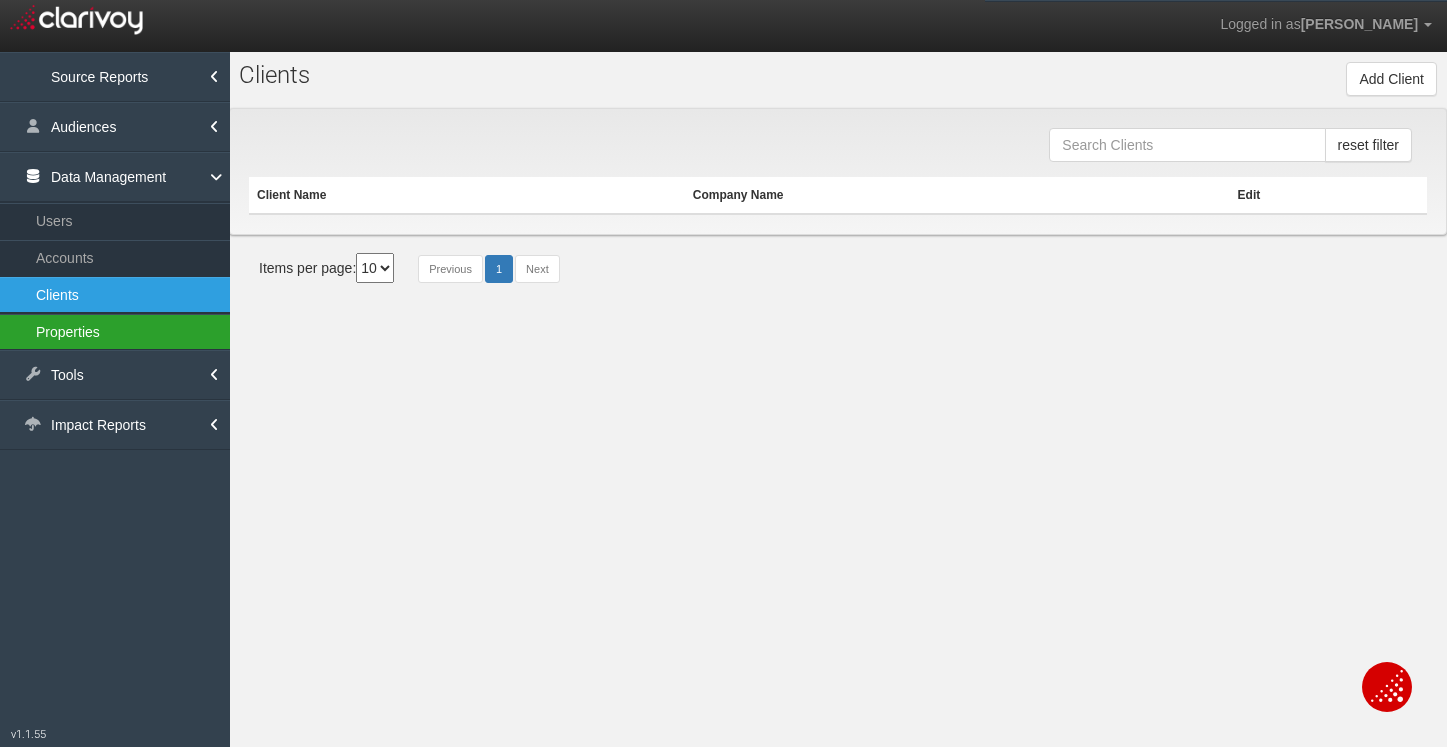 scroll, scrollTop: 0, scrollLeft: 0, axis: both 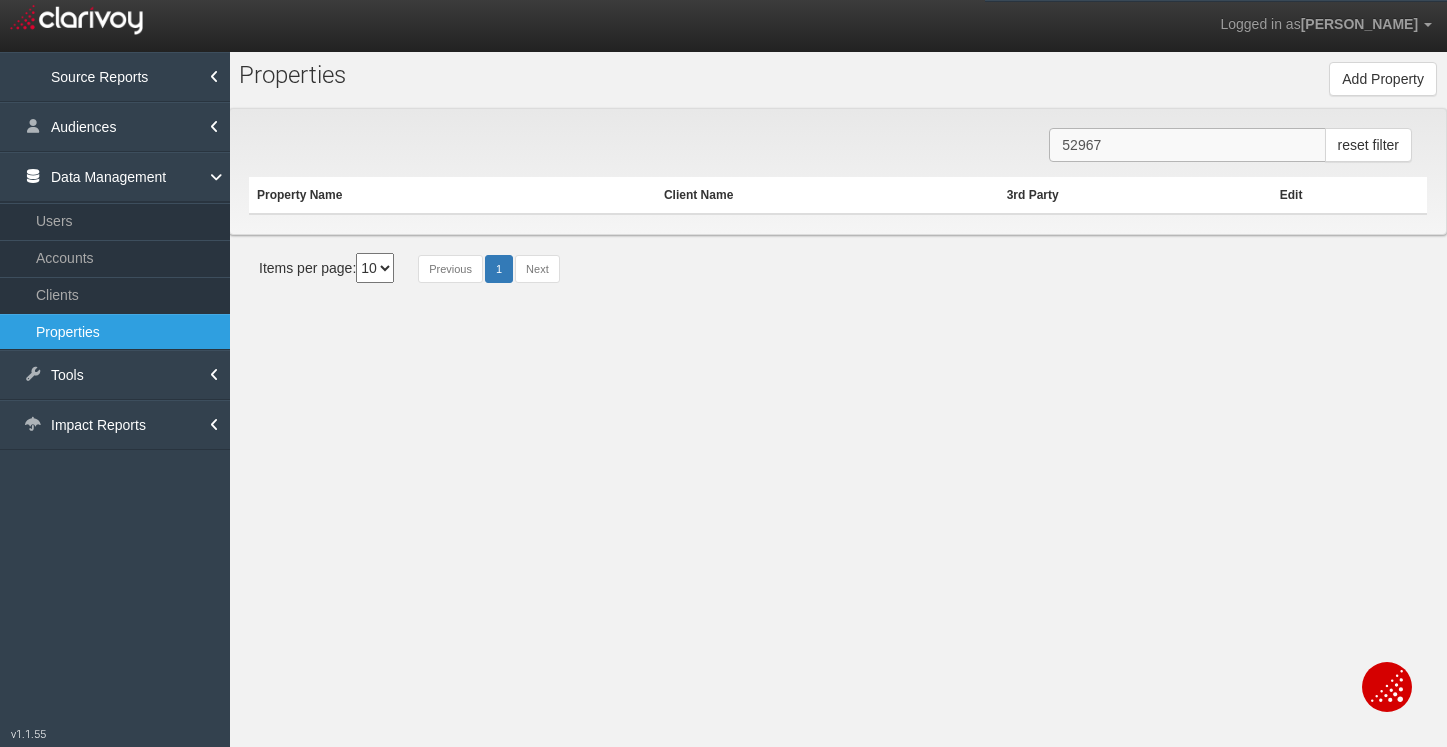 click on "52967" at bounding box center (1187, 145) 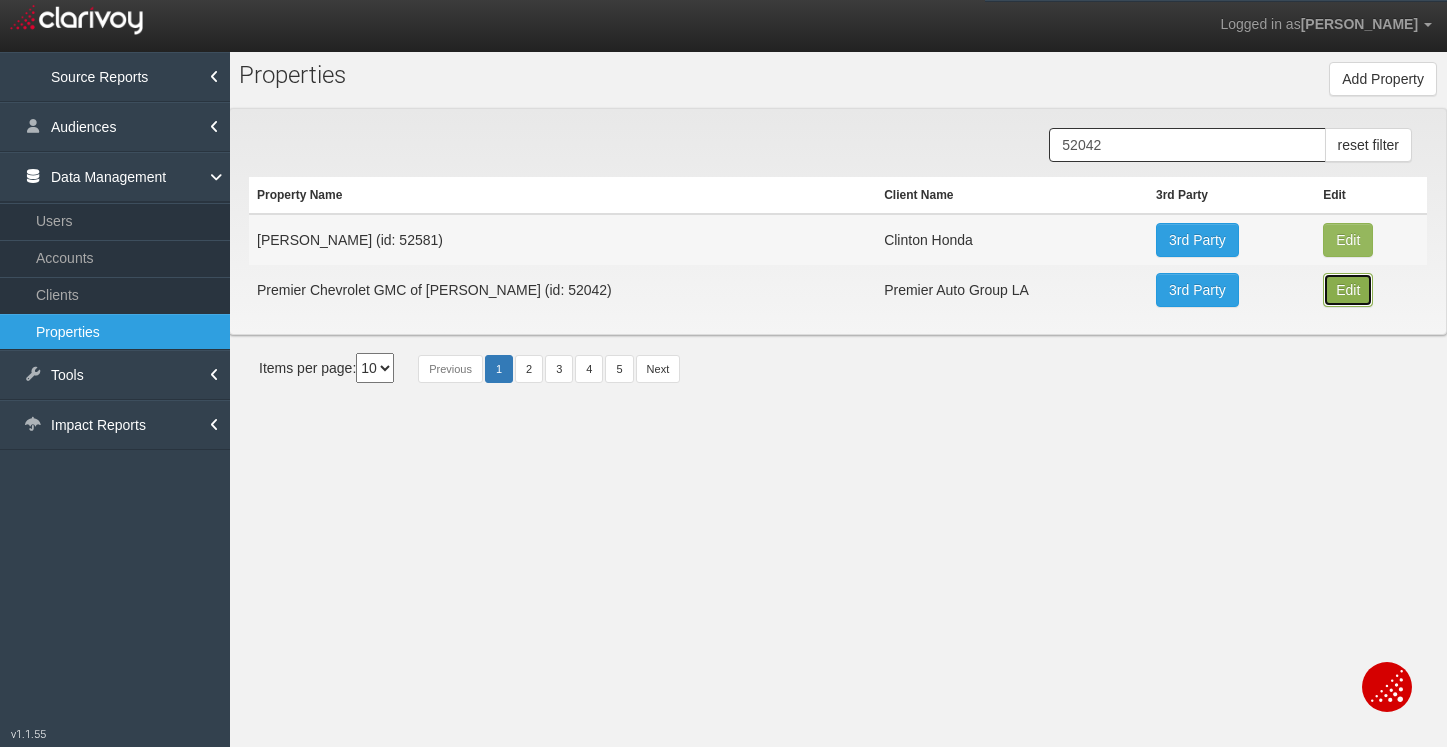 click on "Edit" at bounding box center [1348, 240] 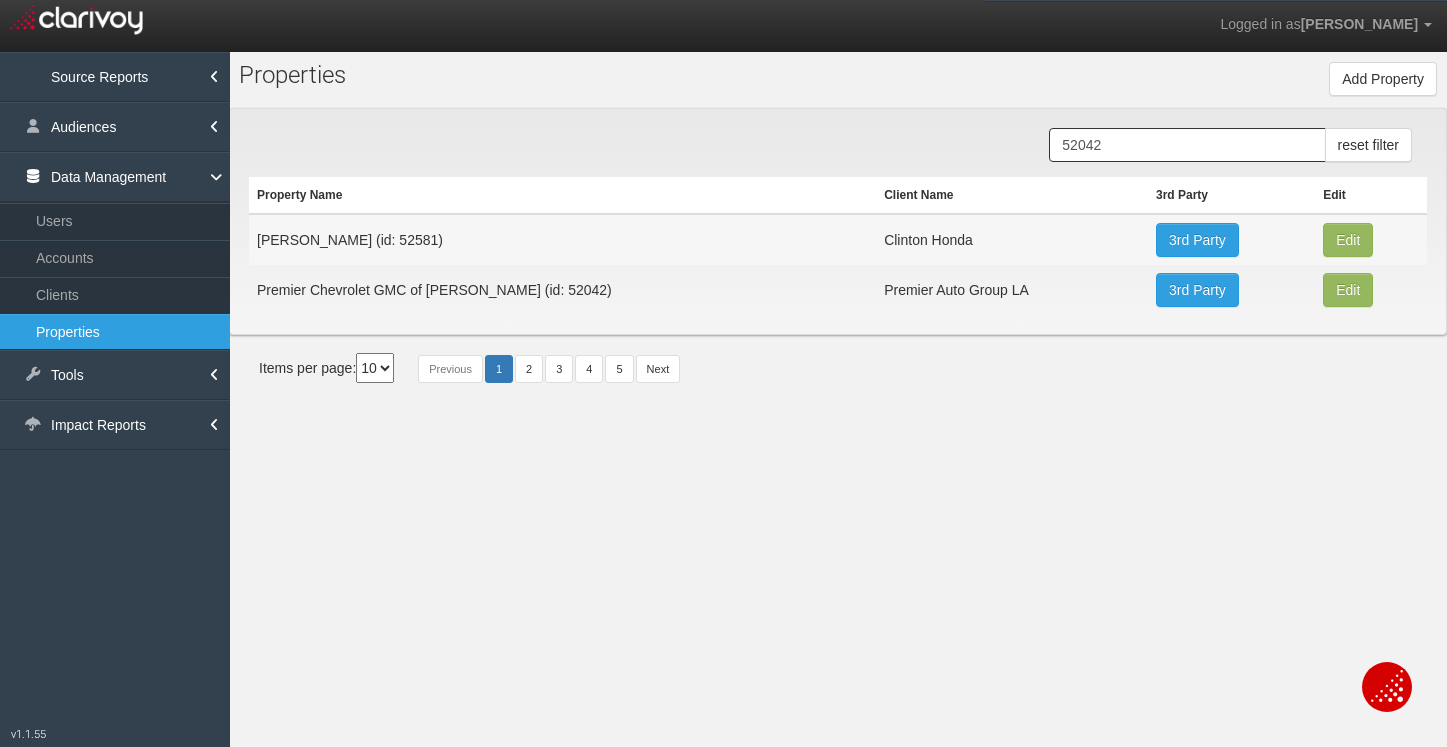 scroll, scrollTop: 37, scrollLeft: 0, axis: vertical 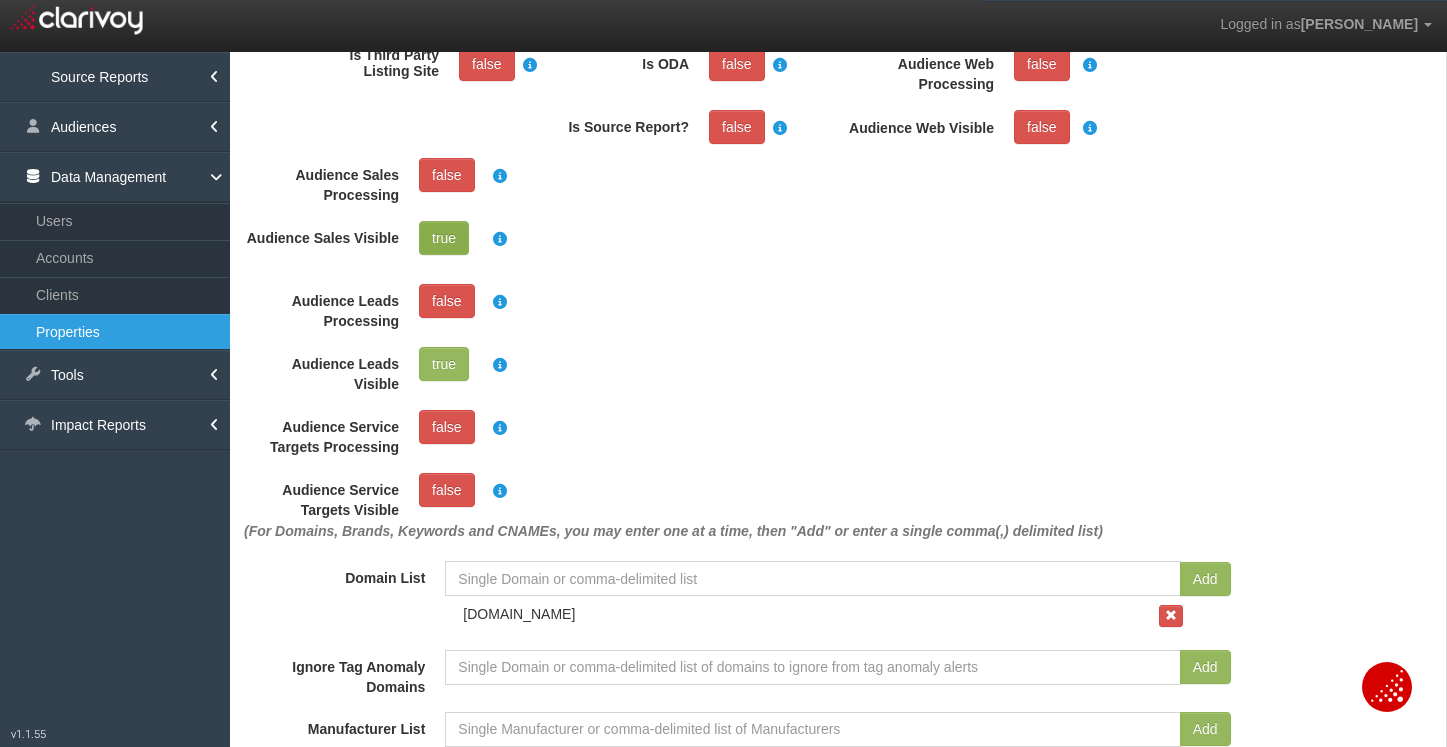 click on "true" at bounding box center (444, 238) 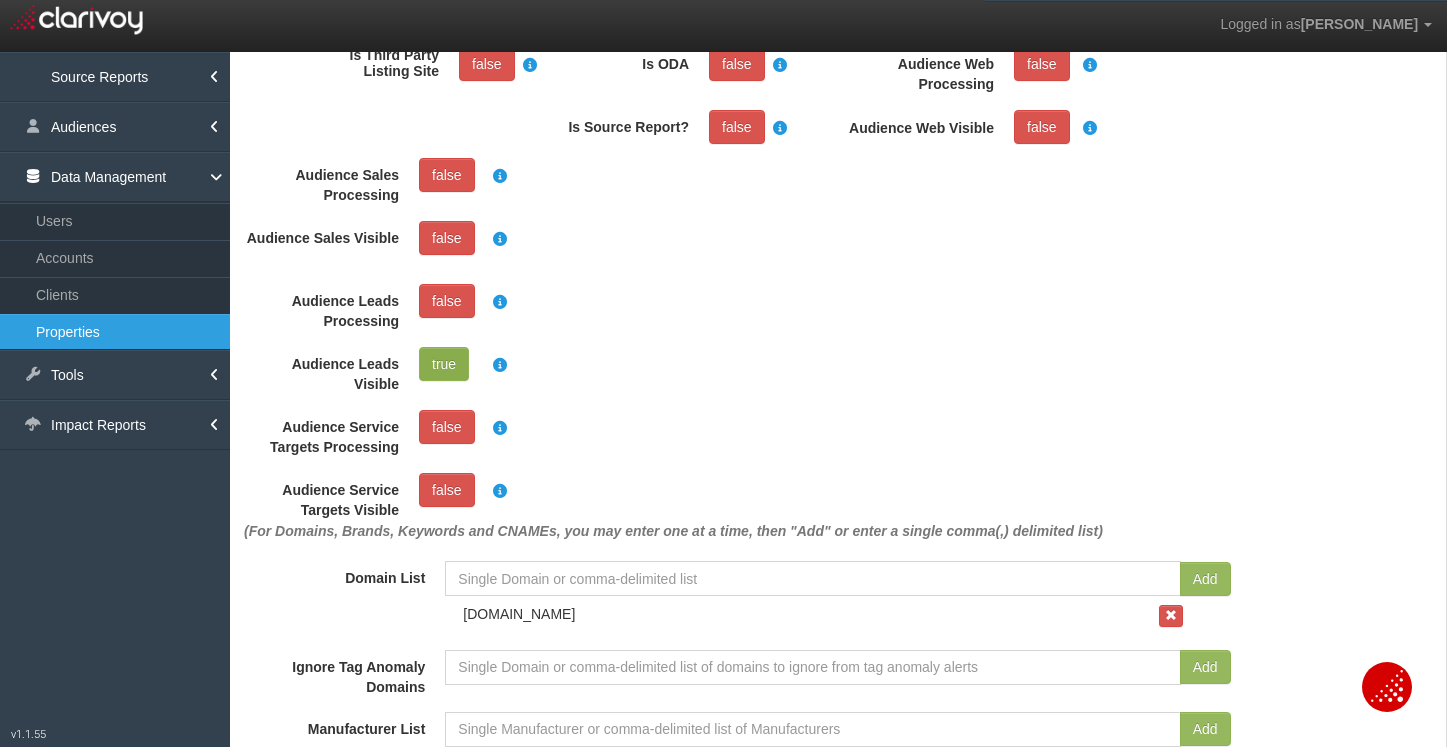 click on "true" at bounding box center [444, 364] 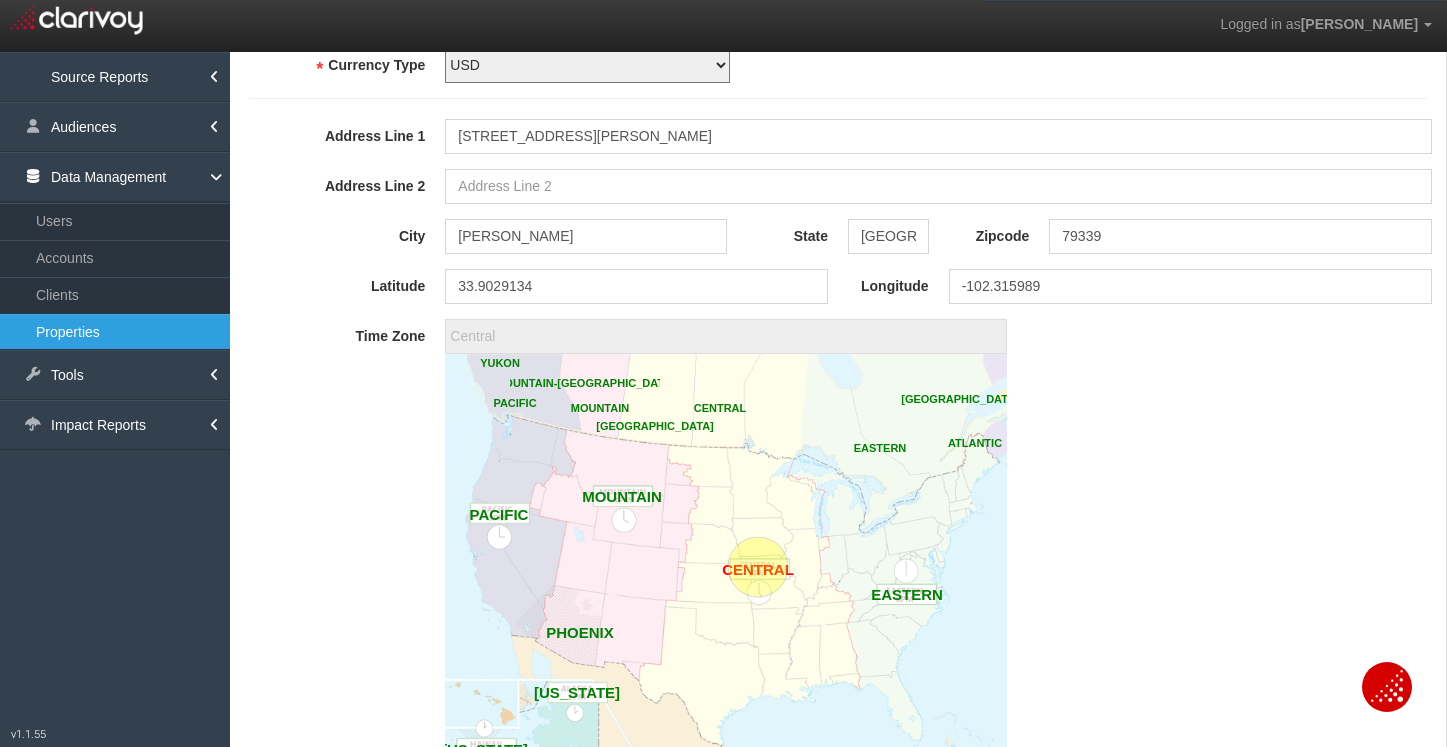 scroll, scrollTop: 1773, scrollLeft: 0, axis: vertical 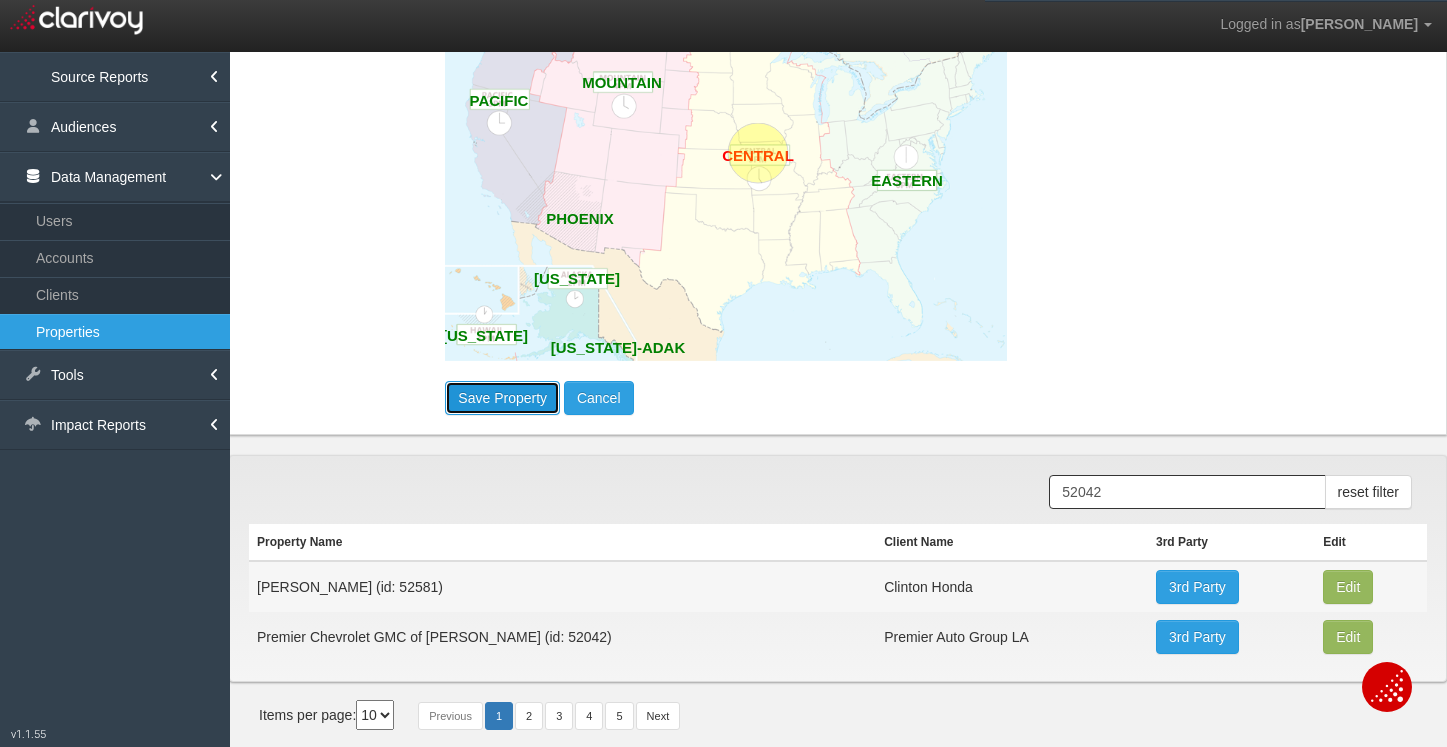 click on "Save Property" at bounding box center [502, 398] 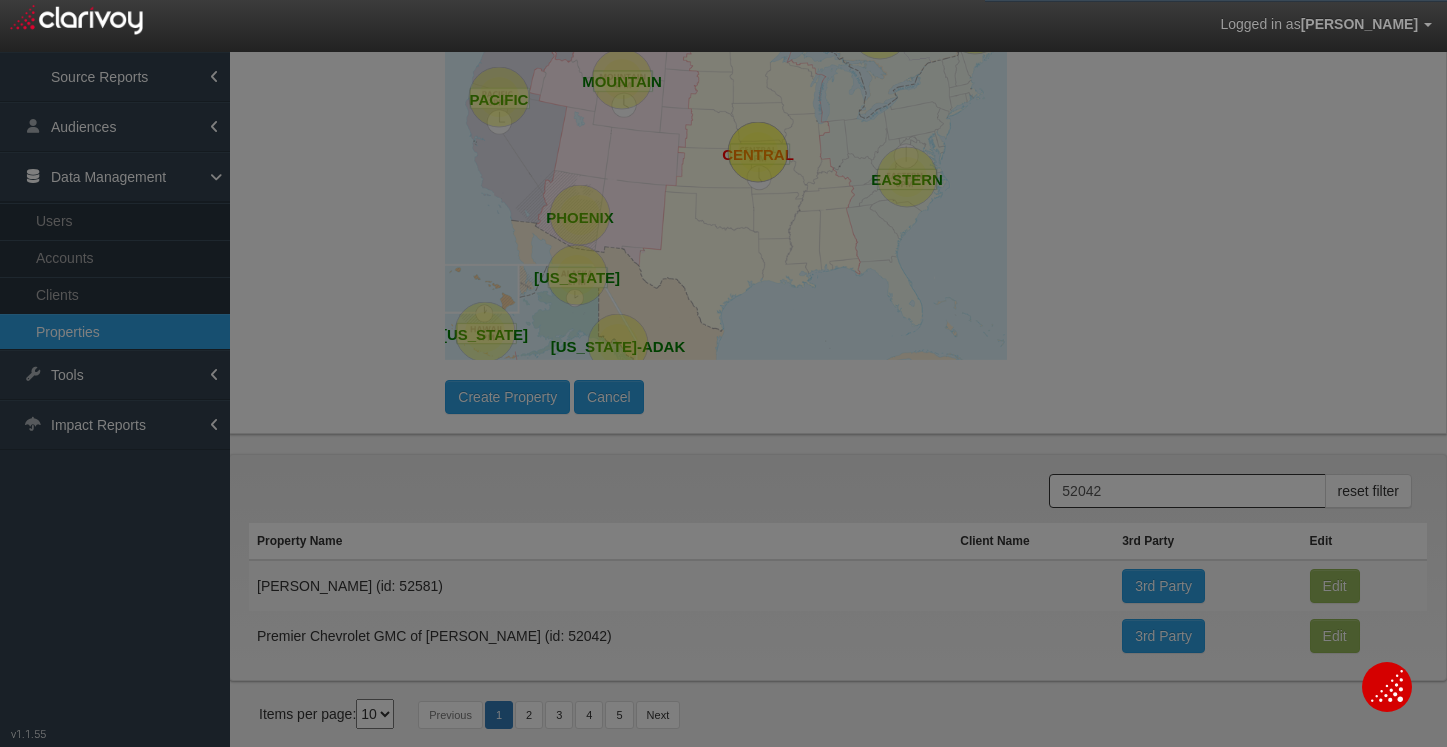 scroll, scrollTop: 0, scrollLeft: 0, axis: both 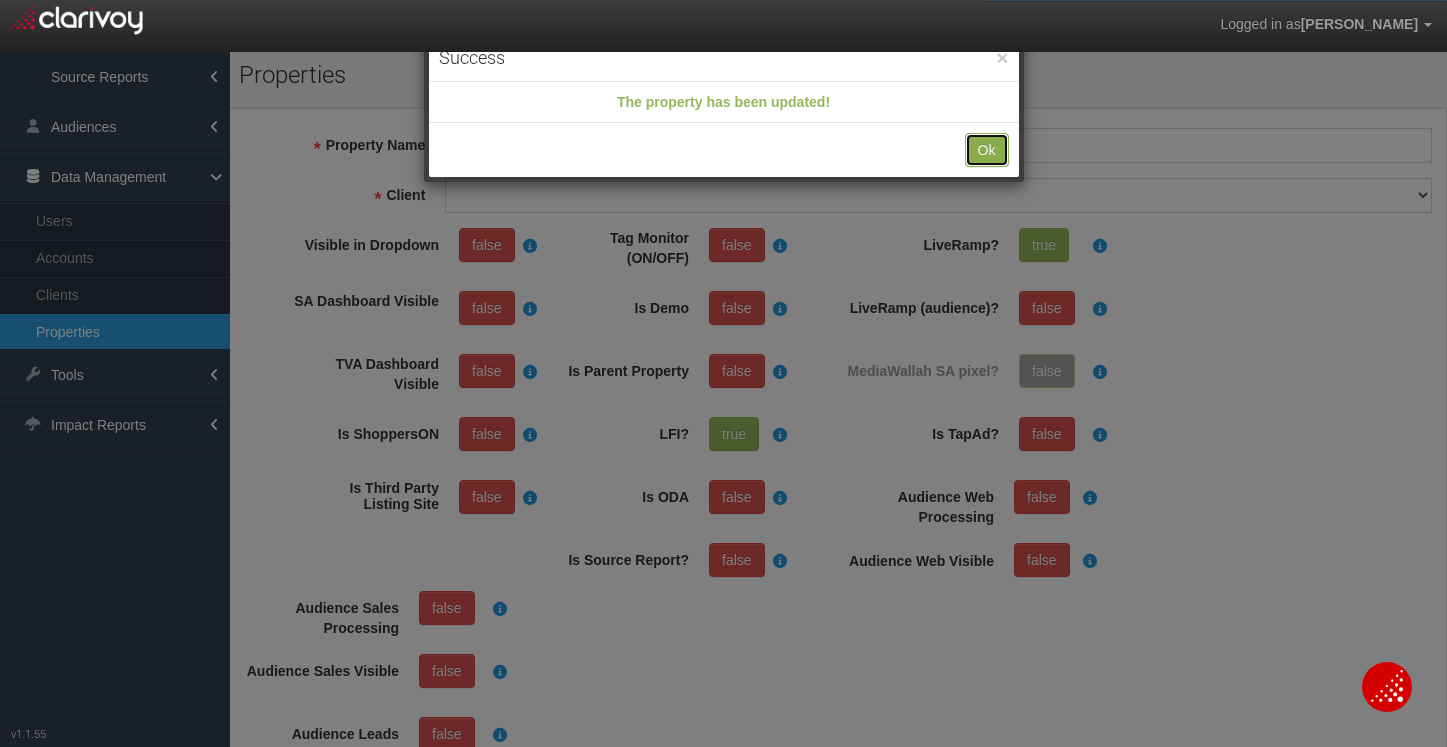 click on "Ok" at bounding box center (987, 150) 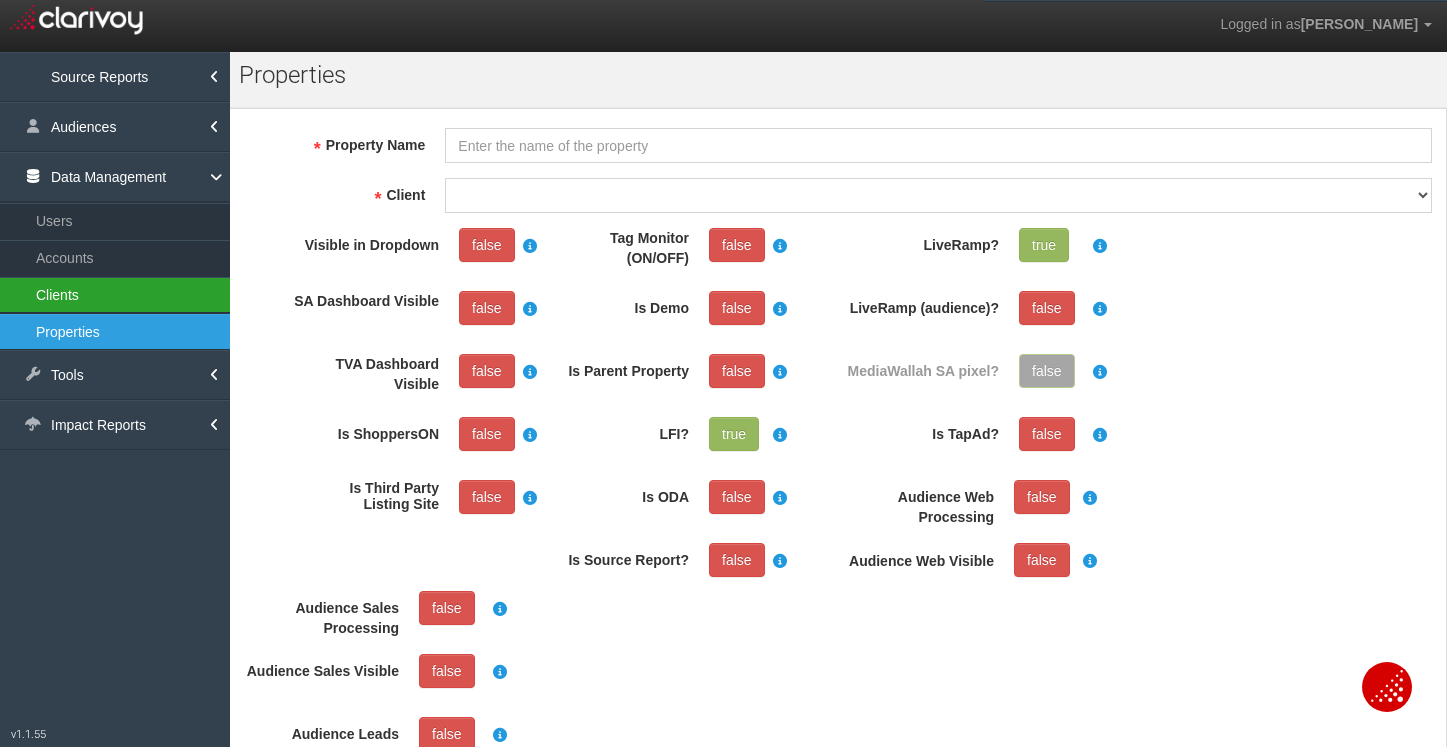 click on "Clients" at bounding box center (115, 295) 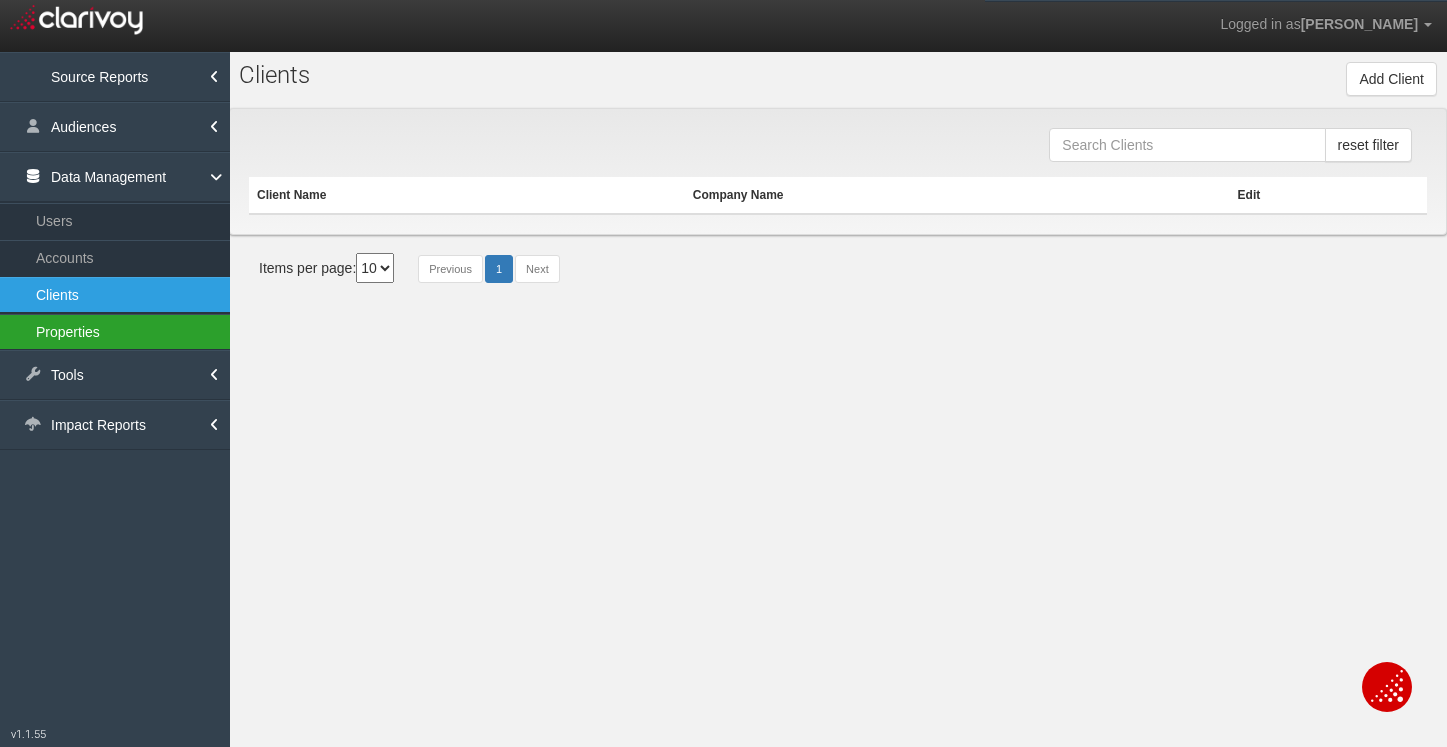 click on "Properties" at bounding box center [115, 332] 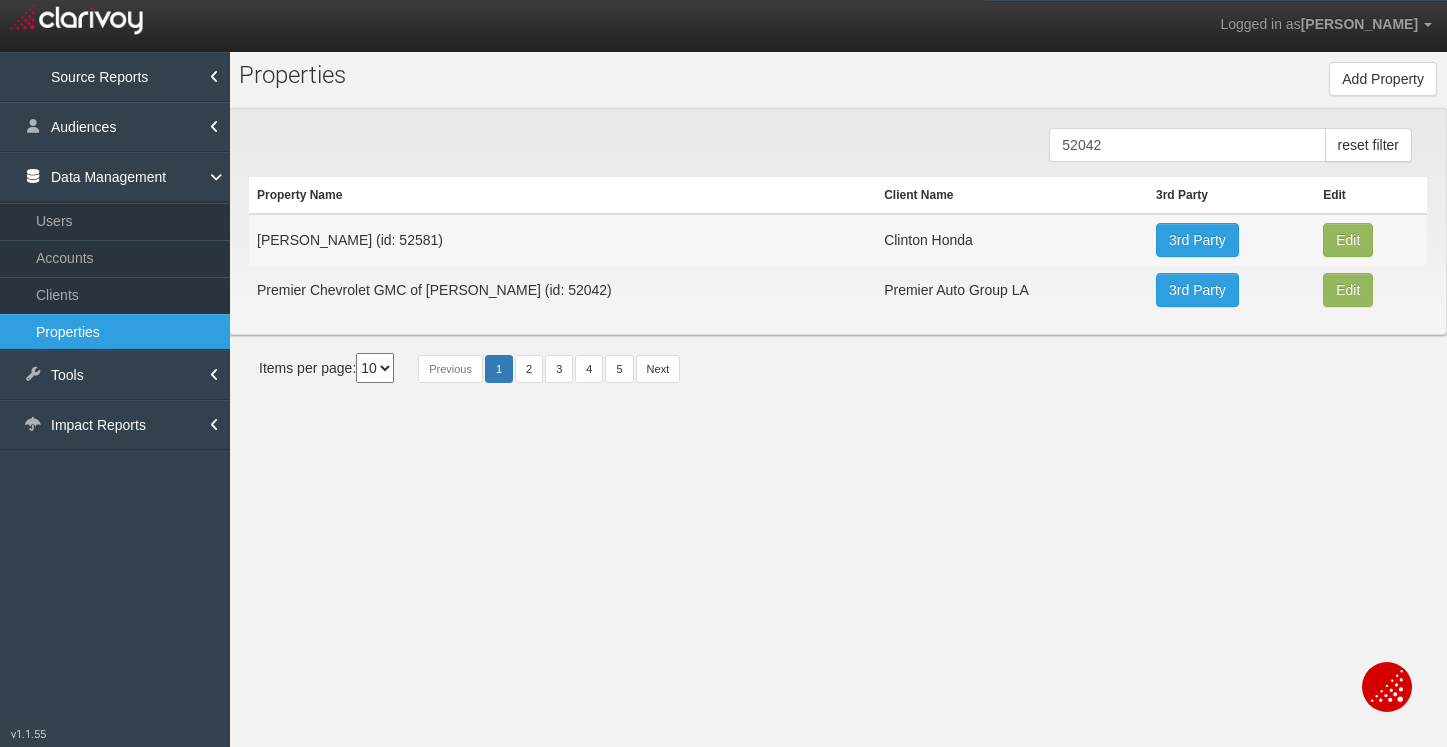 click on "Premier Chevrolet GMC of [PERSON_NAME] (id: 52042)" at bounding box center (562, 290) 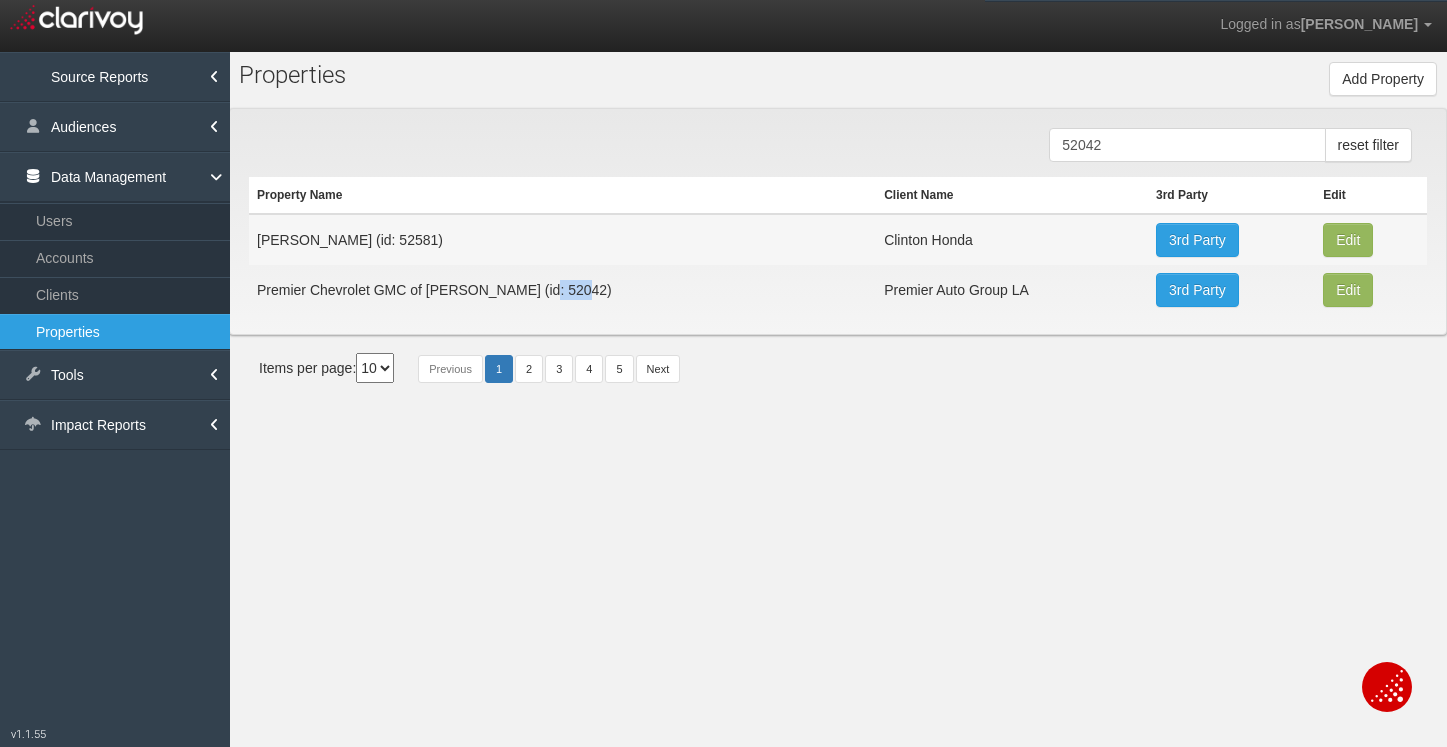 click on "Premier Chevrolet GMC of [PERSON_NAME] (id: 52042)" at bounding box center (562, 290) 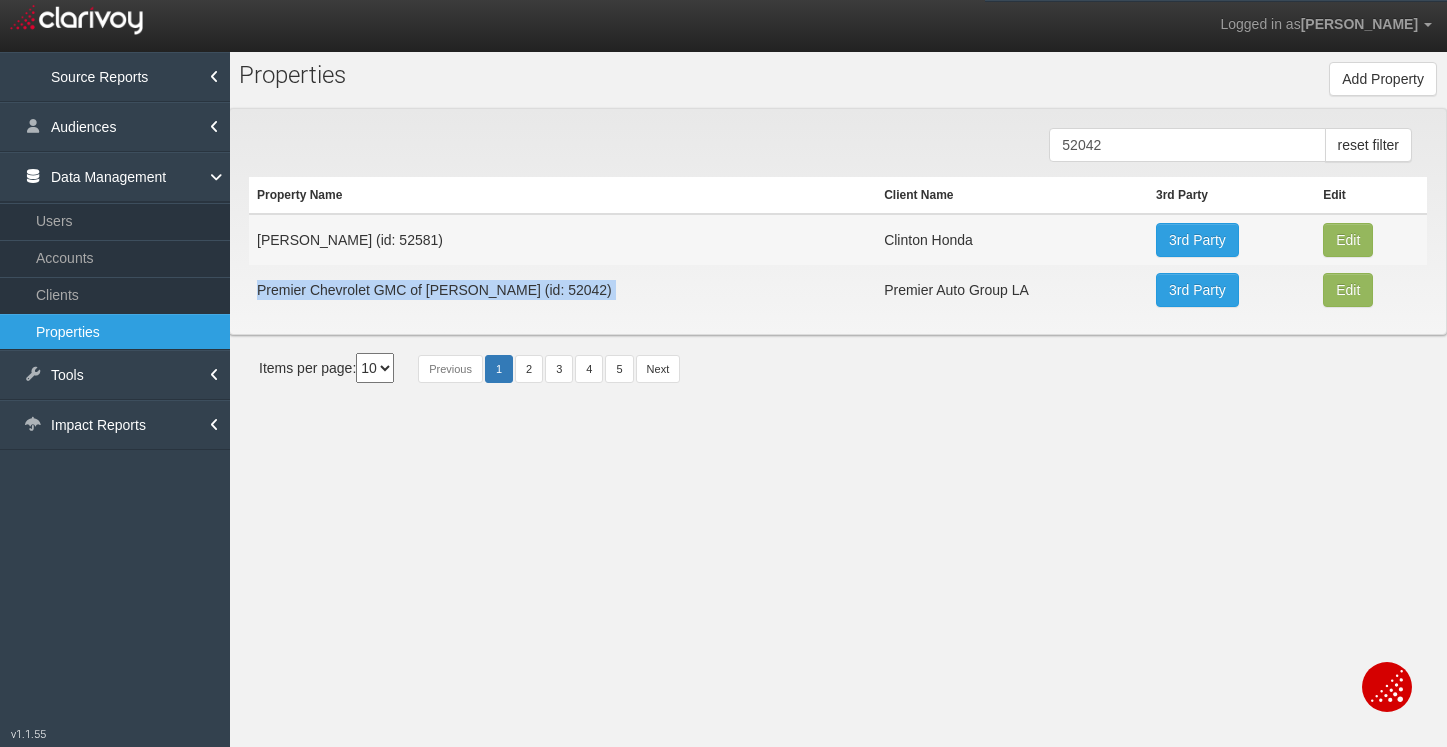 click on "Premier Chevrolet GMC of [PERSON_NAME] (id: 52042)" at bounding box center (562, 290) 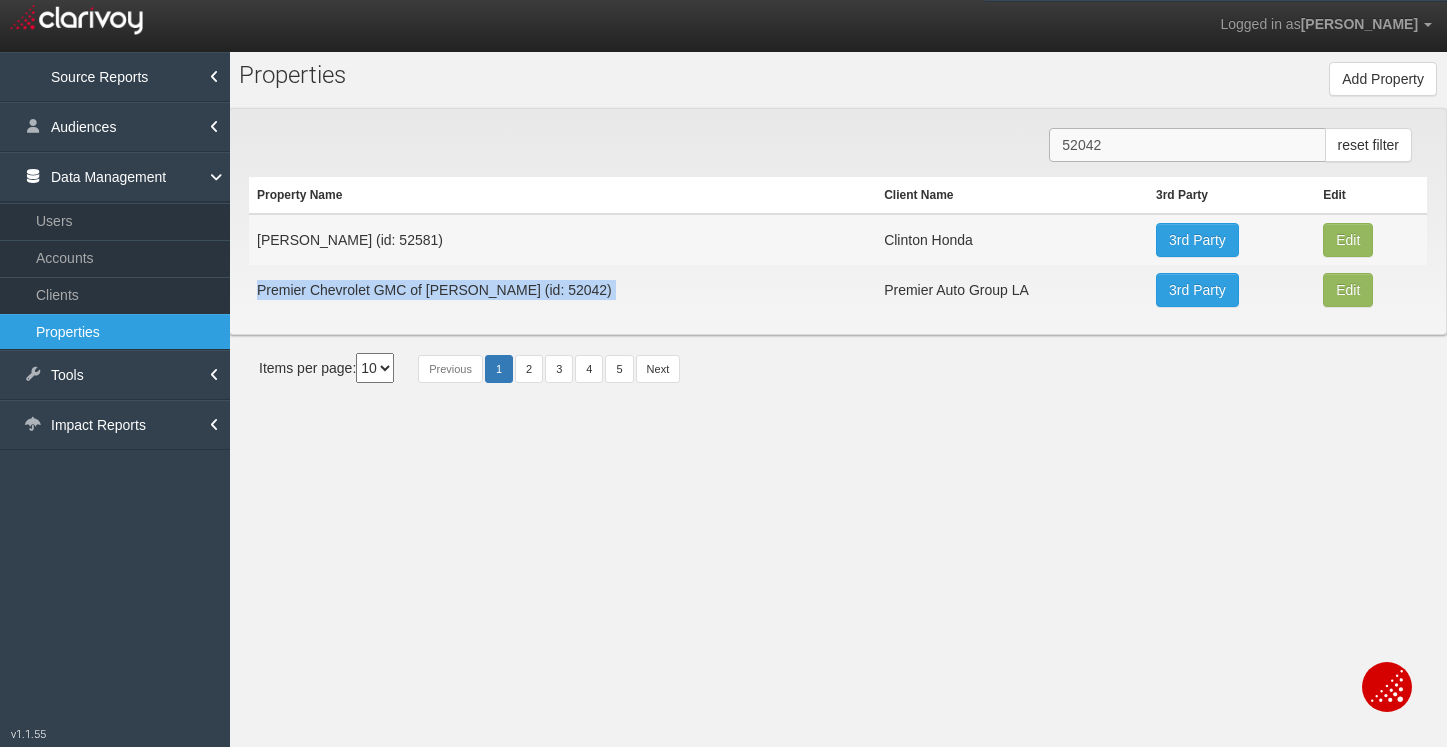 click on "52042" at bounding box center [1187, 145] 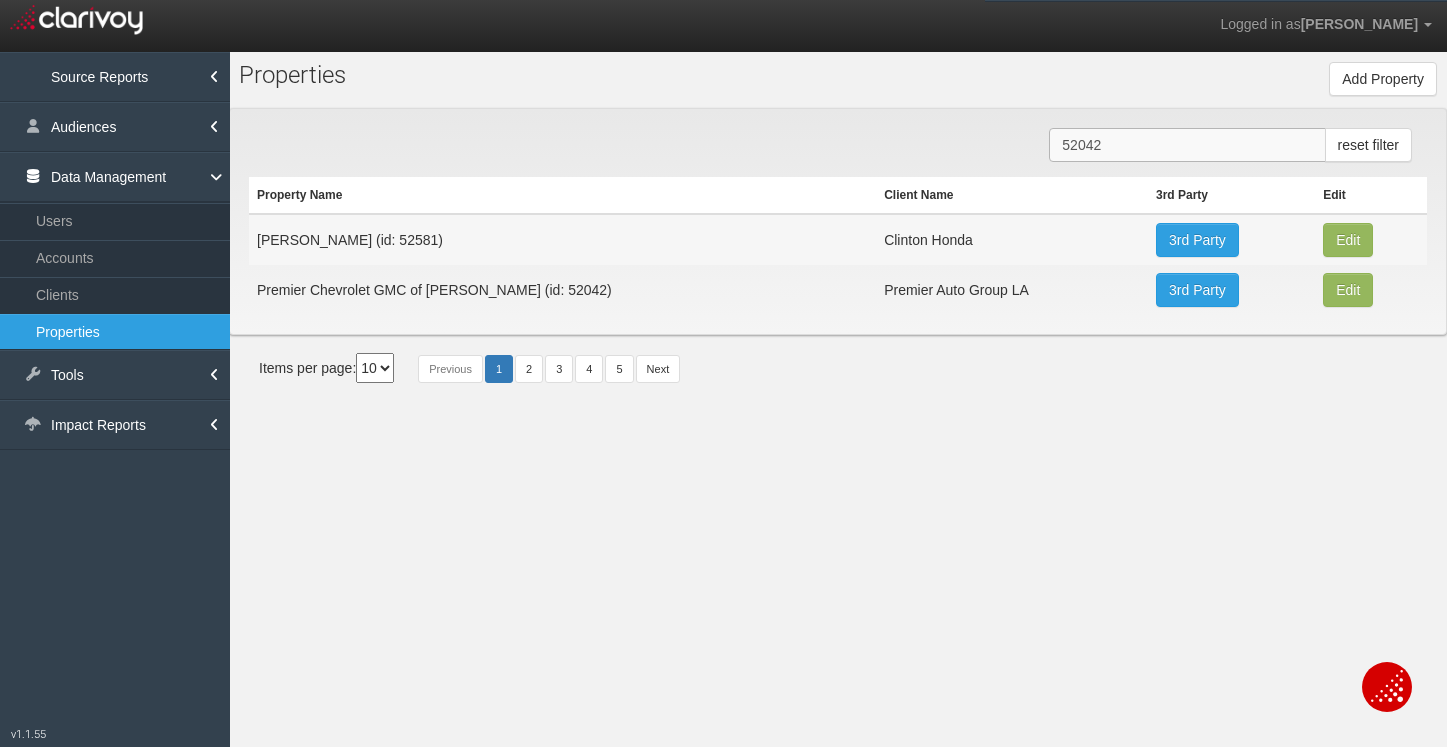click on "52042" at bounding box center (1187, 145) 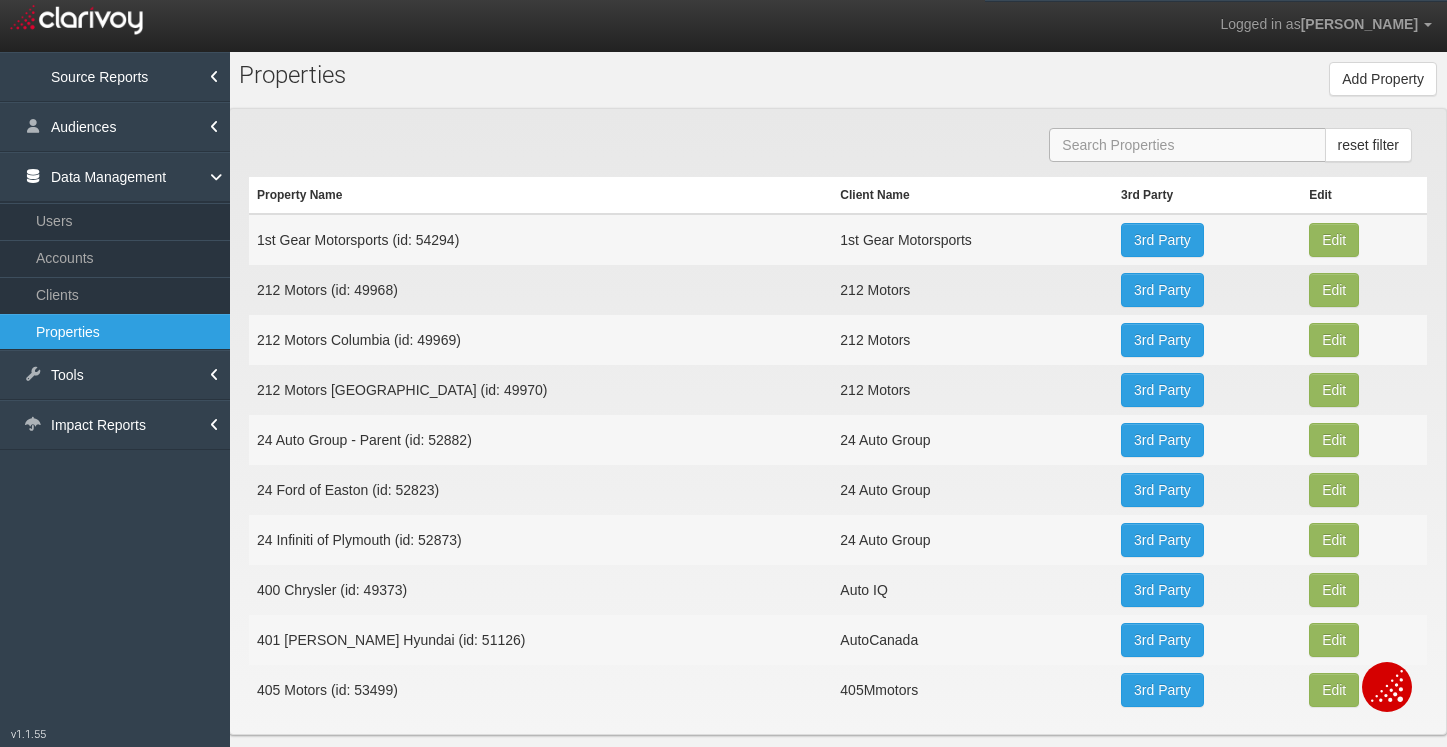 paste on "52042" 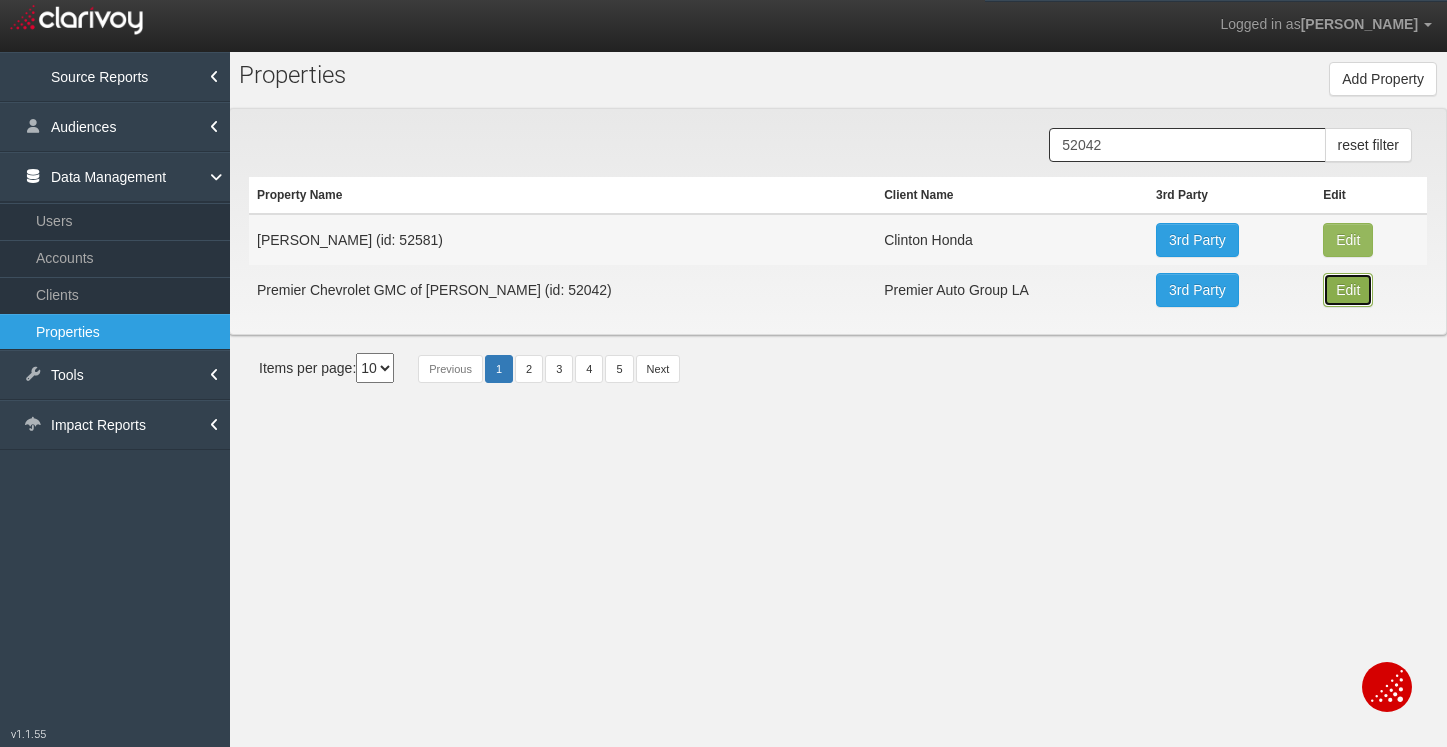 click on "Edit" at bounding box center [1348, 240] 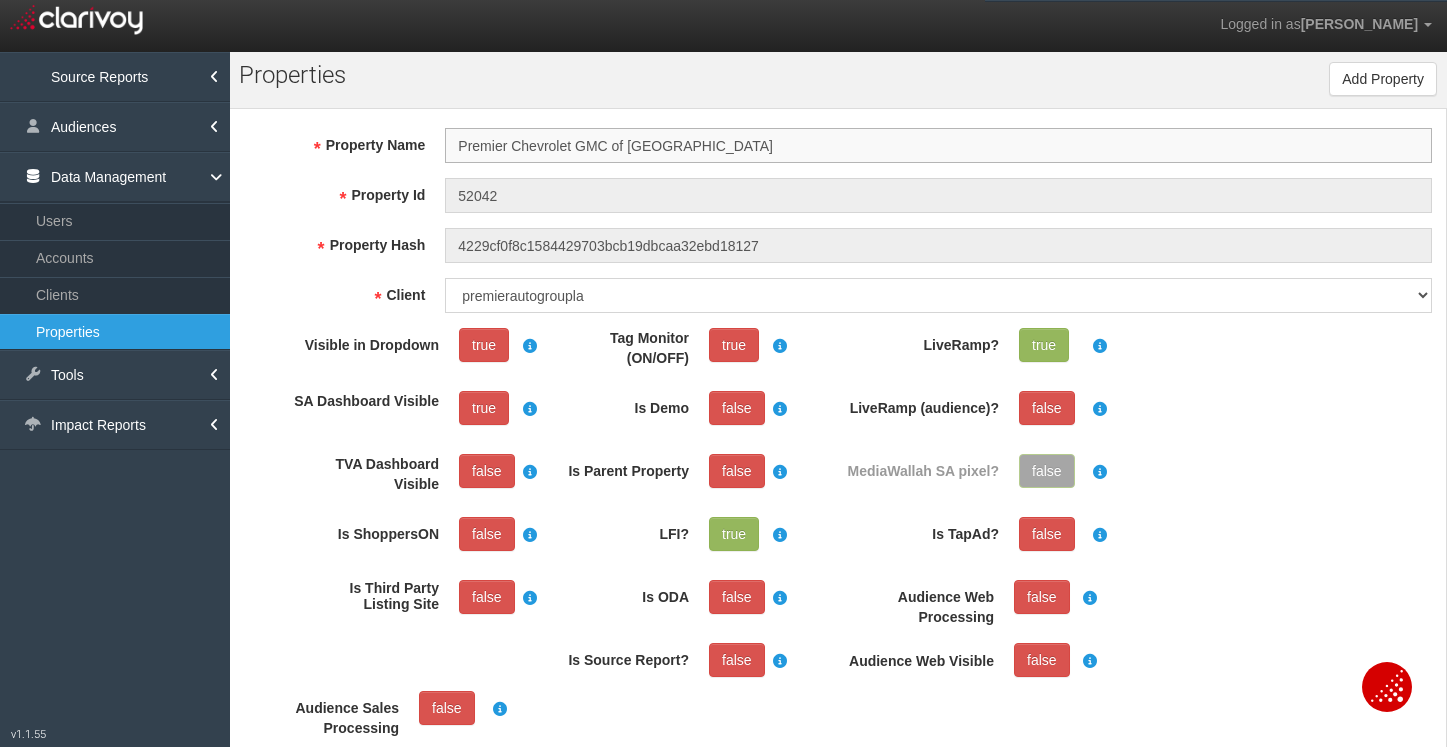 scroll, scrollTop: 37, scrollLeft: 0, axis: vertical 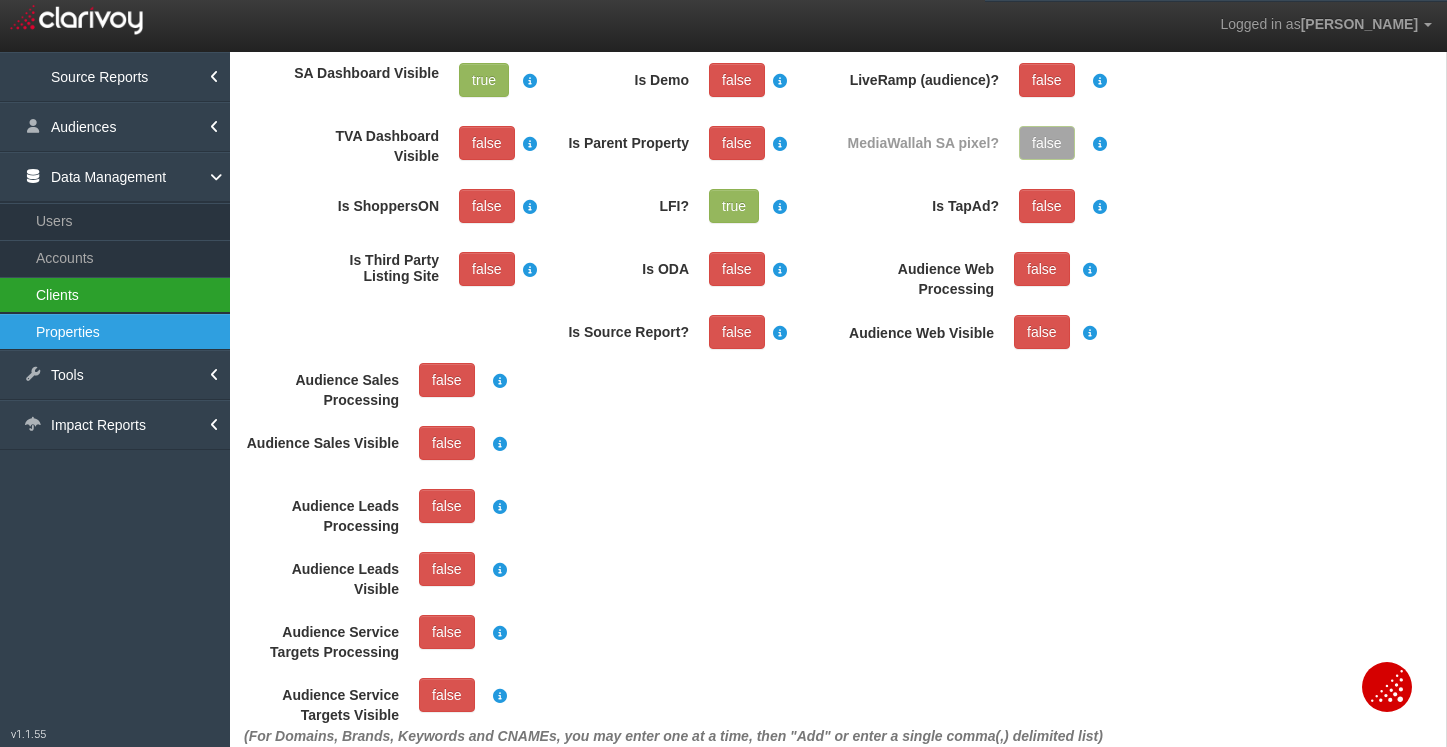 drag, startPoint x: 28, startPoint y: 287, endPoint x: 47, endPoint y: 288, distance: 19.026299 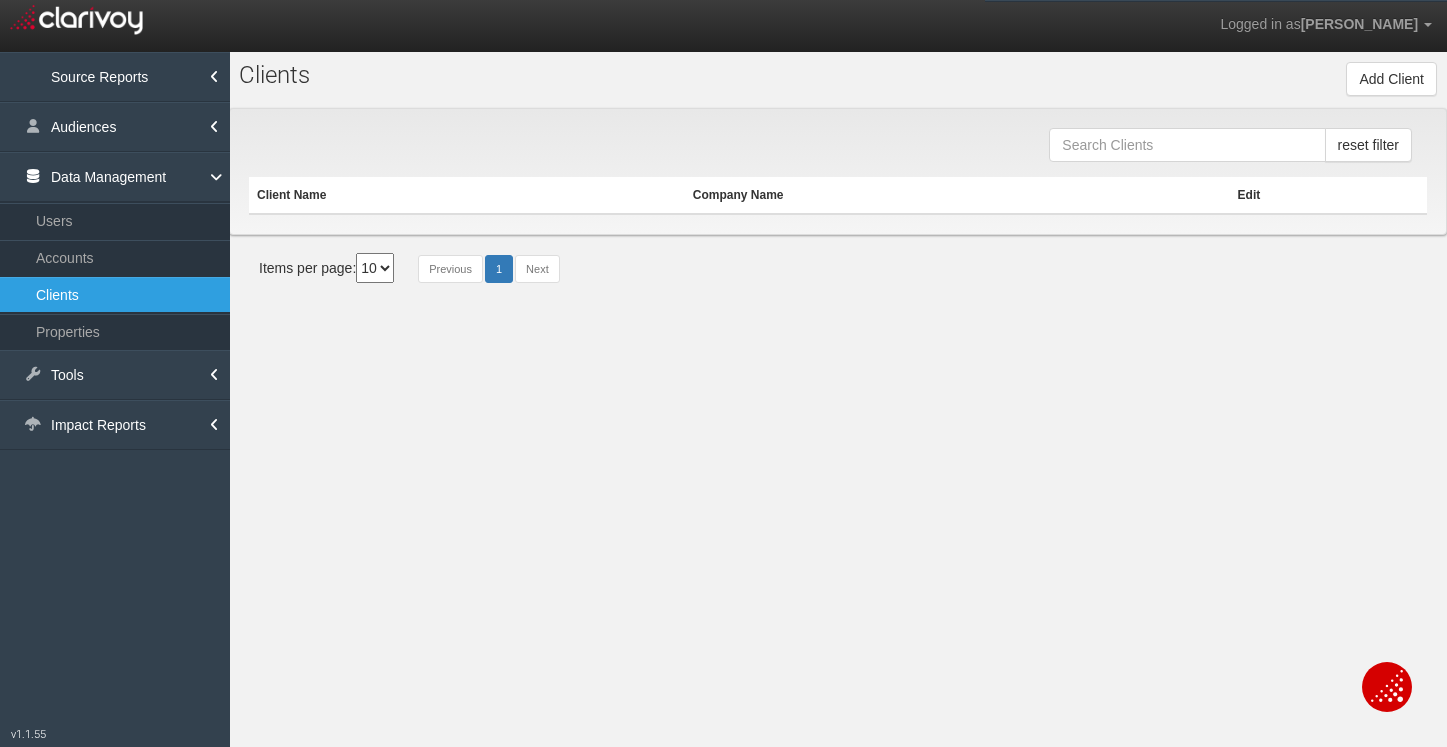 scroll, scrollTop: 0, scrollLeft: 0, axis: both 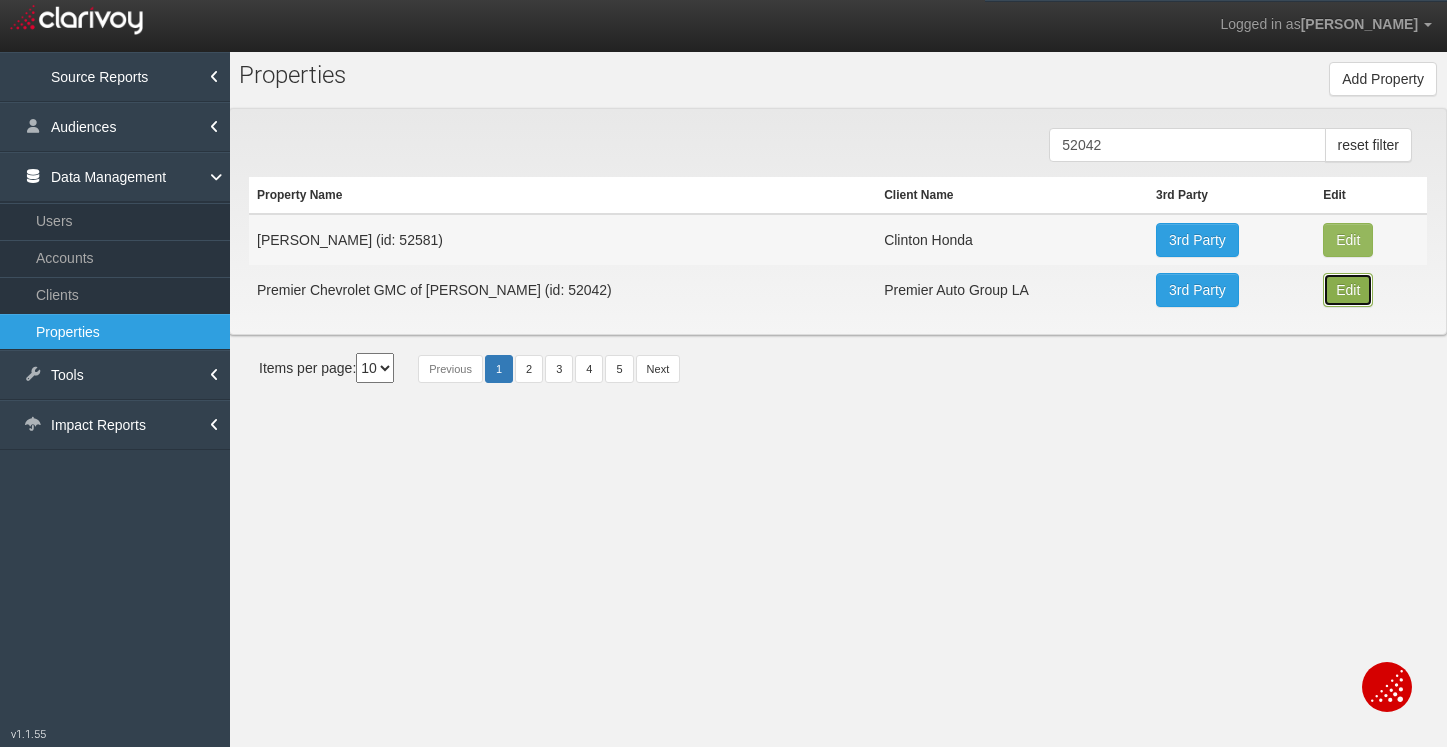 click on "Edit" at bounding box center [1348, 240] 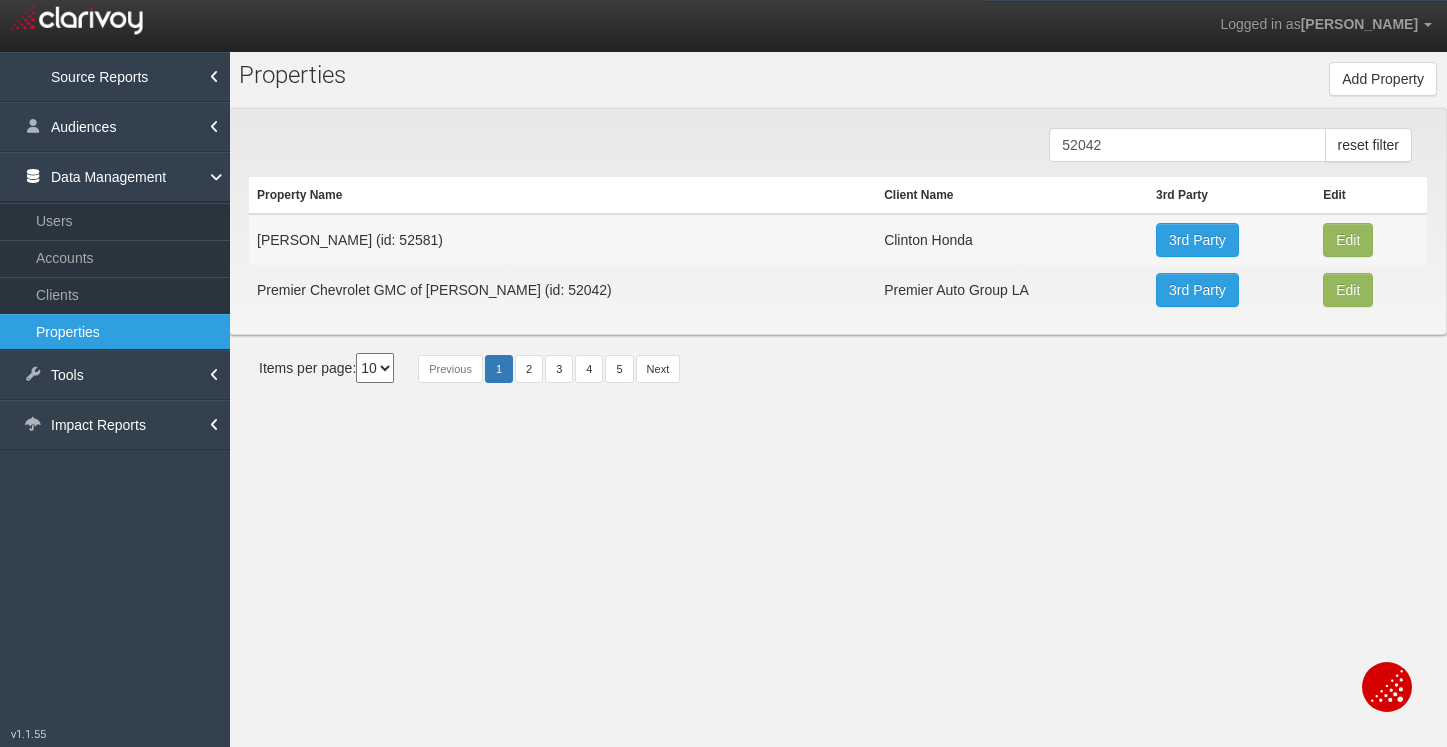 scroll, scrollTop: 37, scrollLeft: 0, axis: vertical 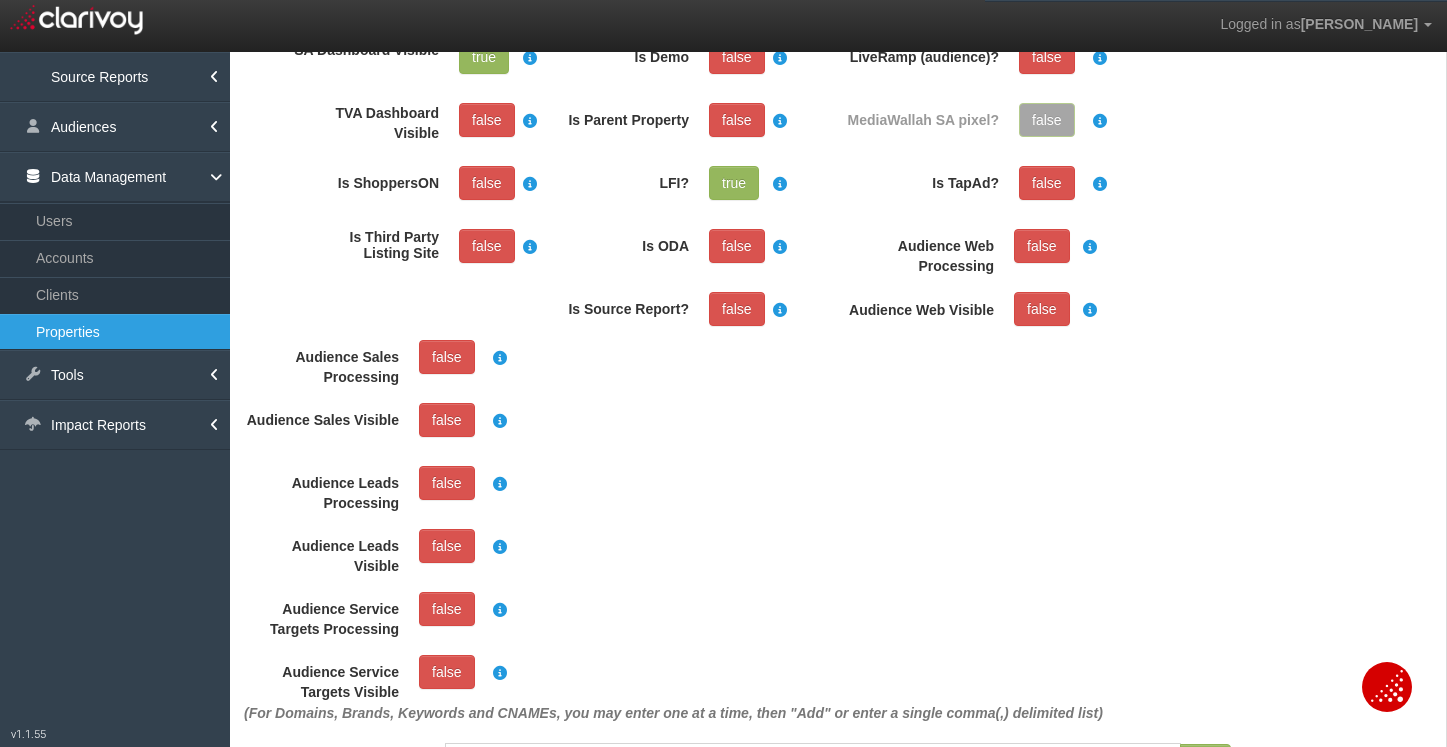 click on "Clients" at bounding box center (115, 295) 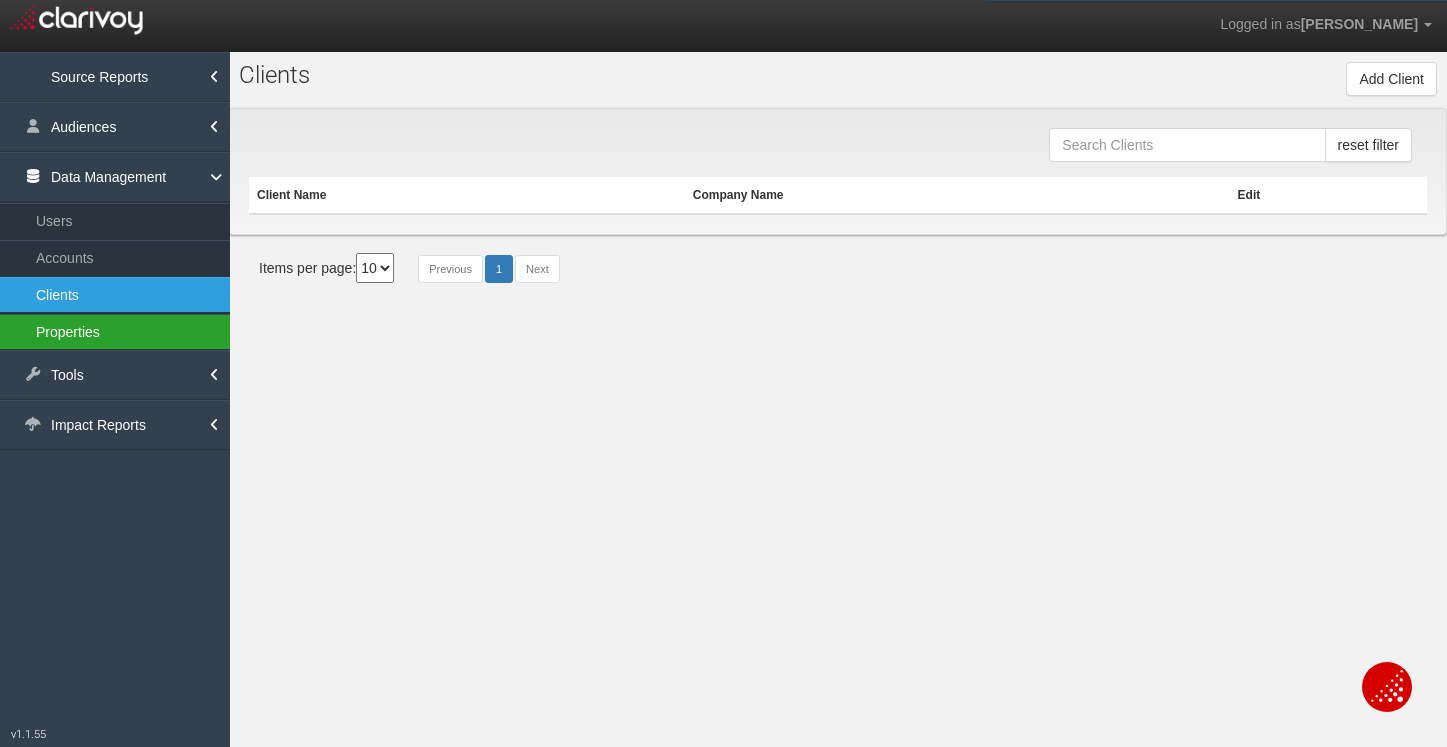 scroll, scrollTop: 0, scrollLeft: 0, axis: both 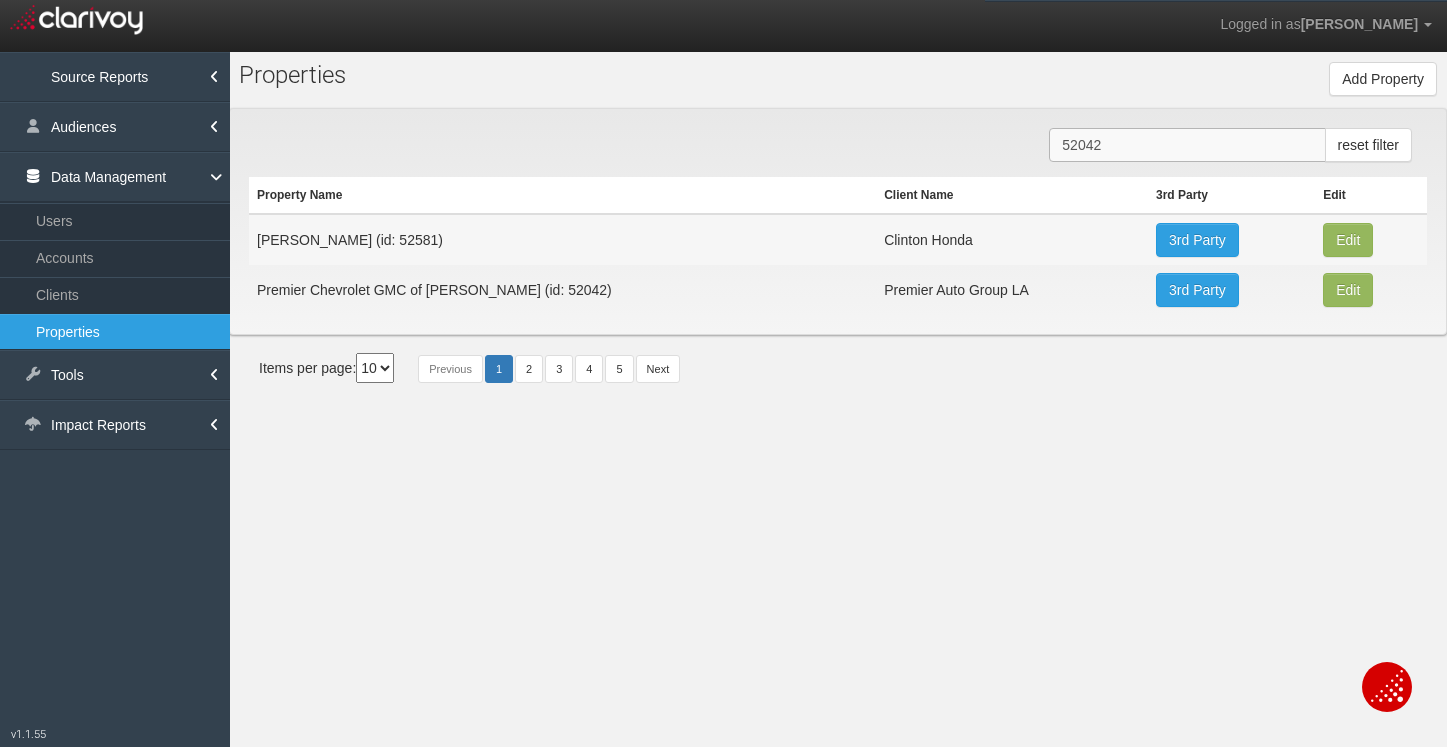 click on "52042" at bounding box center [1187, 145] 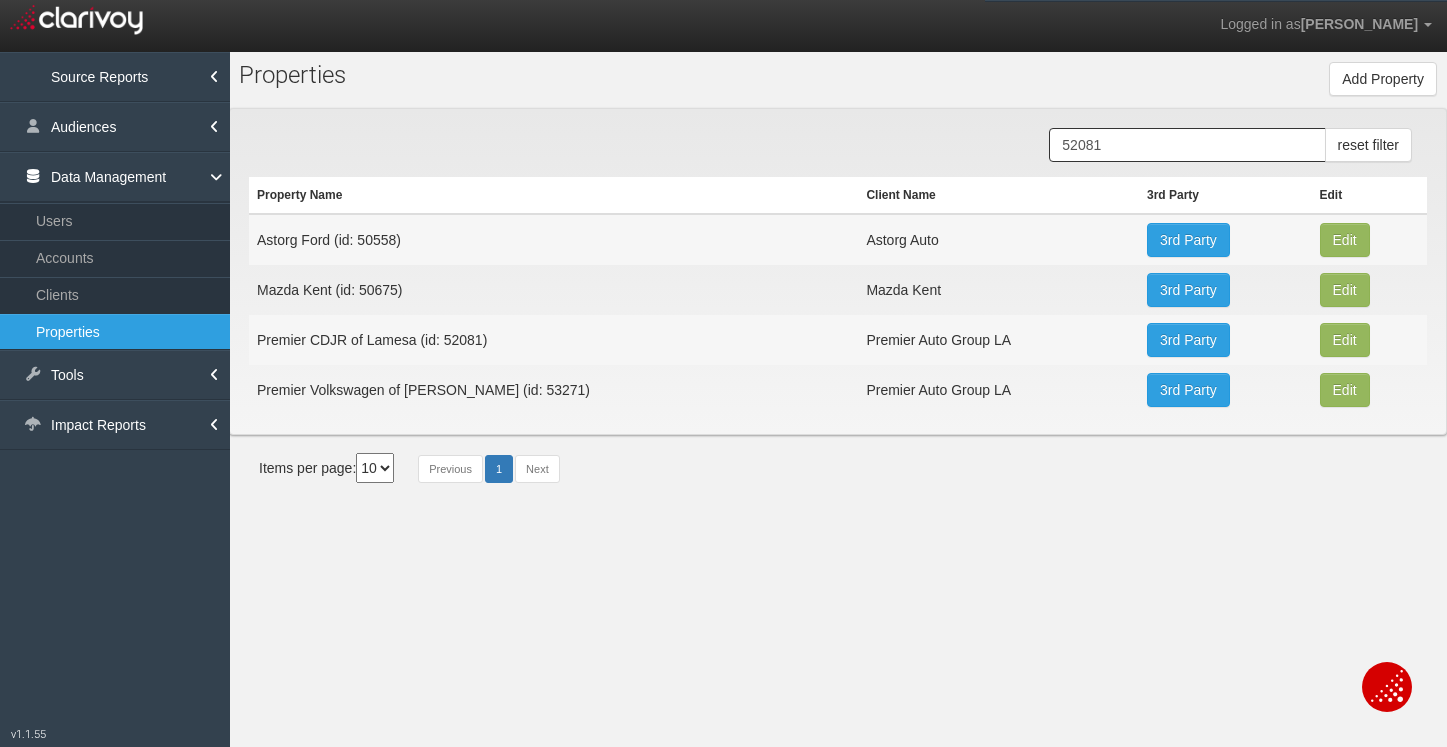 click on "Premier CDJR of Lamesa (id: 52081)" at bounding box center [553, 340] 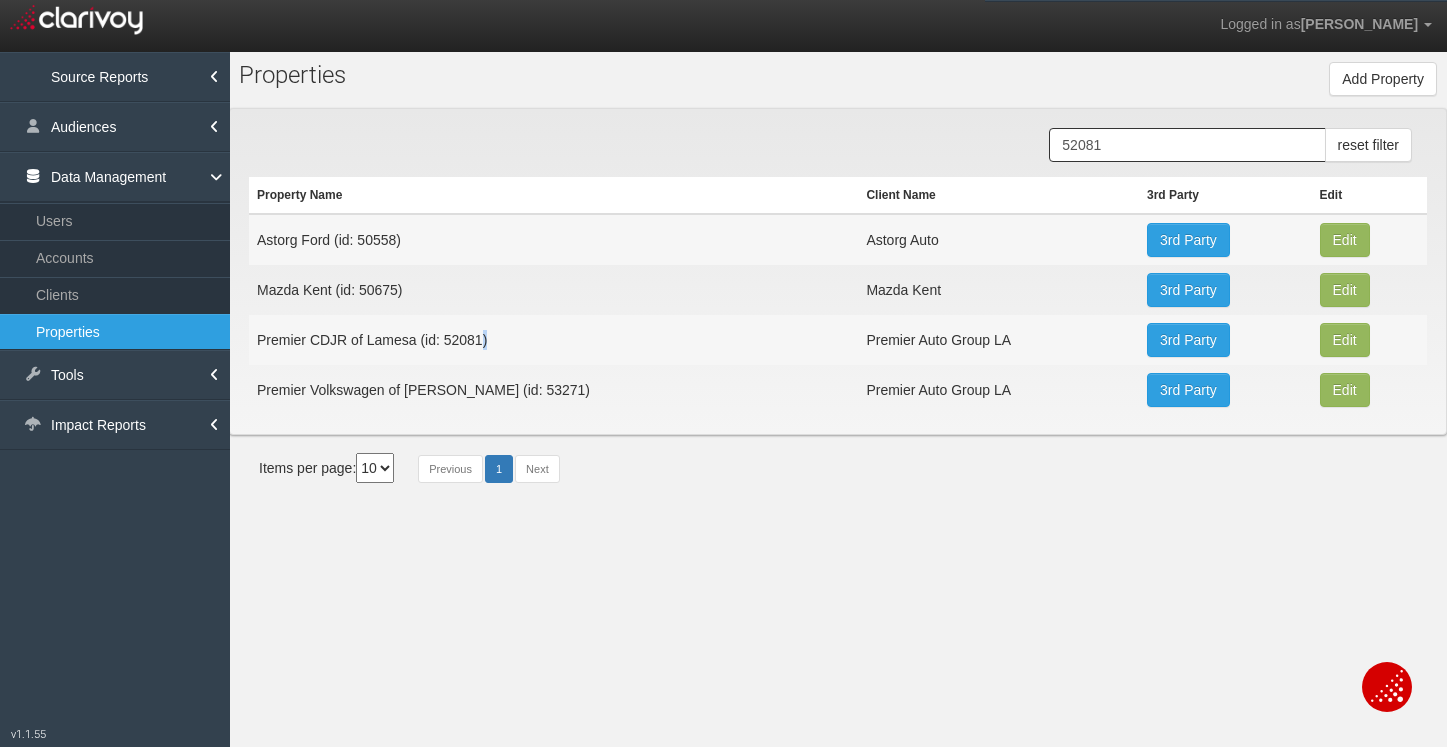 click on "Premier CDJR of Lamesa (id: 52081)" at bounding box center [553, 340] 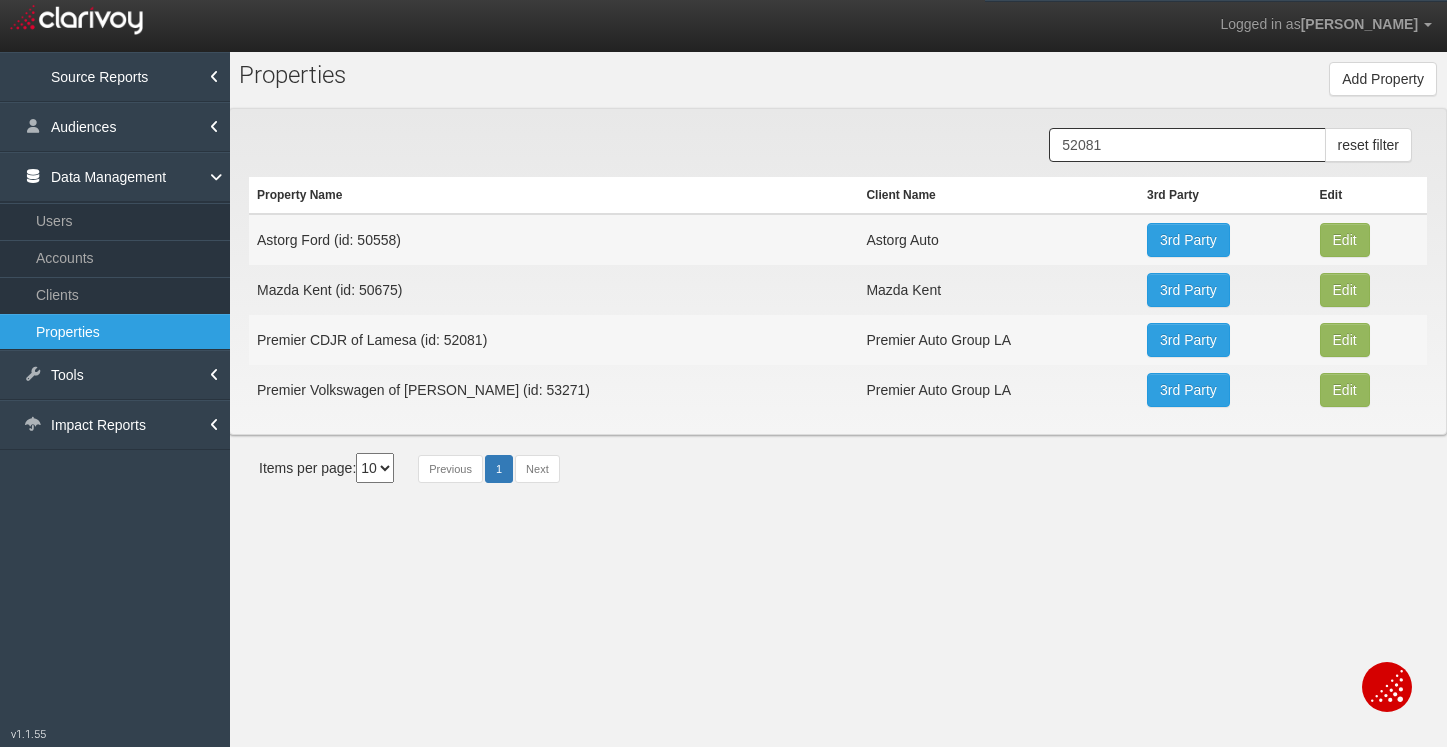 click on "Premier CDJR of Lamesa (id: 52081)" at bounding box center (553, 340) 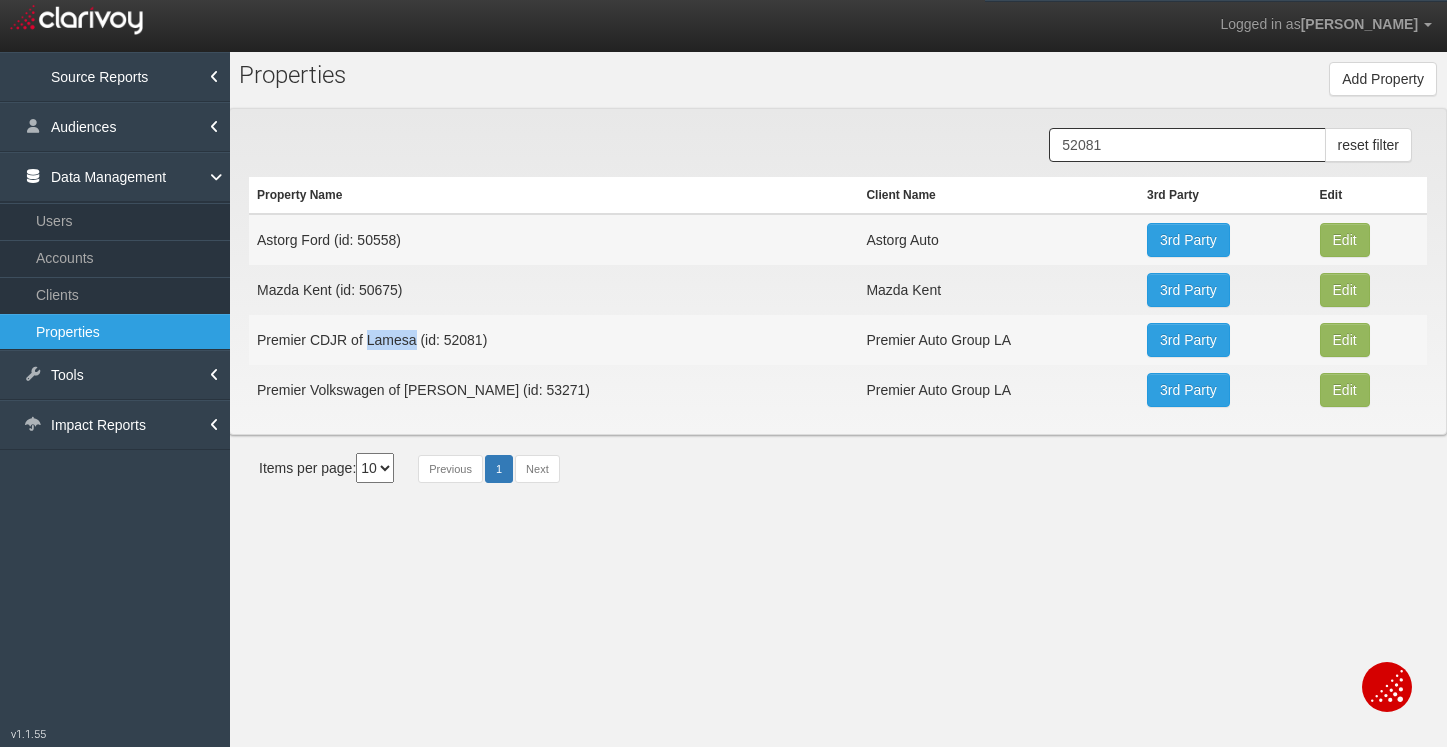 click on "Premier CDJR of Lamesa (id: 52081)" at bounding box center [553, 340] 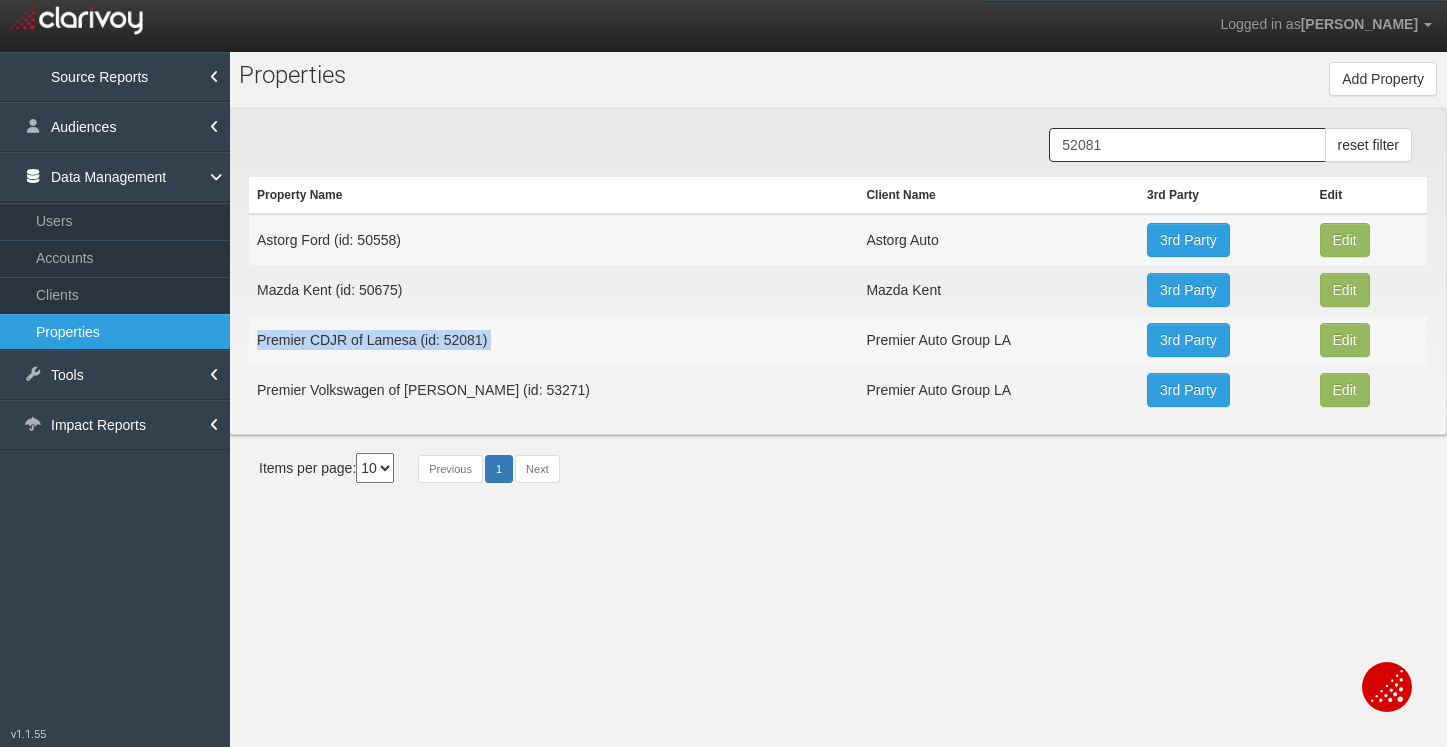 click on "Premier CDJR of Lamesa (id: 52081)" at bounding box center (553, 340) 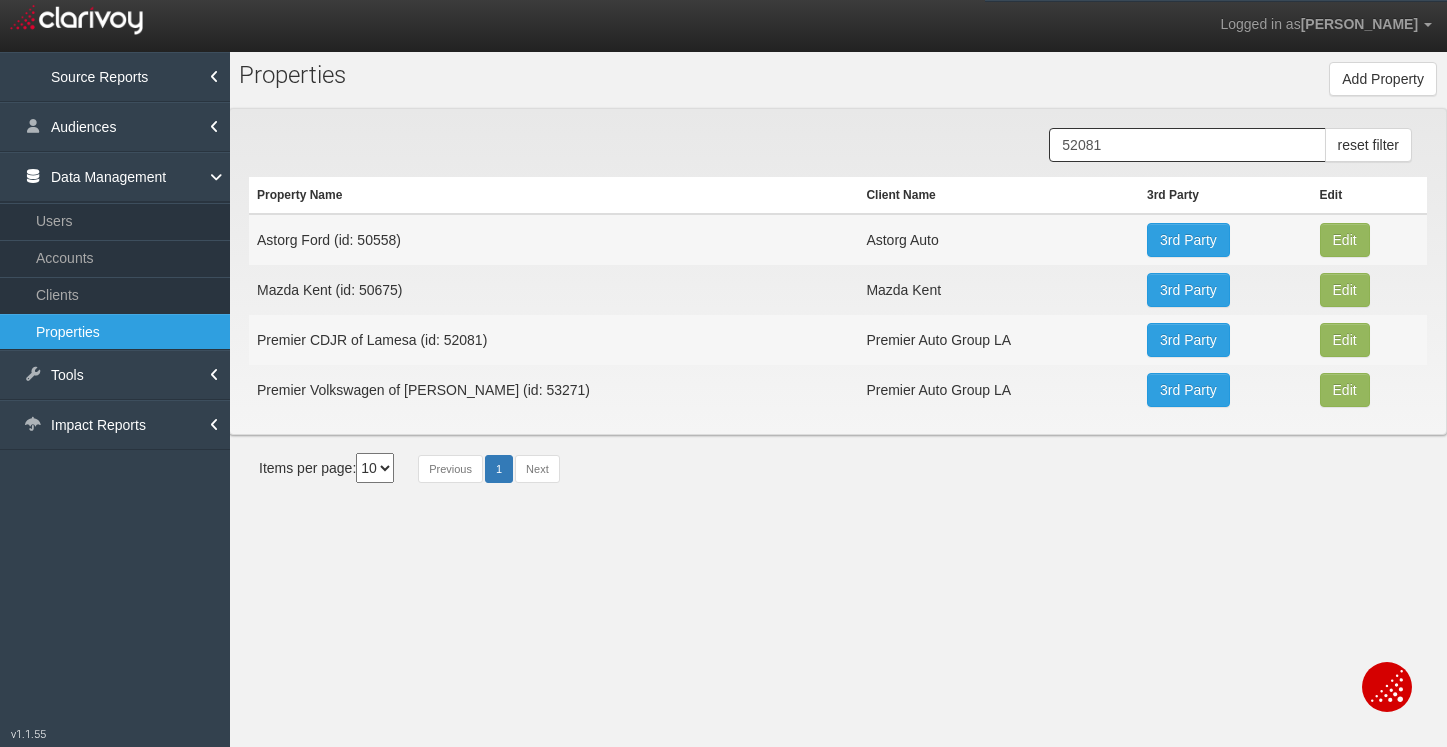 click on "Mazda Kent (id: 50675)" at bounding box center (553, 290) 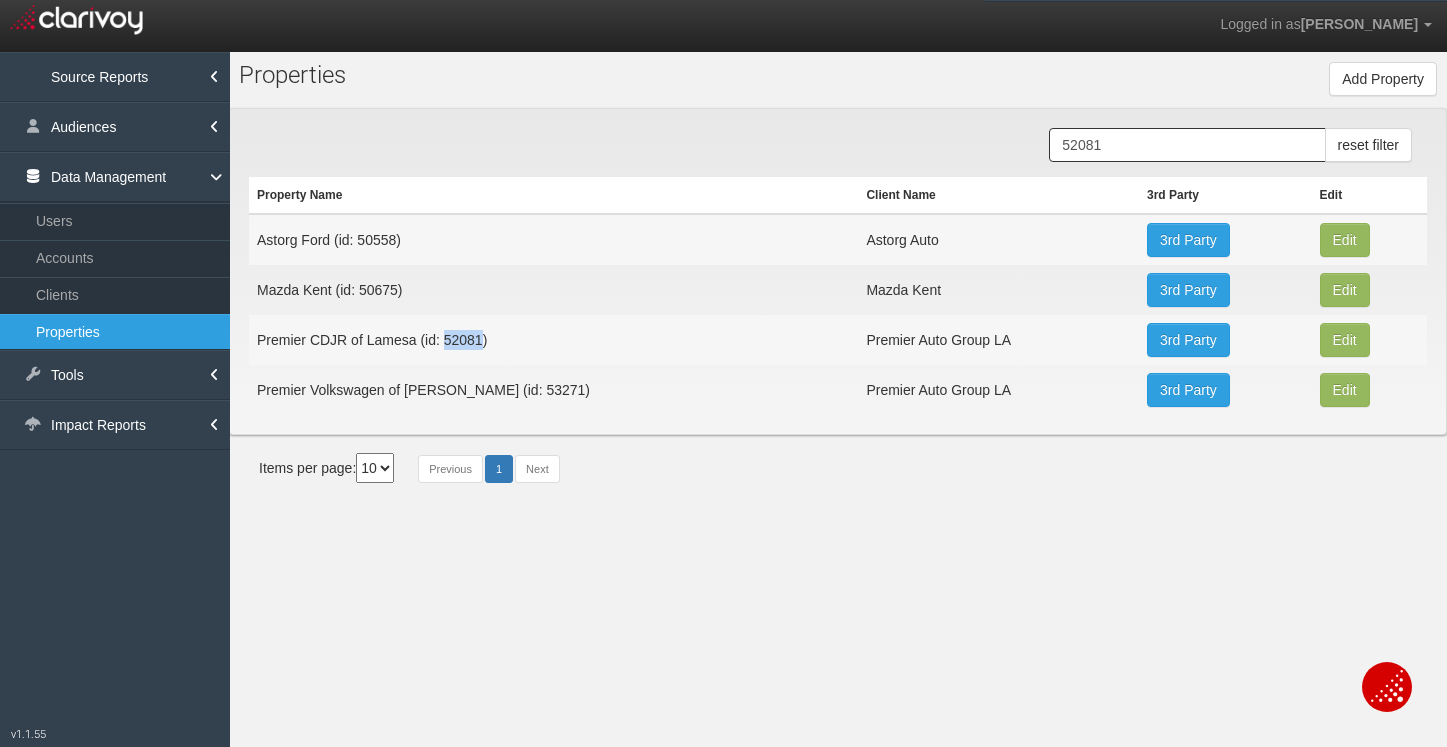 click on "Premier CDJR of Lamesa (id: 52081)" at bounding box center (553, 340) 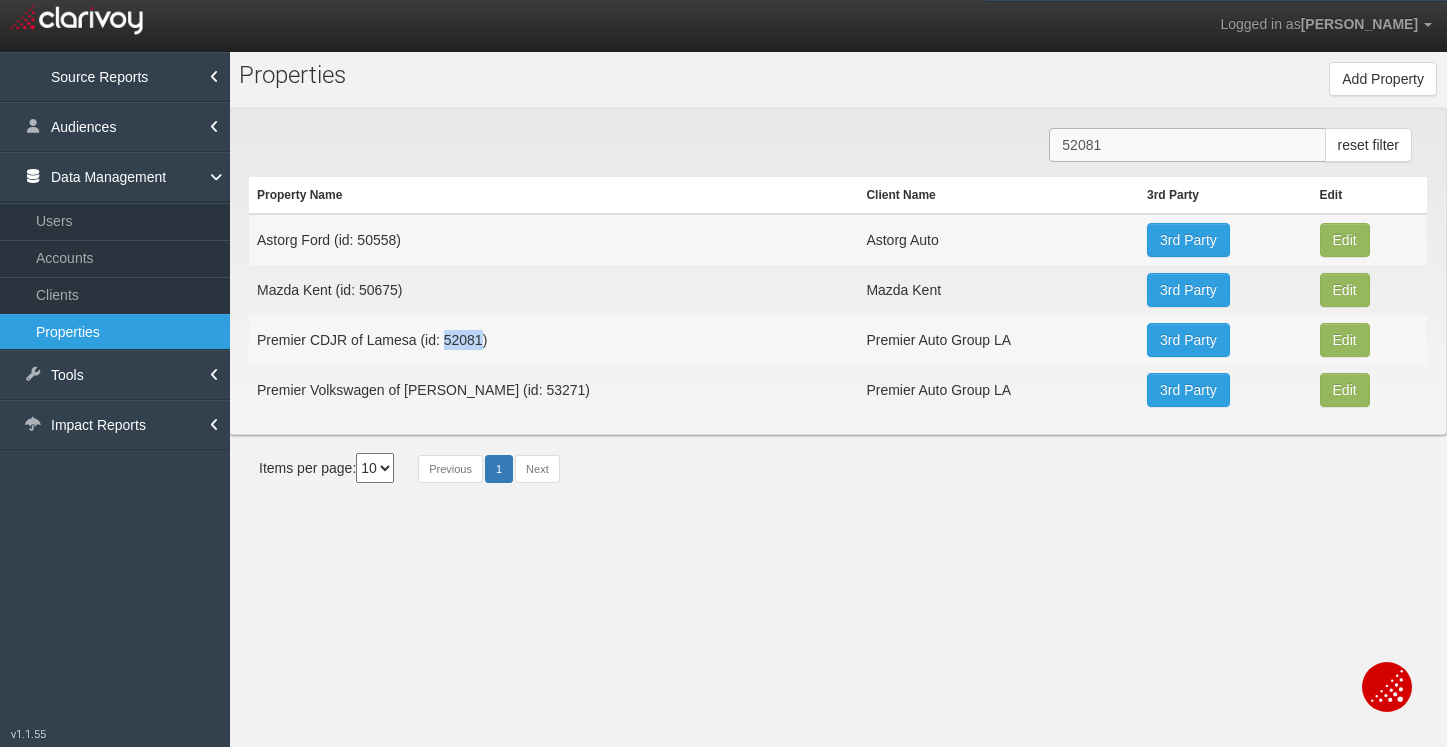 click on "52081" at bounding box center [1187, 145] 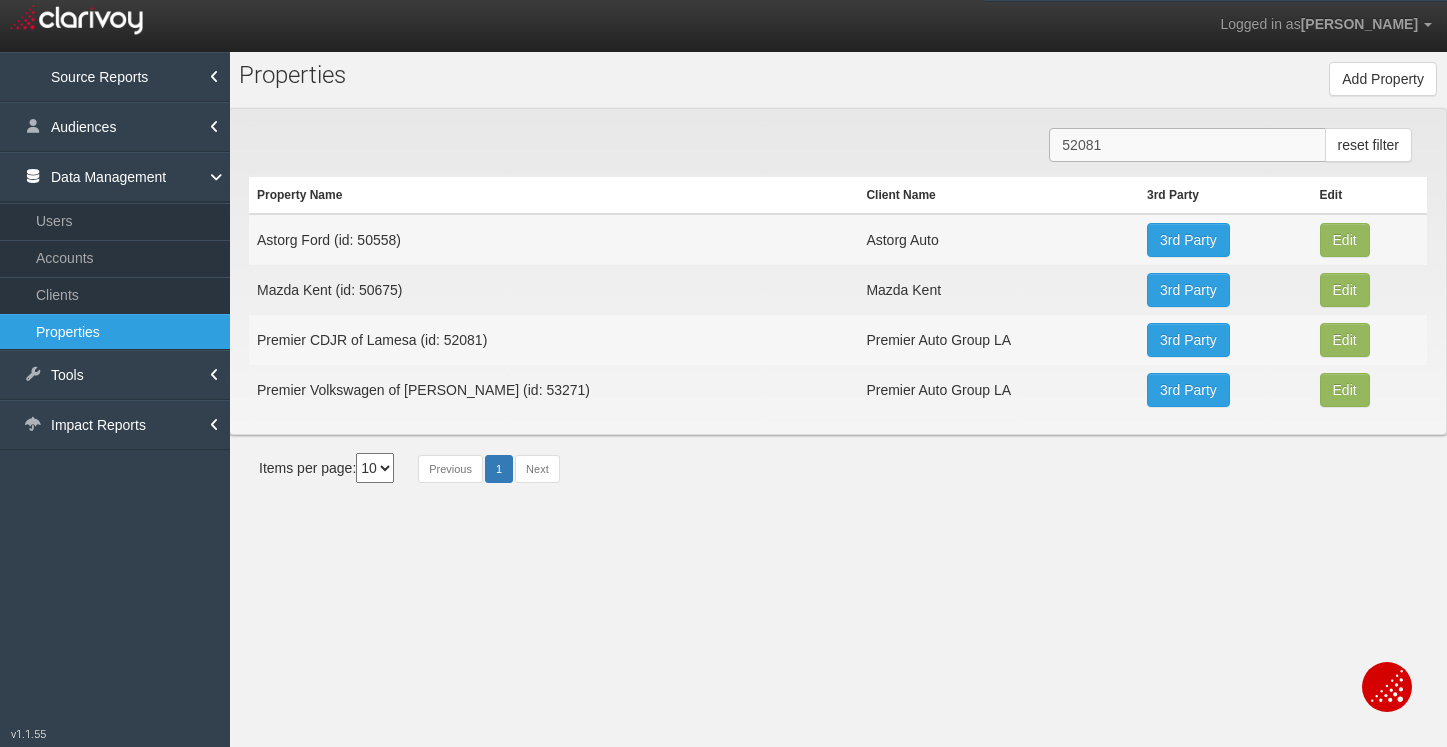 click on "52081" at bounding box center [1187, 145] 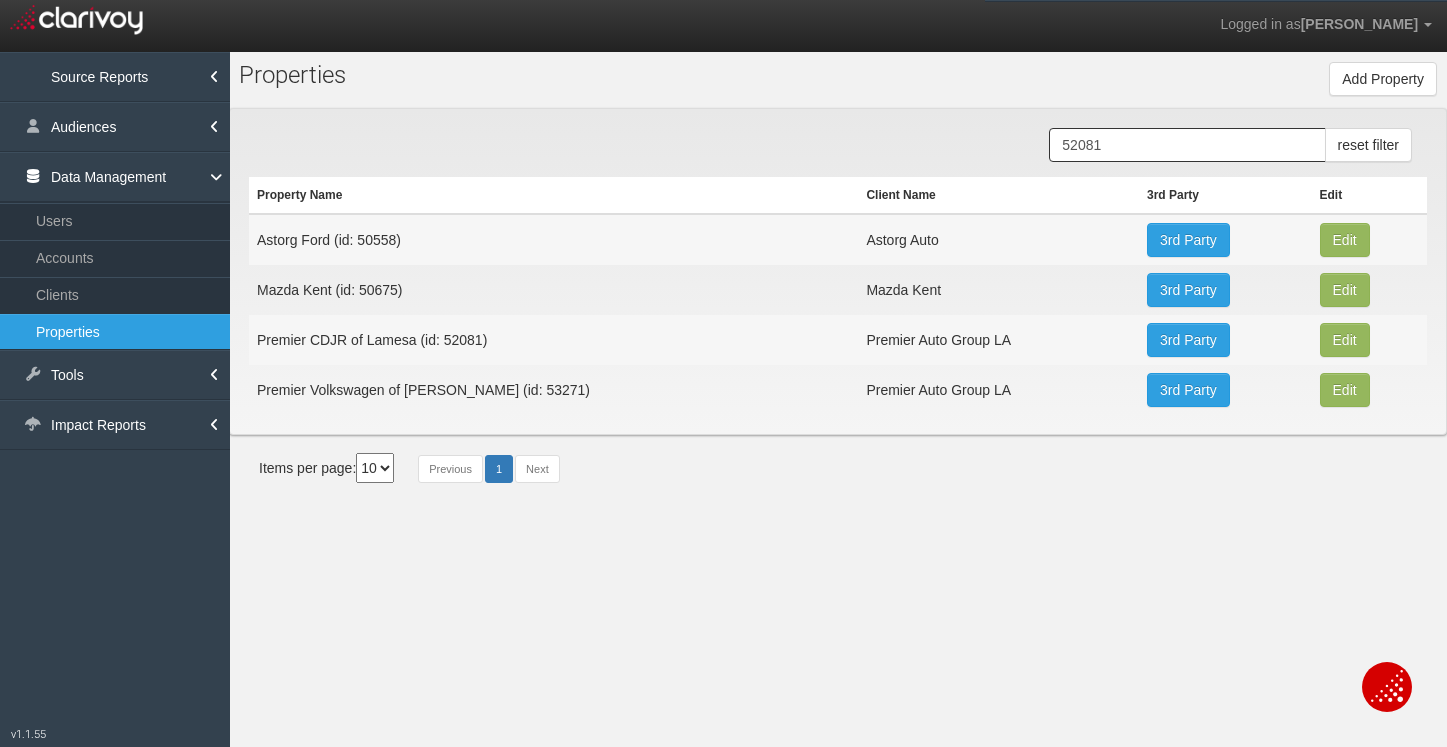 click on "Premier CDJR of Lamesa (id: 52081)" at bounding box center [553, 340] 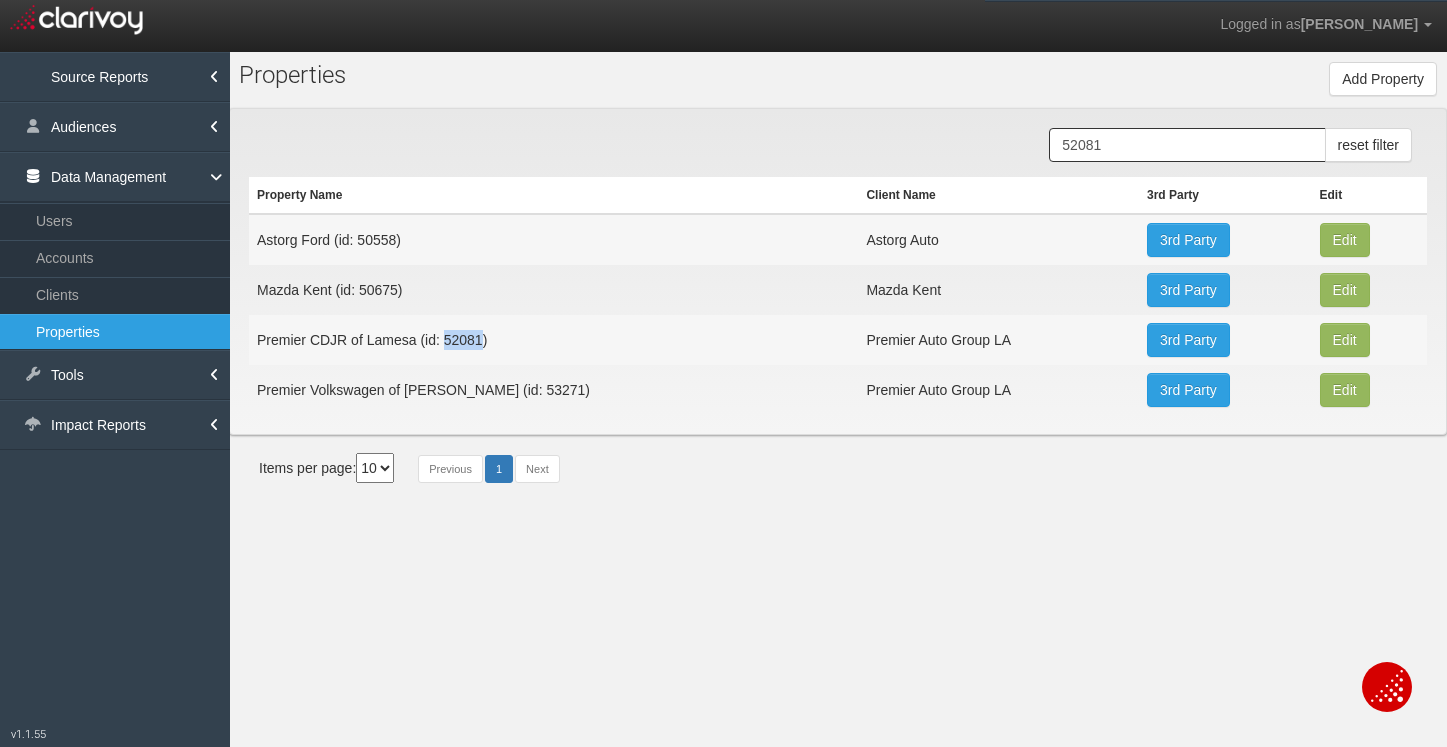 click on "Premier CDJR of Lamesa (id: 52081)" at bounding box center (553, 340) 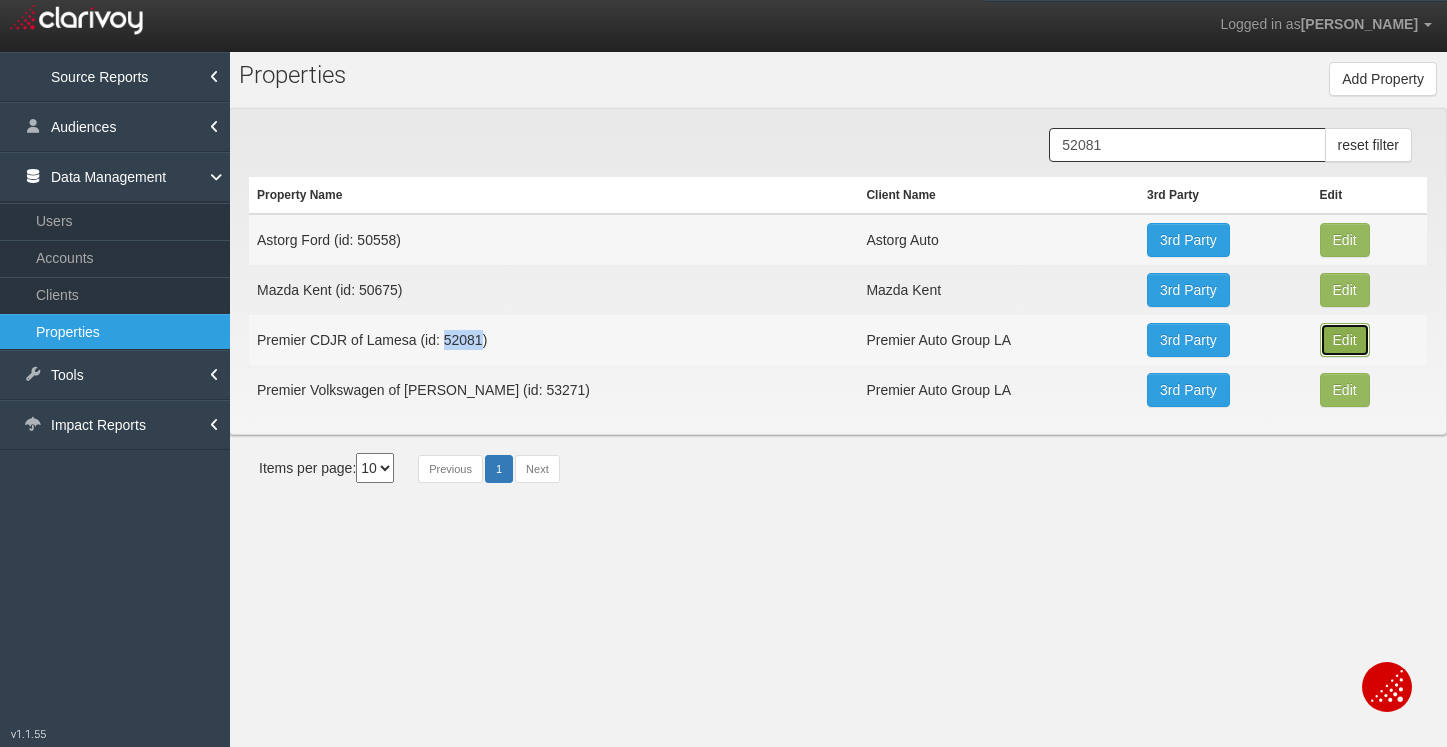 click on "Edit" at bounding box center [1345, 240] 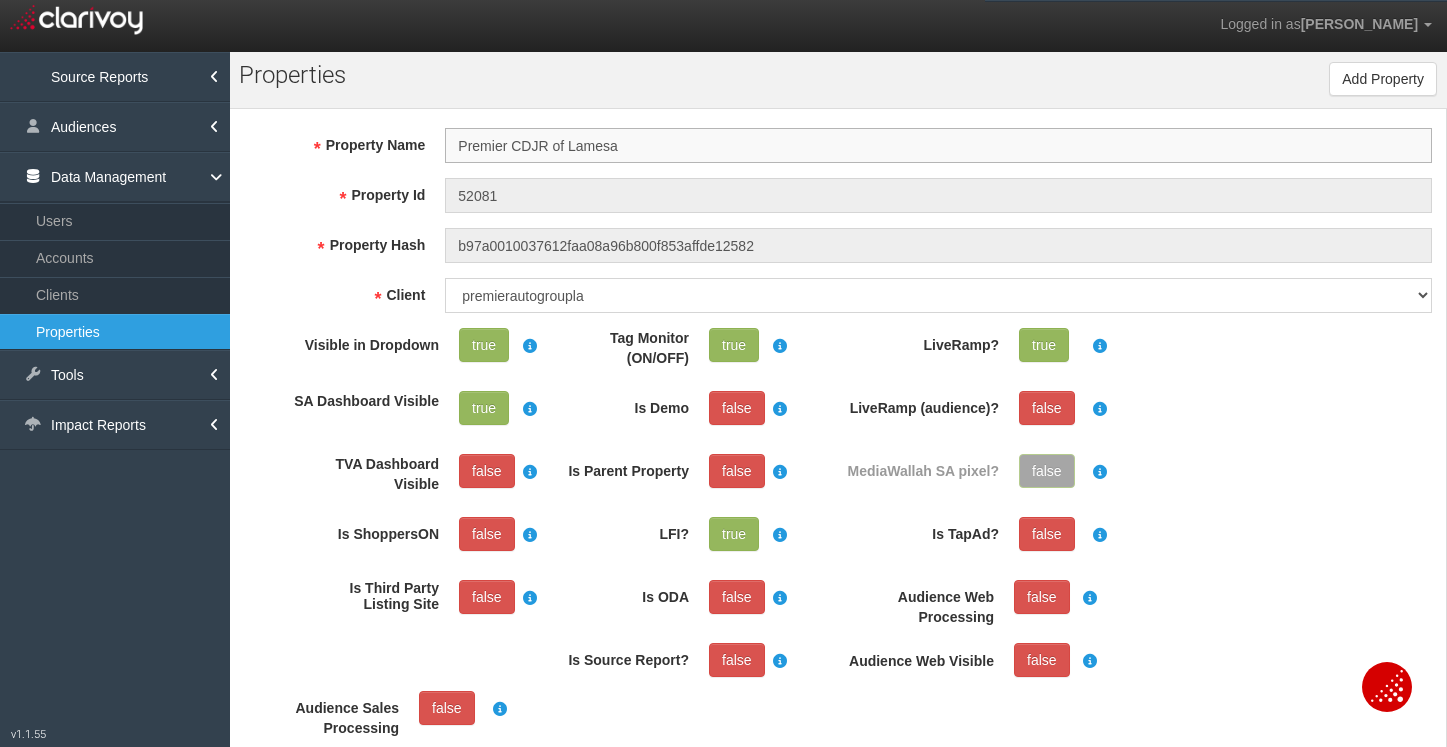 scroll, scrollTop: 37, scrollLeft: 0, axis: vertical 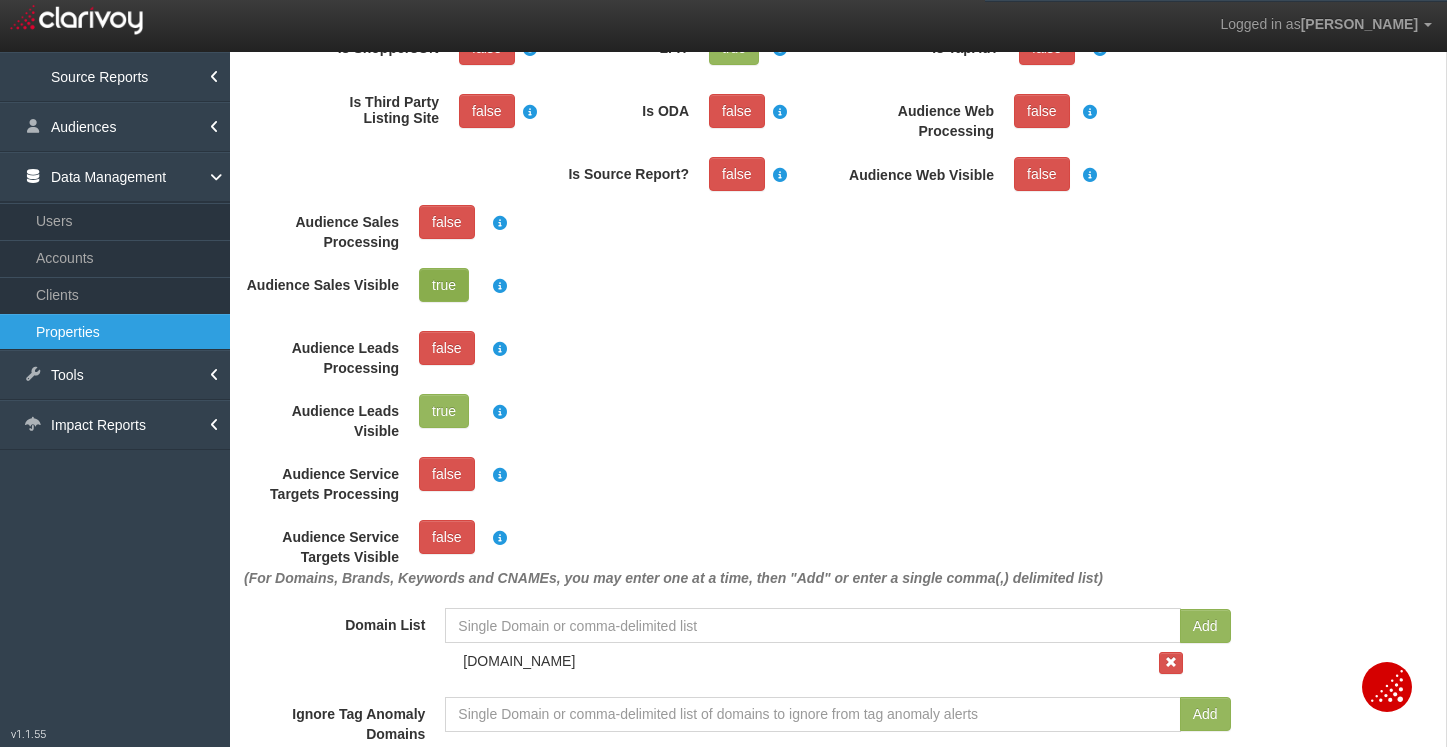 click on "true" at bounding box center [444, 285] 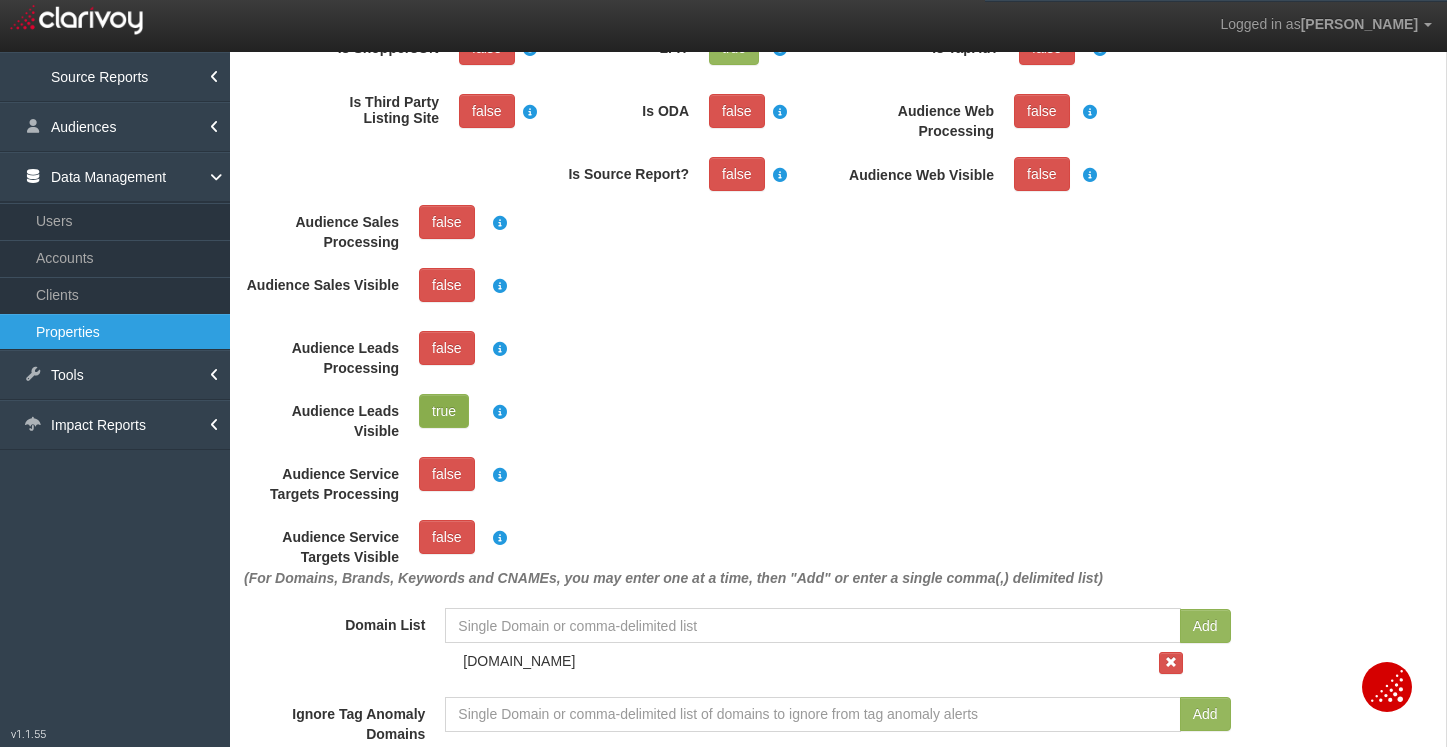 click on "true" at bounding box center [444, 411] 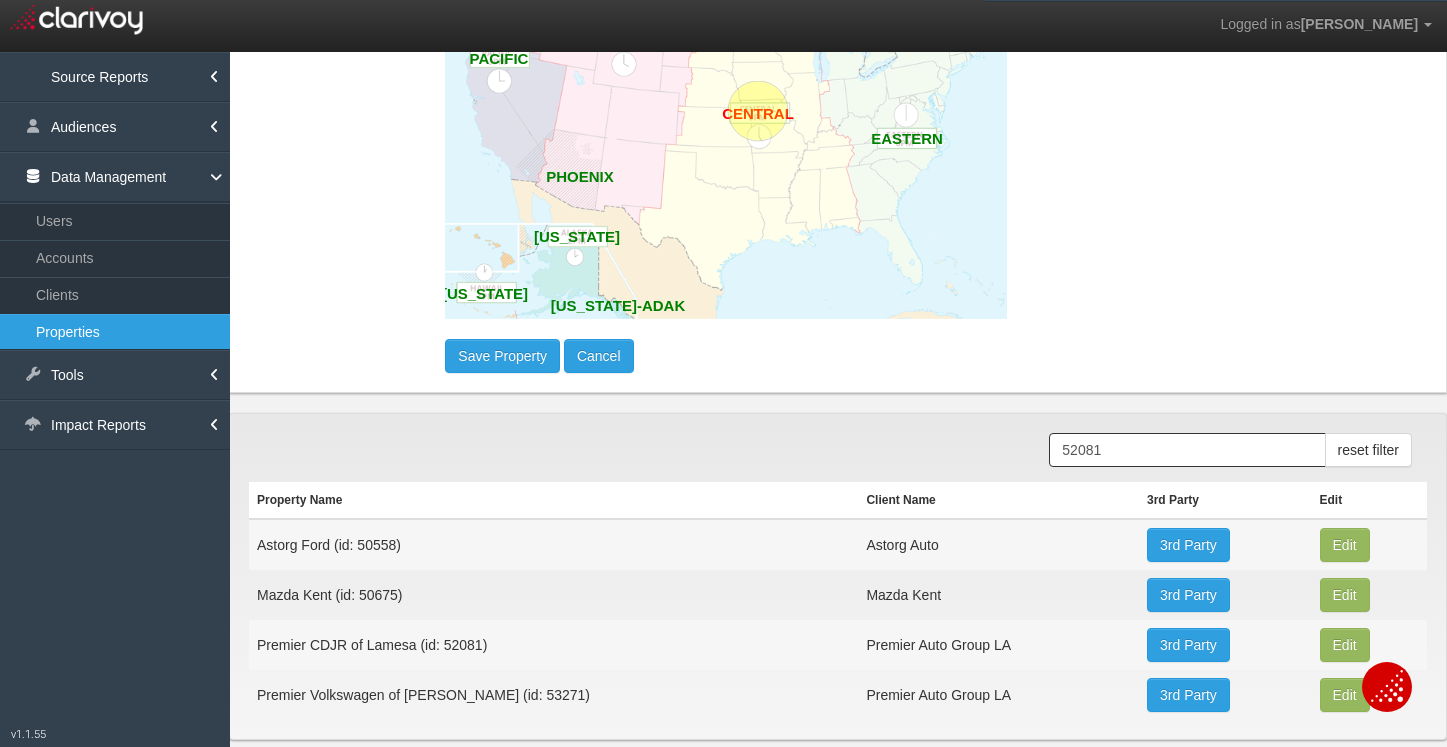 scroll, scrollTop: 1873, scrollLeft: 0, axis: vertical 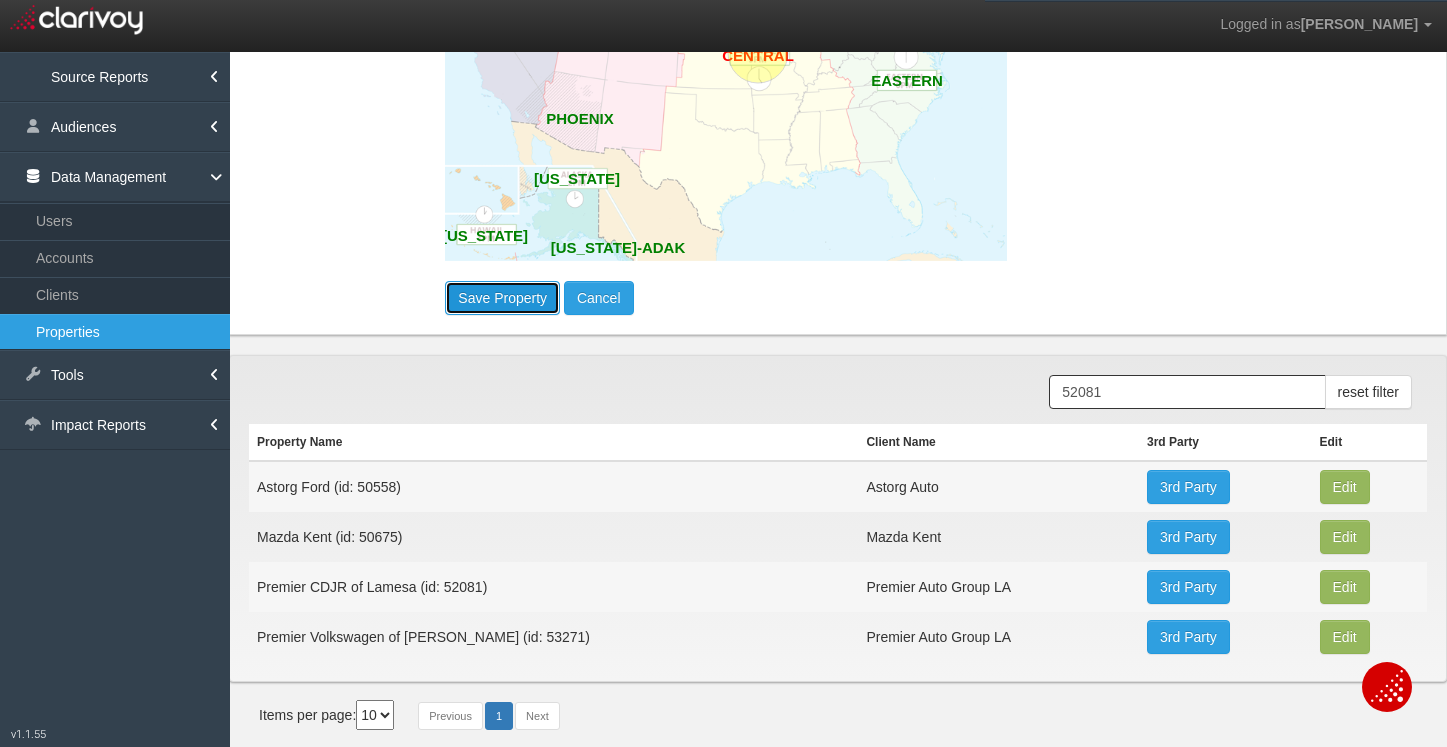 click on "Save Property" at bounding box center (502, 298) 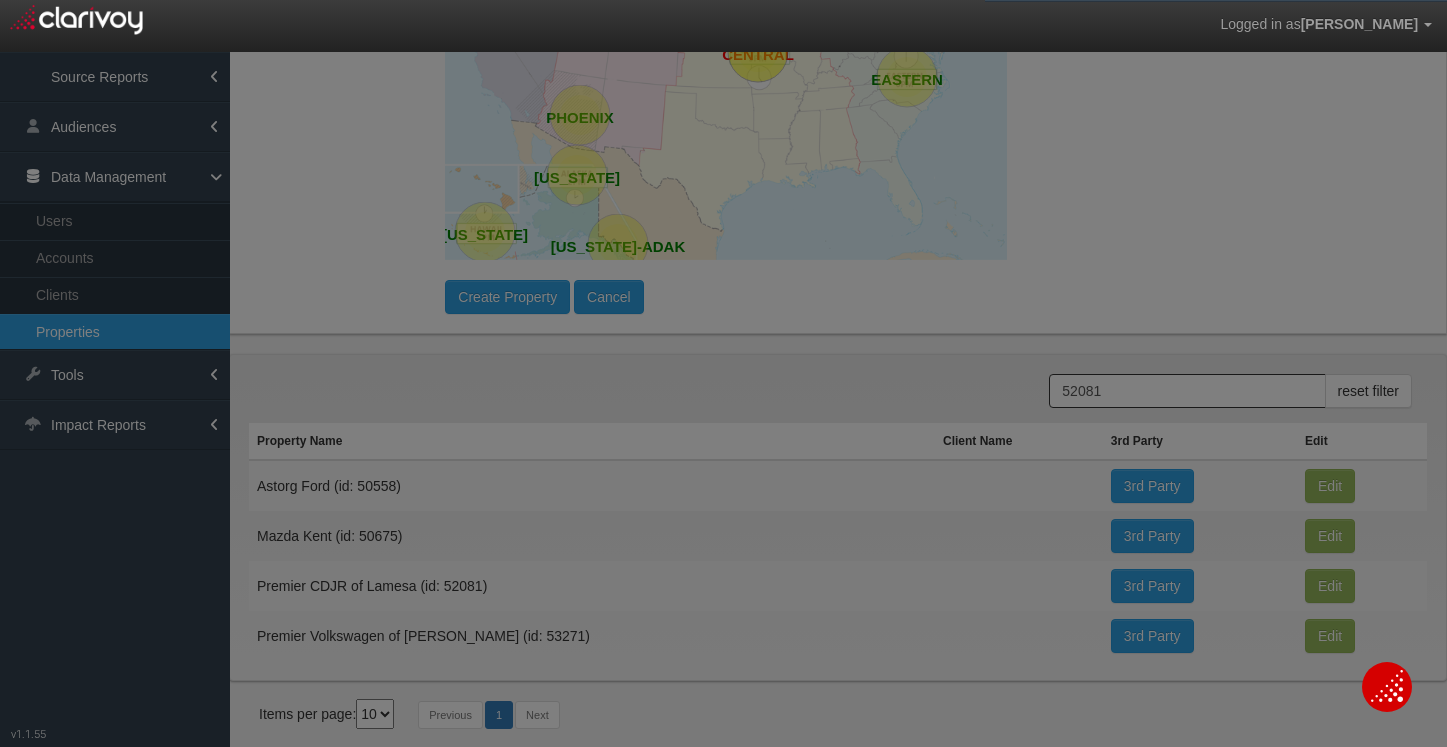 scroll, scrollTop: 0, scrollLeft: 0, axis: both 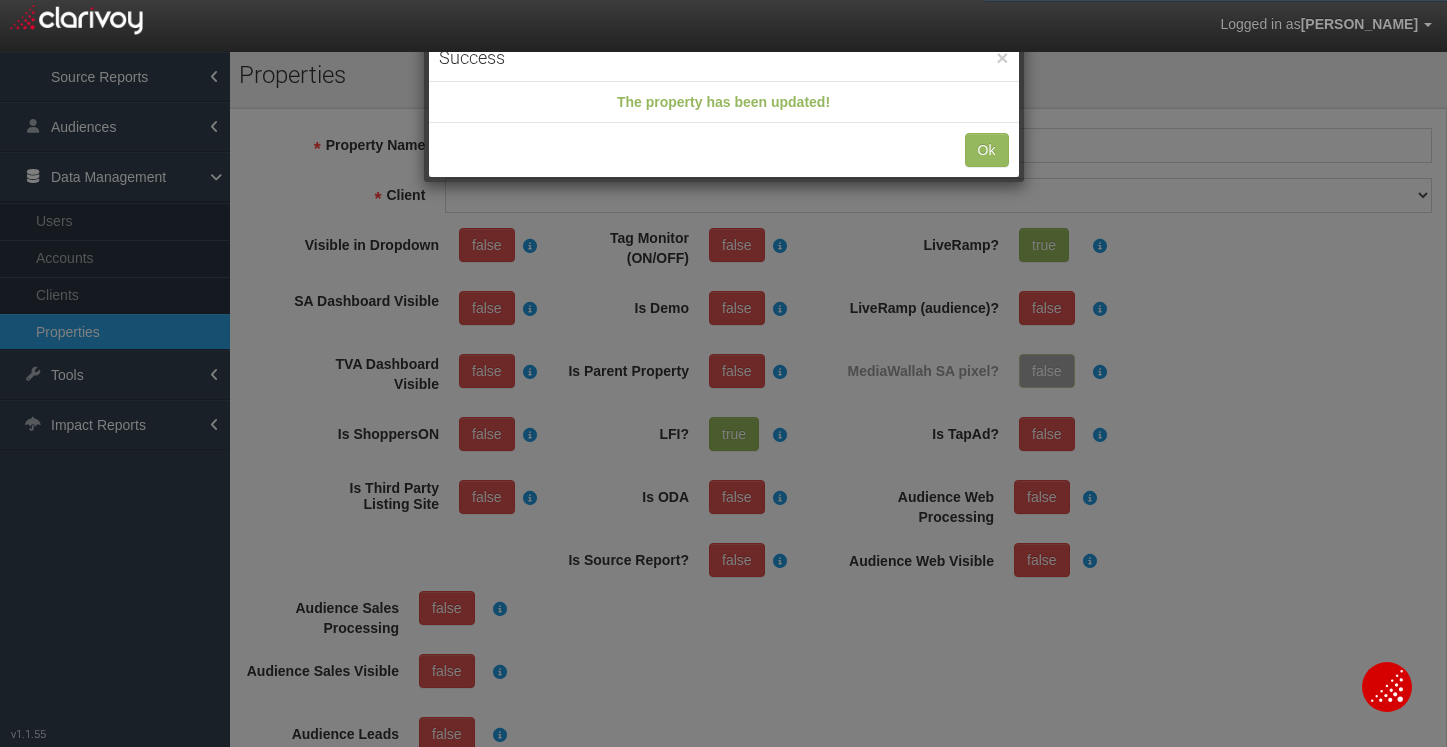 click on "Ok" at bounding box center [724, 150] 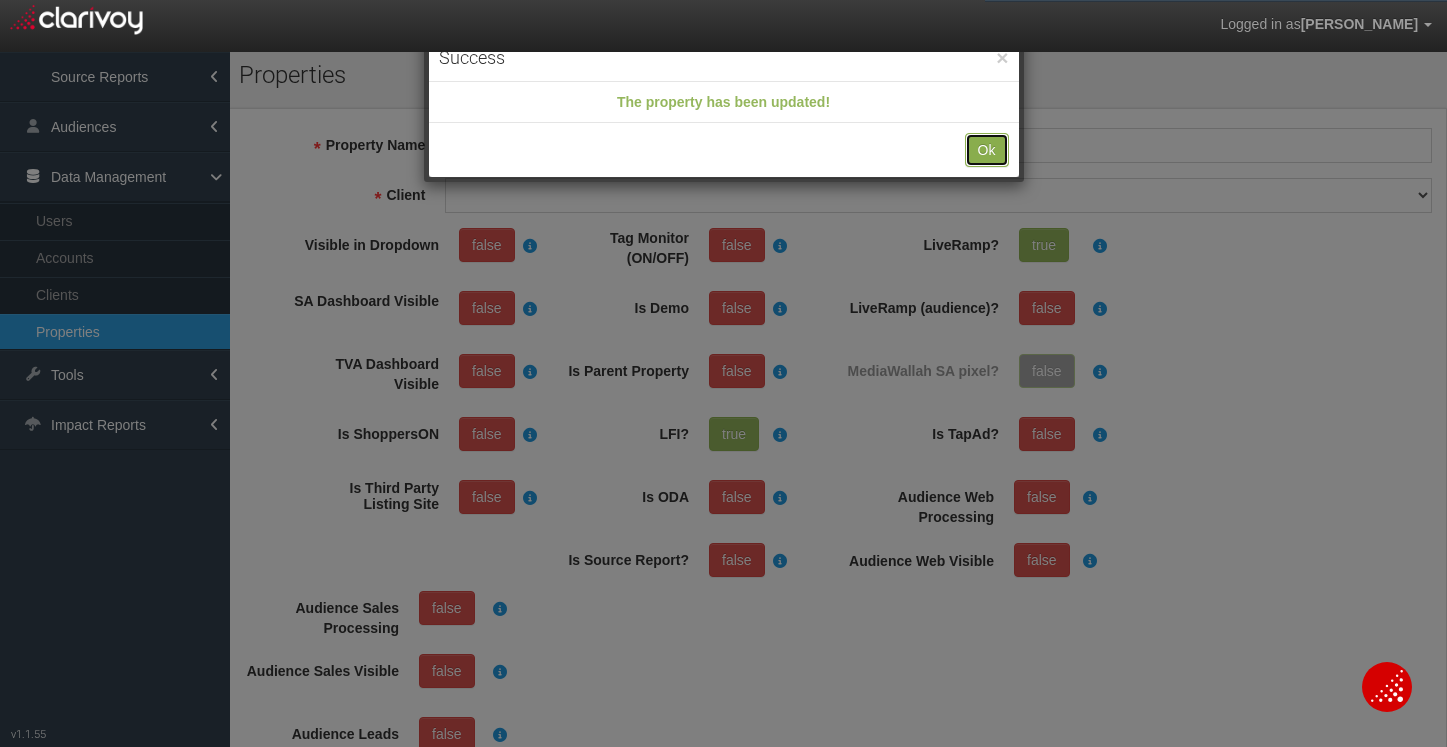 click on "Ok" at bounding box center (987, 150) 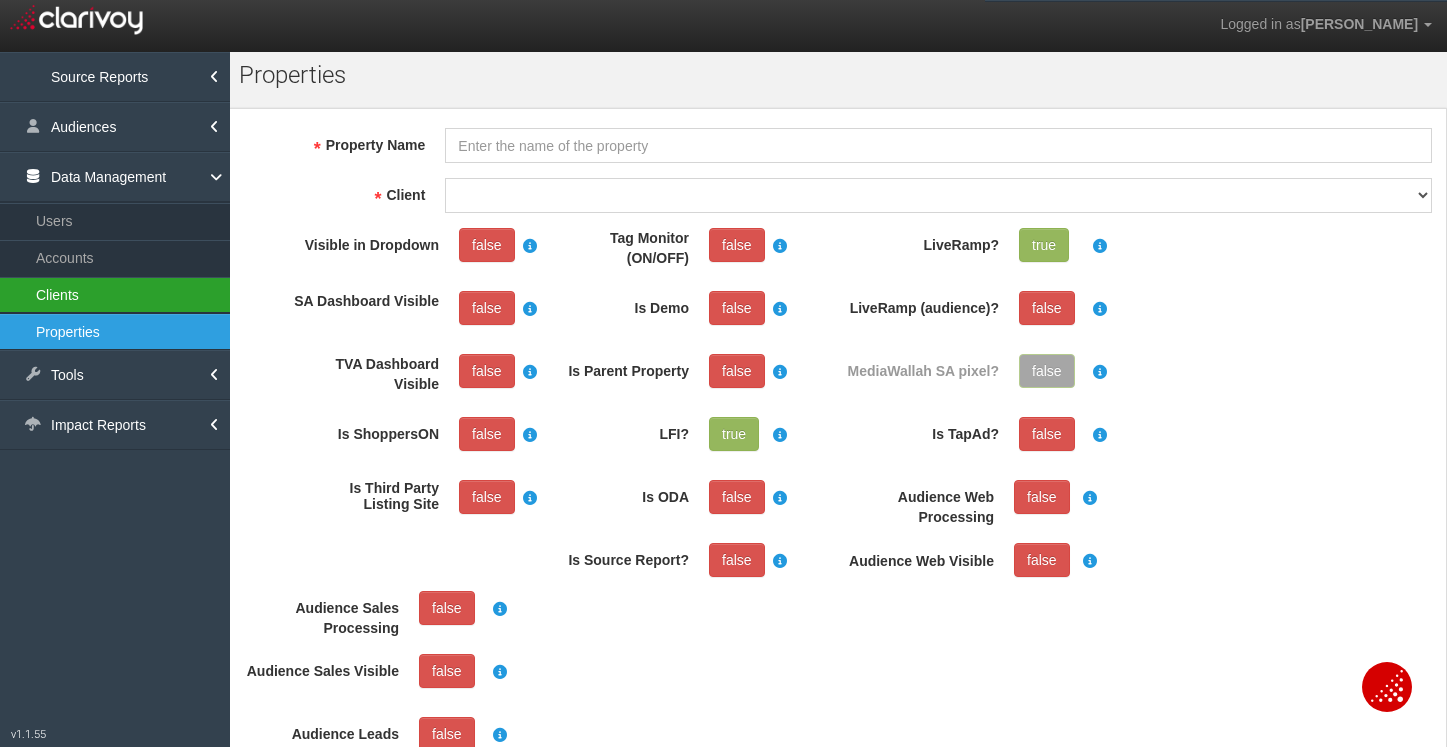 click on "Clients" at bounding box center (115, 295) 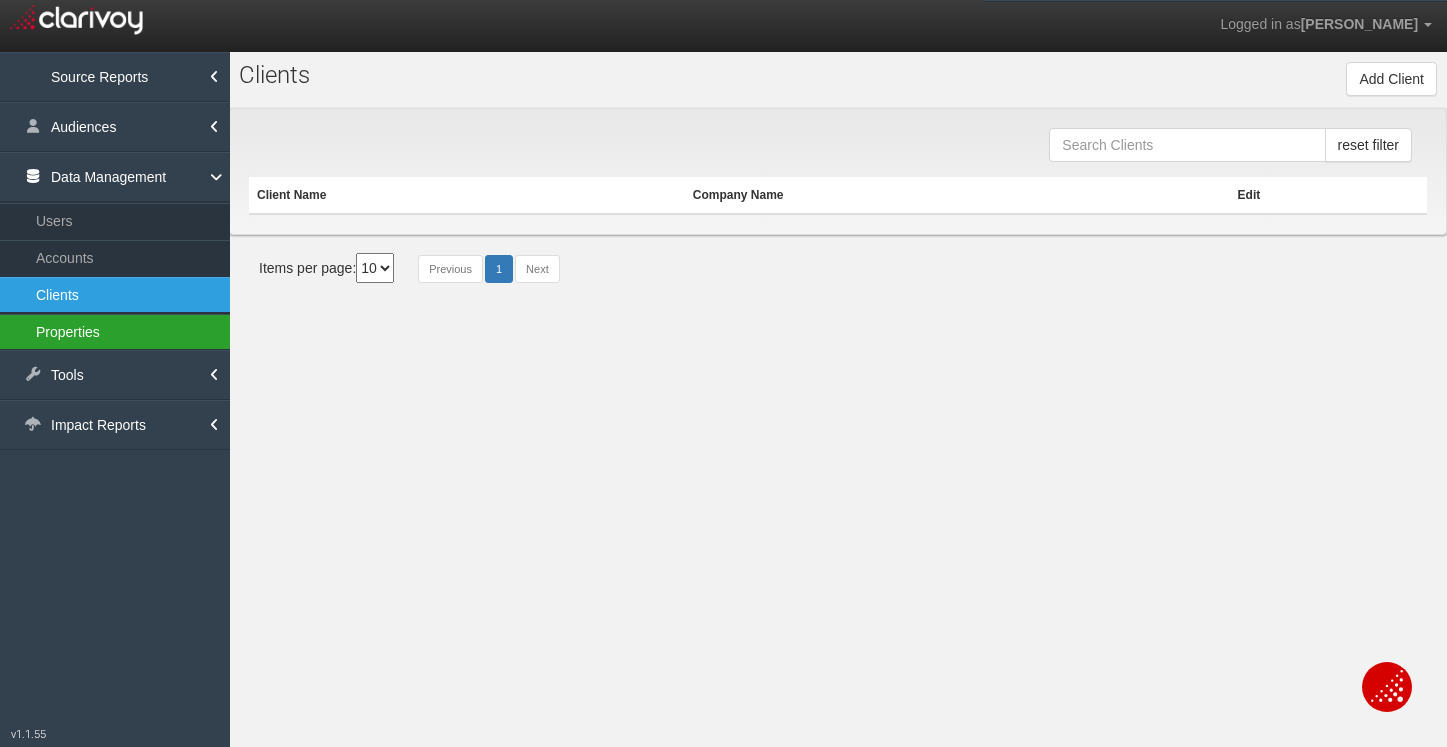 click on "Properties" at bounding box center [115, 332] 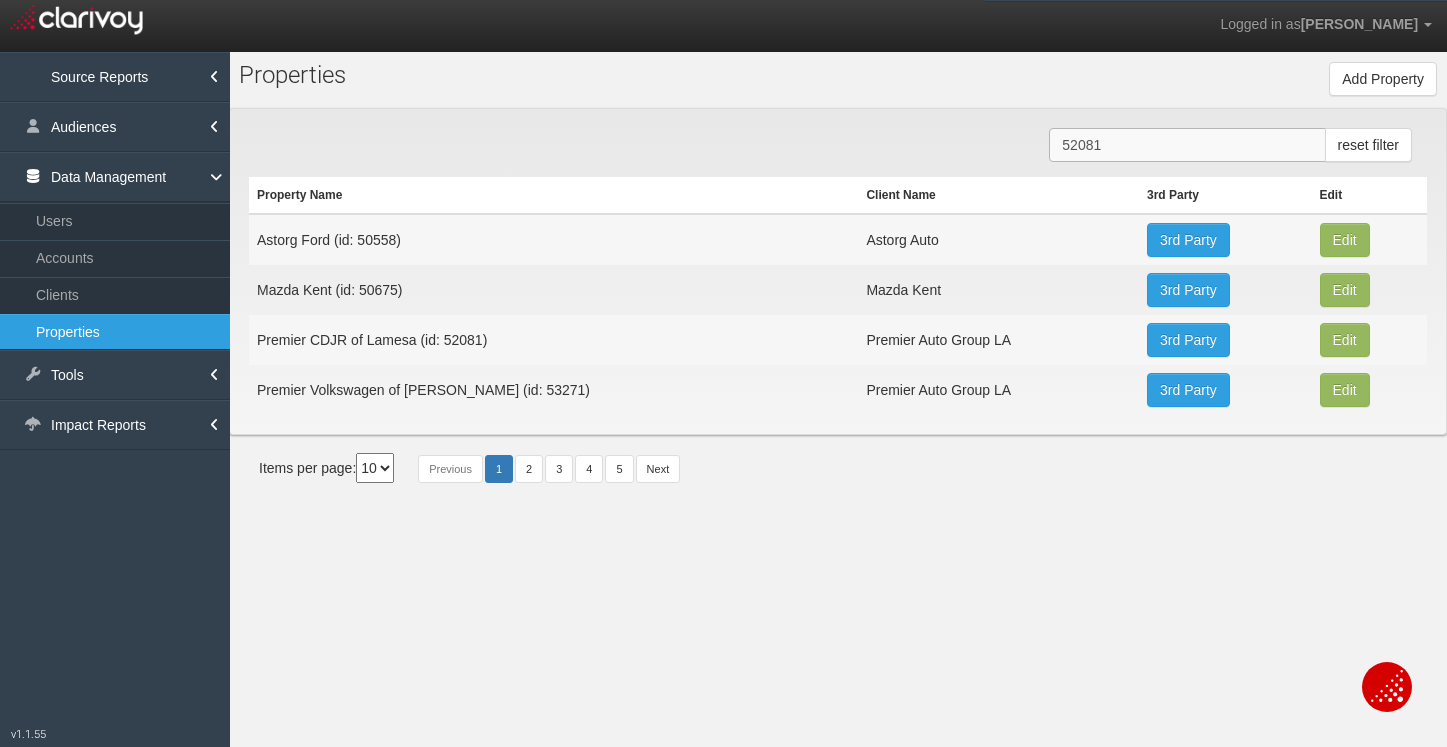 click on "52081" at bounding box center (1187, 145) 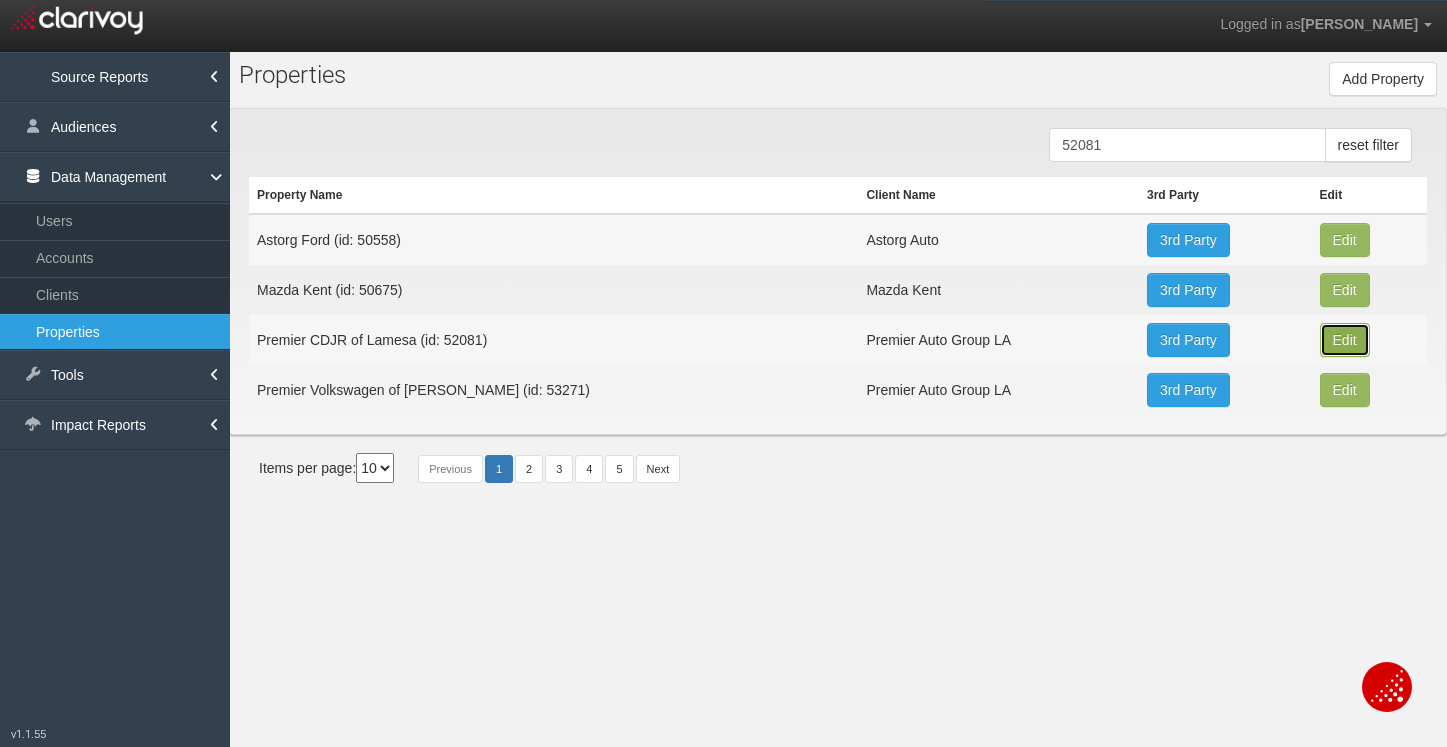 click on "Edit" at bounding box center [1345, 240] 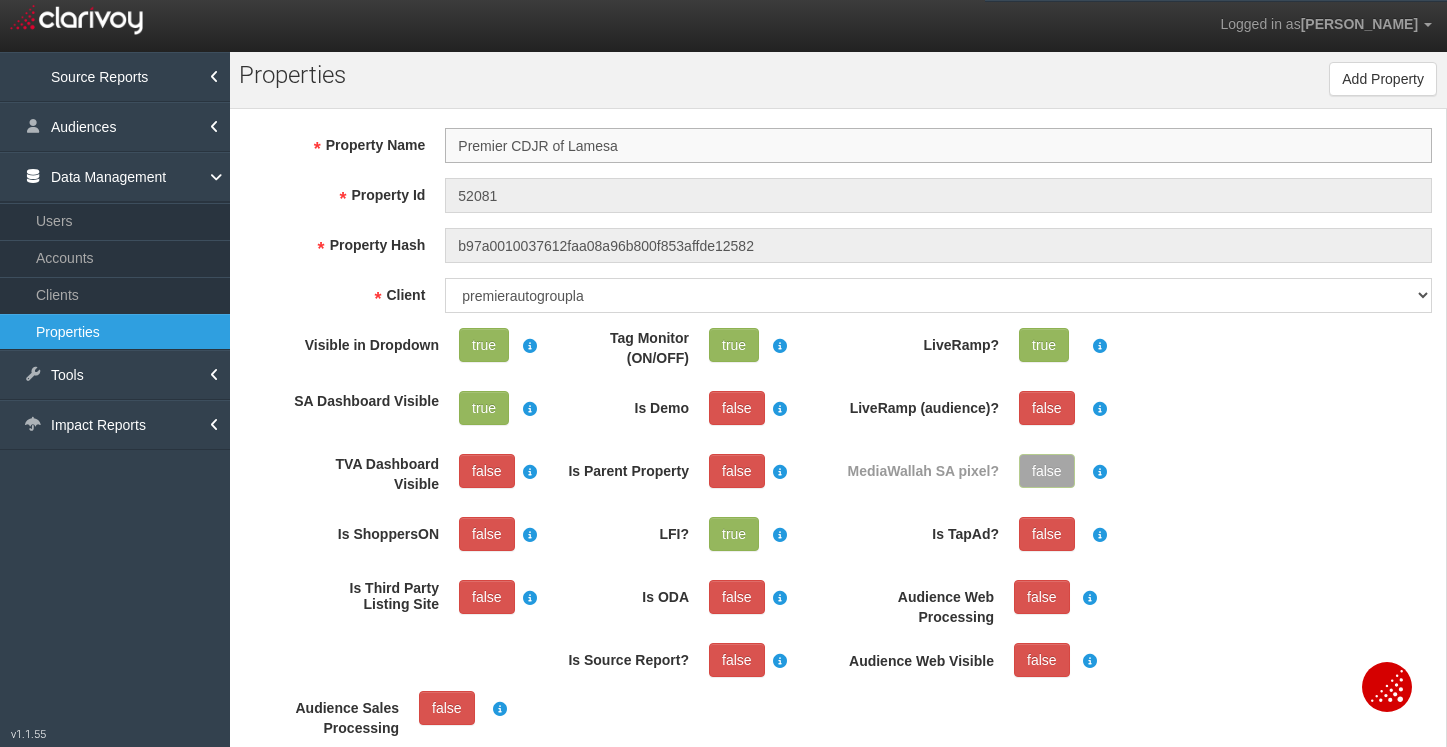 scroll, scrollTop: 37, scrollLeft: 0, axis: vertical 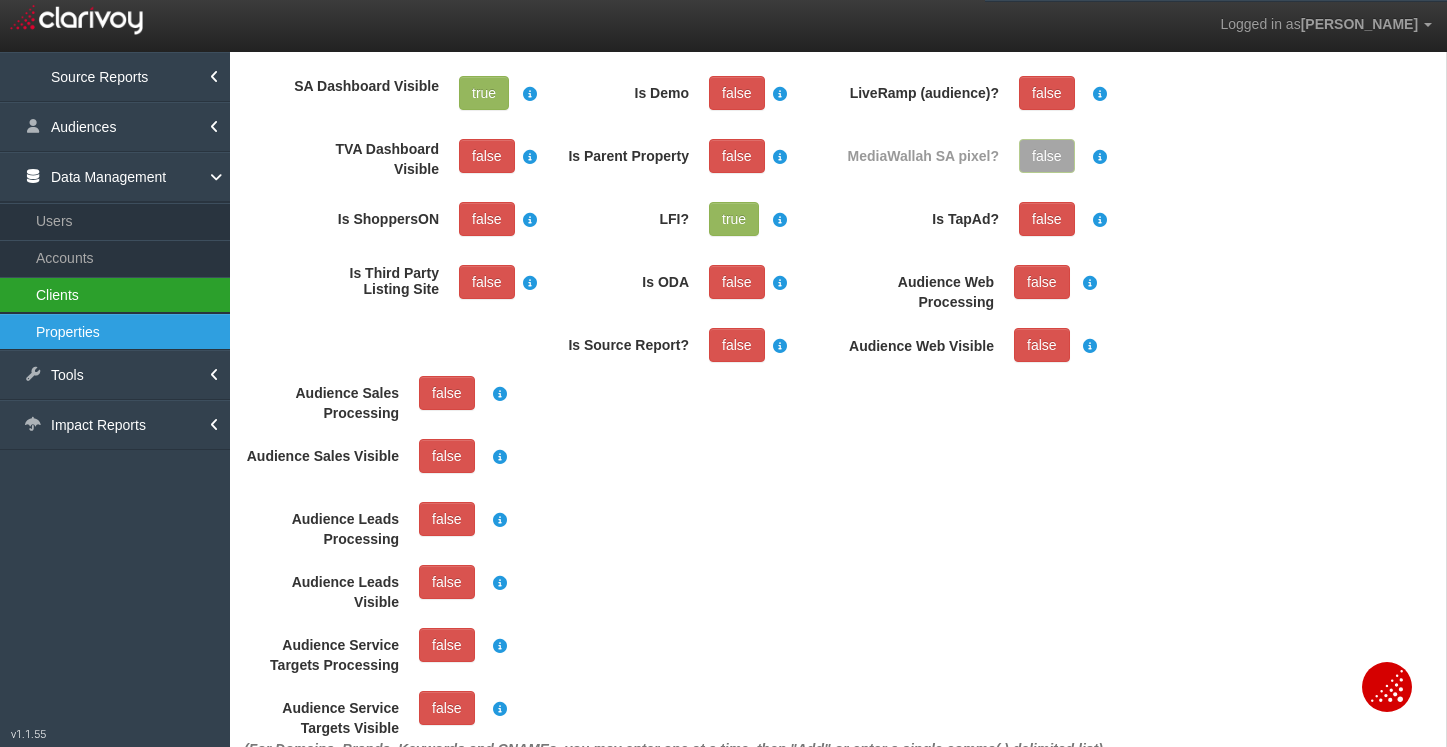 click on "Clients" at bounding box center [115, 295] 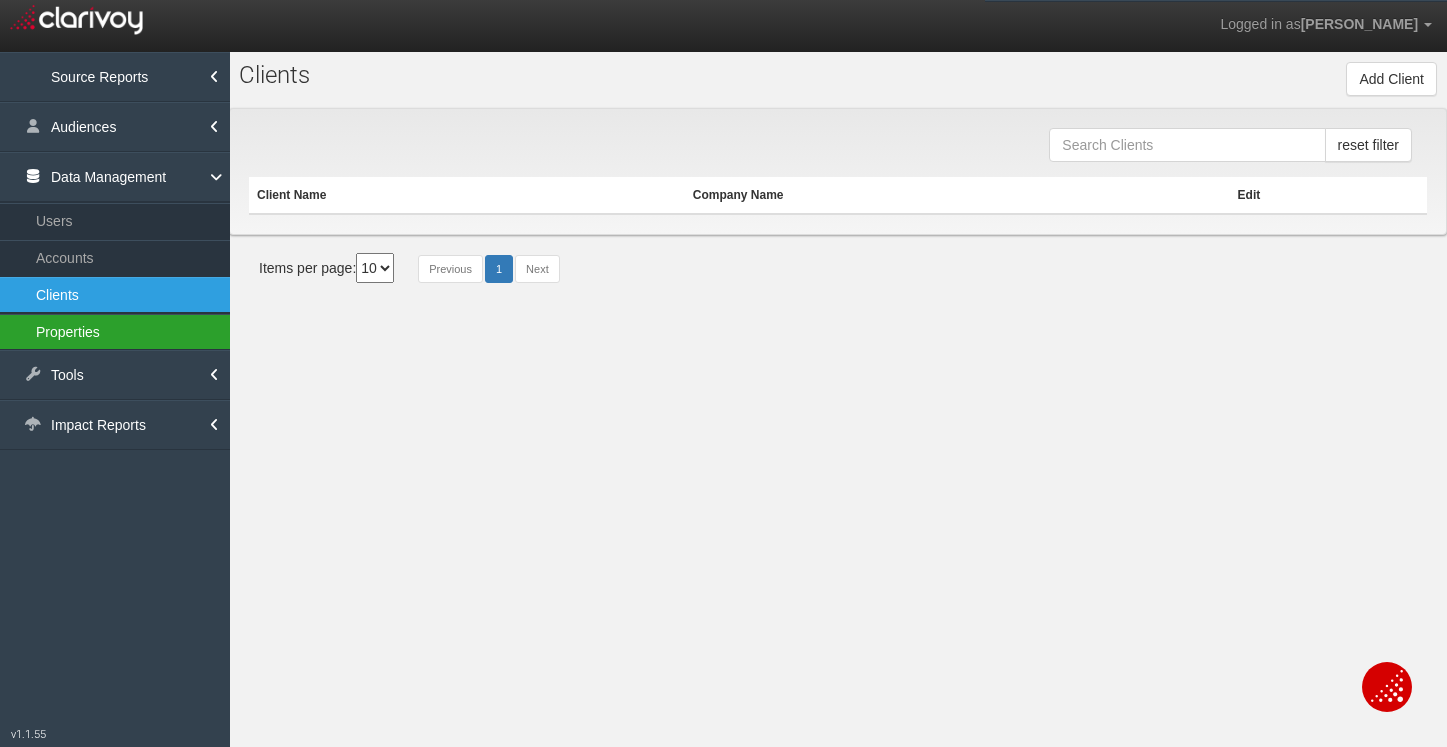 scroll, scrollTop: 0, scrollLeft: 0, axis: both 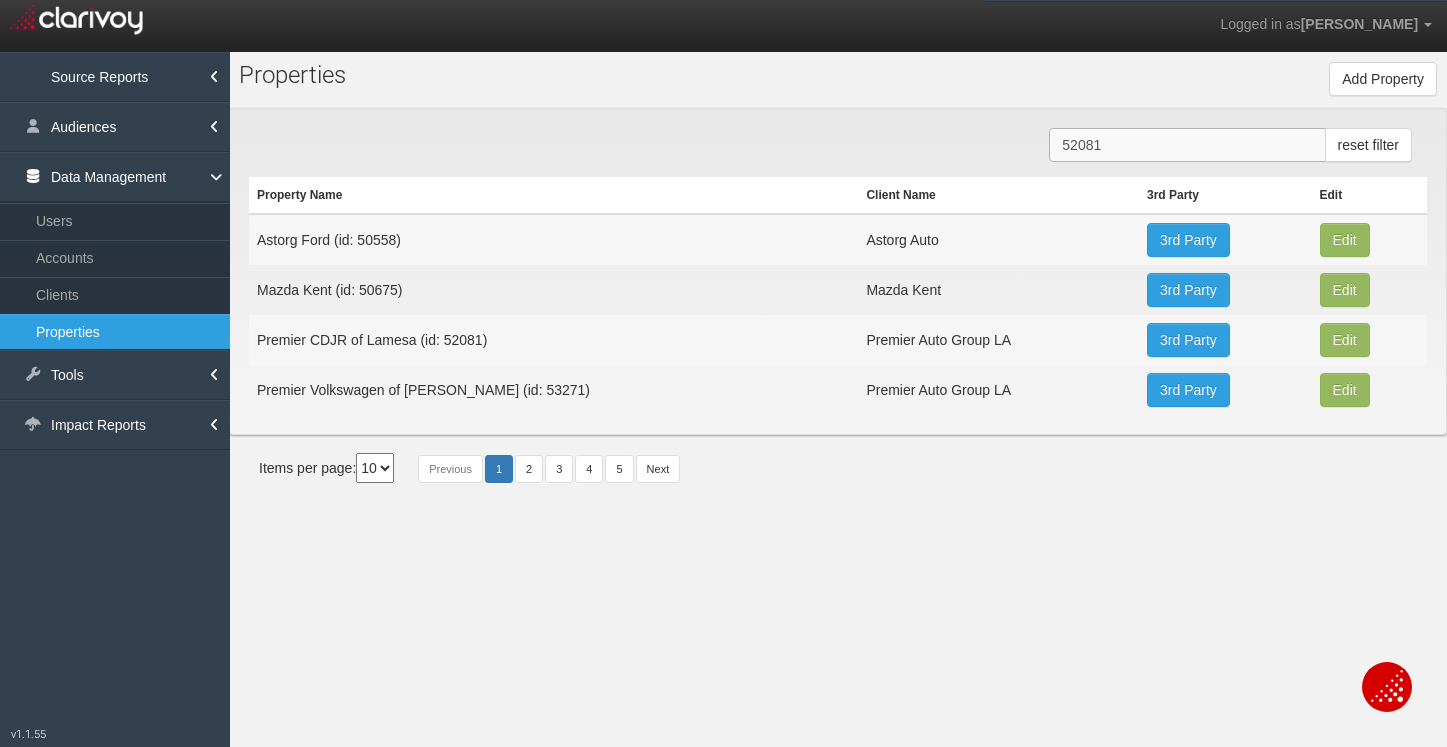 click on "52081" at bounding box center [1187, 145] 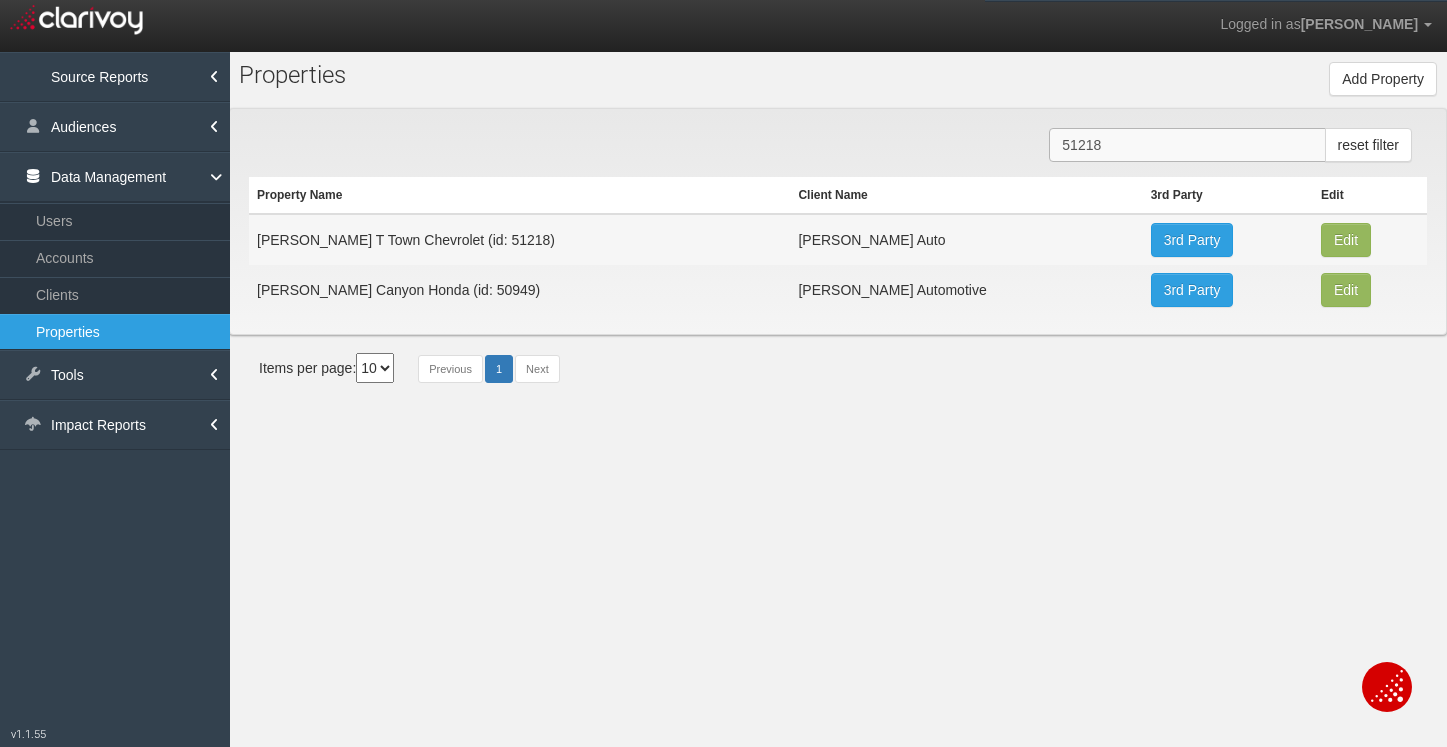 click on "51218" at bounding box center [1187, 145] 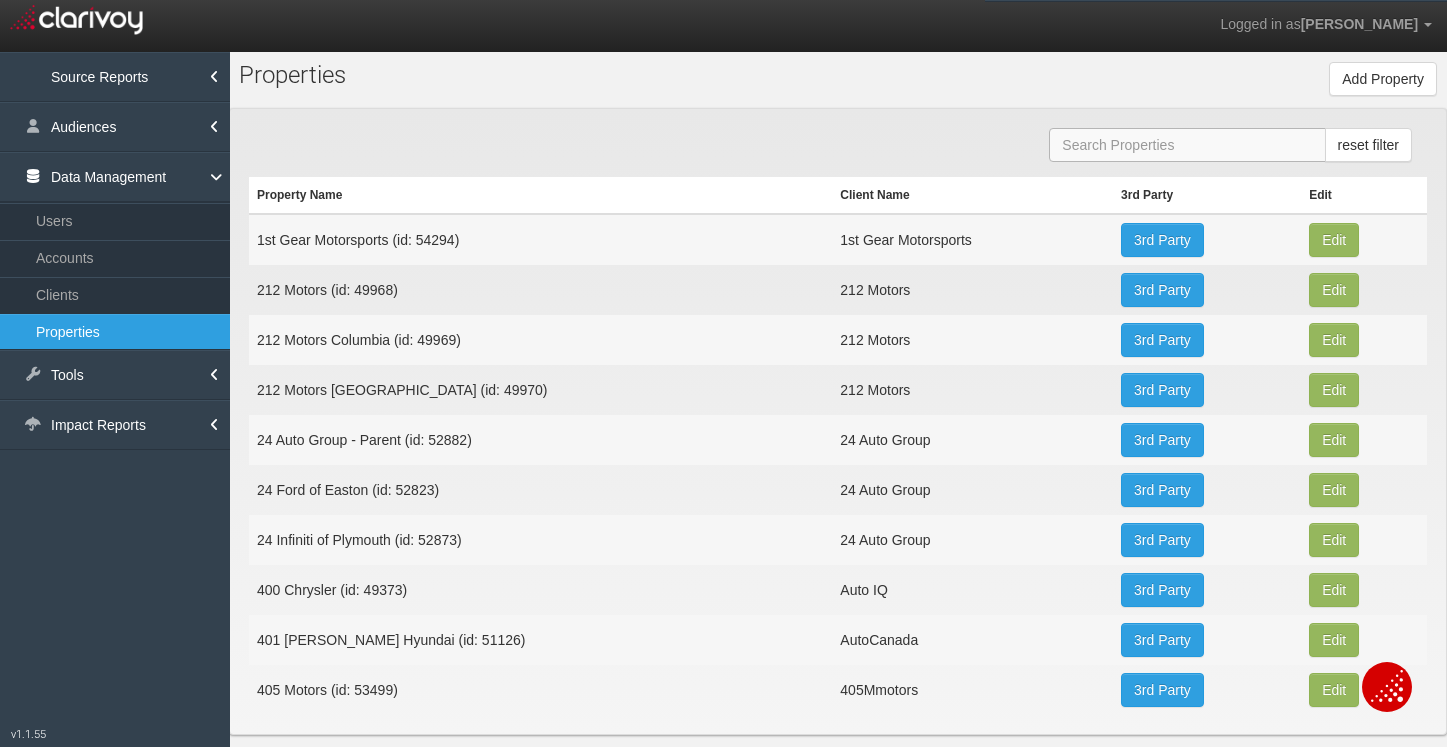 paste on "51218" 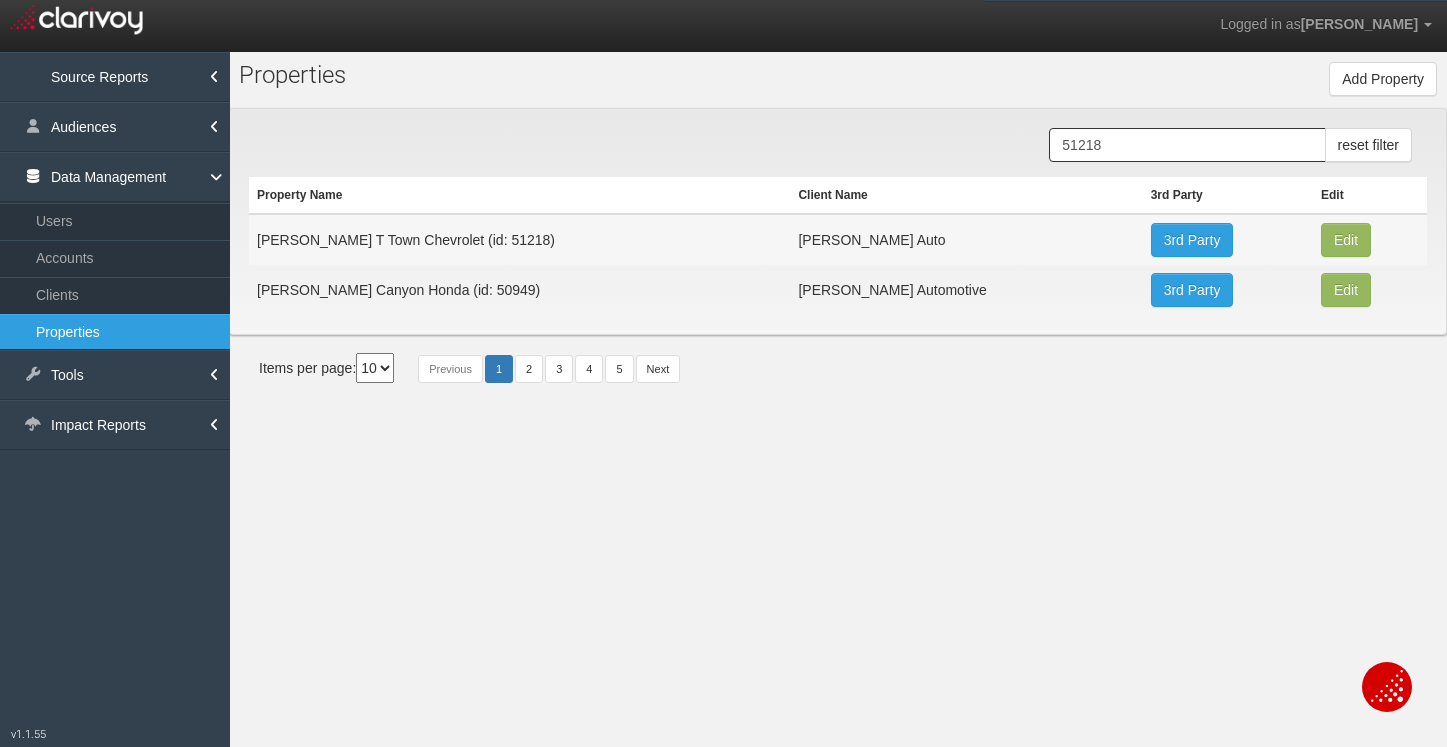 click on "[PERSON_NAME] T Town Chevrolet (id: 51218)" at bounding box center (519, 239) 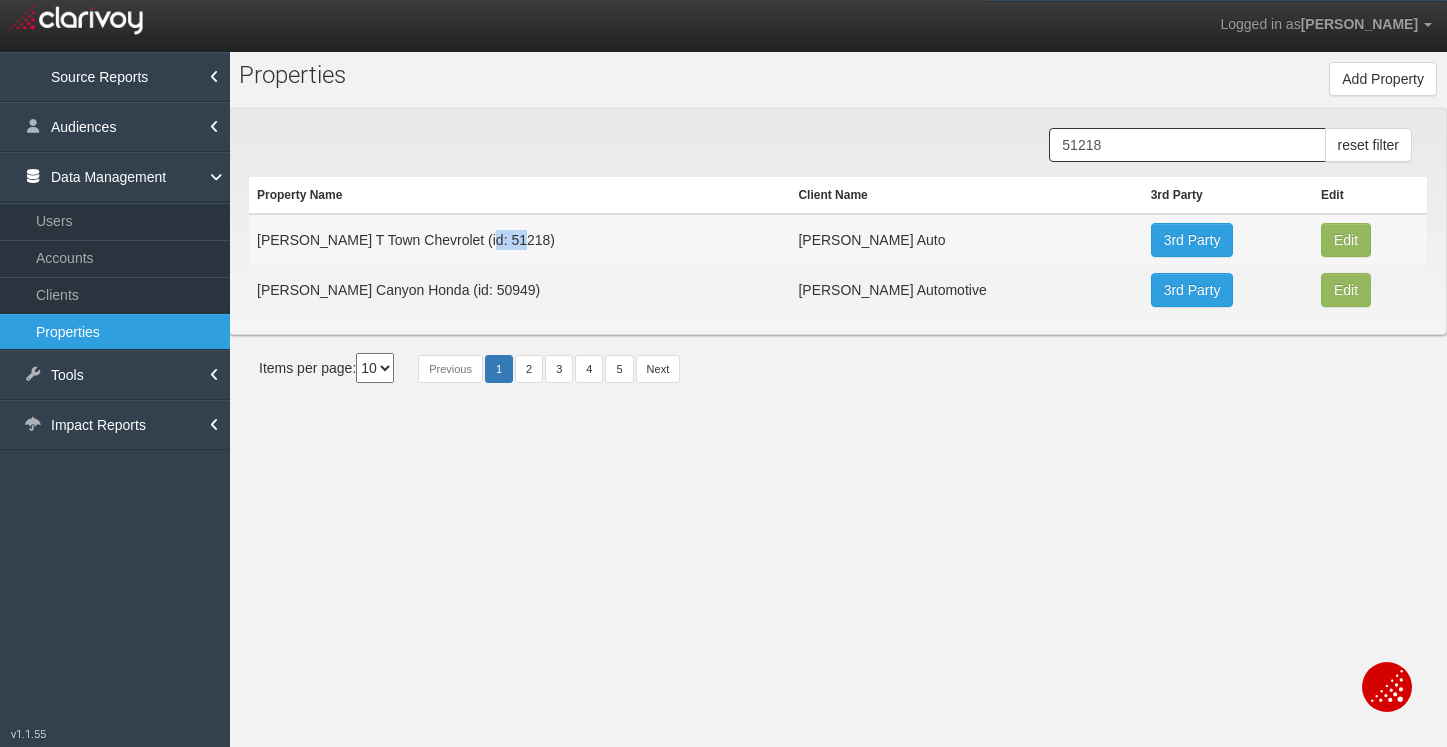 click on "[PERSON_NAME] T Town Chevrolet (id: 51218)" at bounding box center (519, 239) 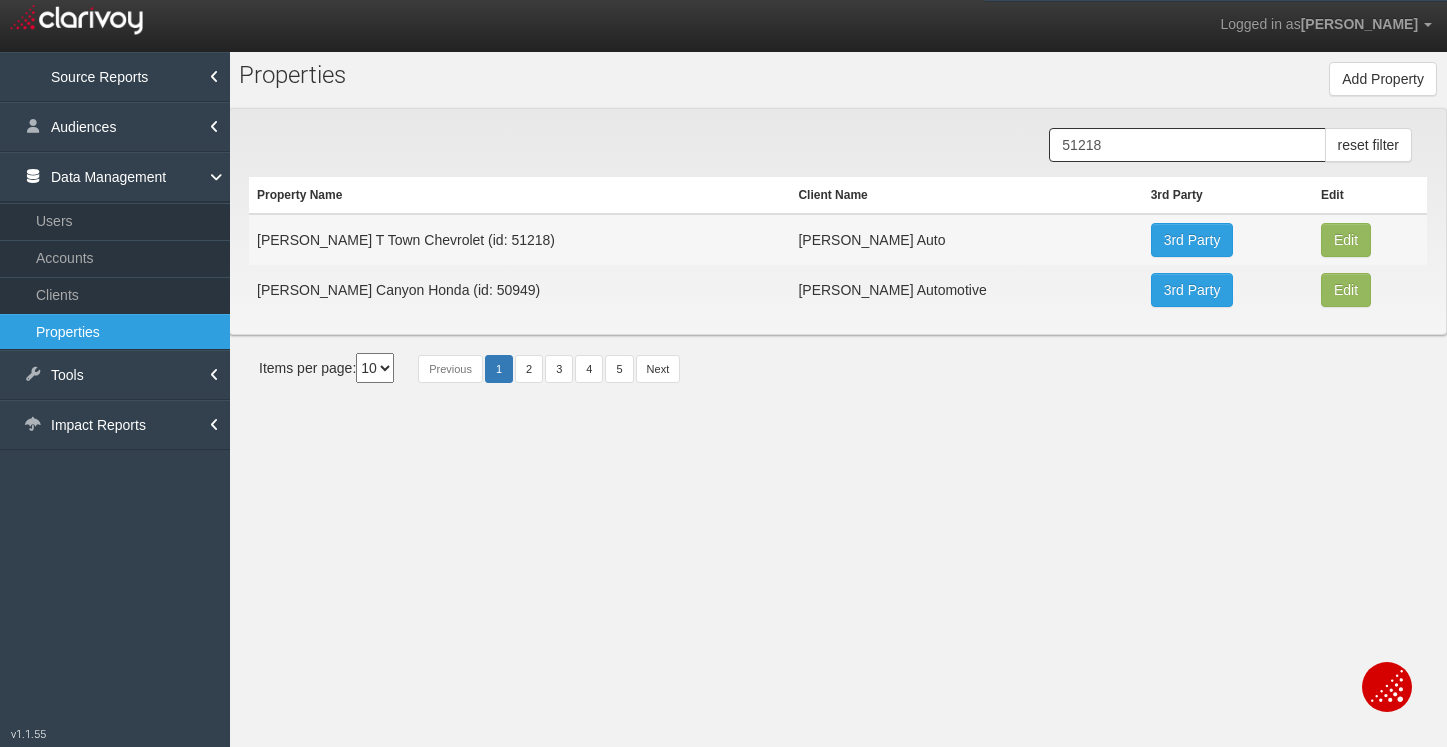 click on "Pr o perties
Add Property
Property Name
Property Id
Property Hash
Client
1stgear 212motors 24autogroup 401group 405motors 44automart 503autos a-b aaaohio aaronautomotivegroup abzmotors accurateautomotiveofjacksonville actionautoutah acuraofcolumbus acuraofpembrokepines adamautogroup adamstoyota advance advantagefordlincoln adventureag [GEOGRAPHIC_DATA] airporthonda [PERSON_NAME] akinsautogroup alamo alanwebbag albrechtautogroup alexkarras alfredmatthews allamericanford allengwynn allensamuels allenturner allstargroup allwaysautogroup almcars alphaauto alpiemonteautogroup alpineautogroup alwilleford ambarmotors americanautobrokers amesburychevy amgauto amherstsubaru amsi anchorautooutlet [PERSON_NAME] andean andersonauto andersonautomotivegroup andymohr [PERSON_NAME] apple" at bounding box center (838, 425) 